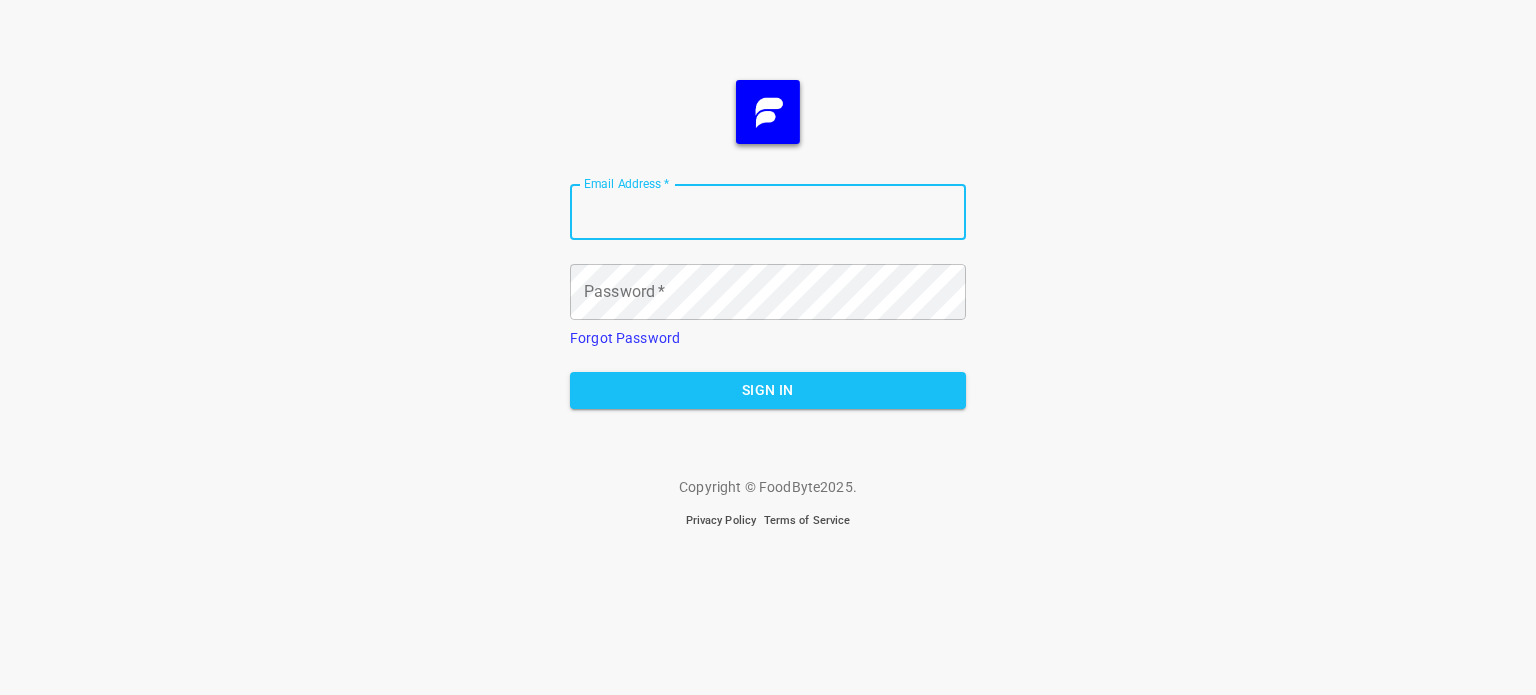 scroll, scrollTop: 0, scrollLeft: 0, axis: both 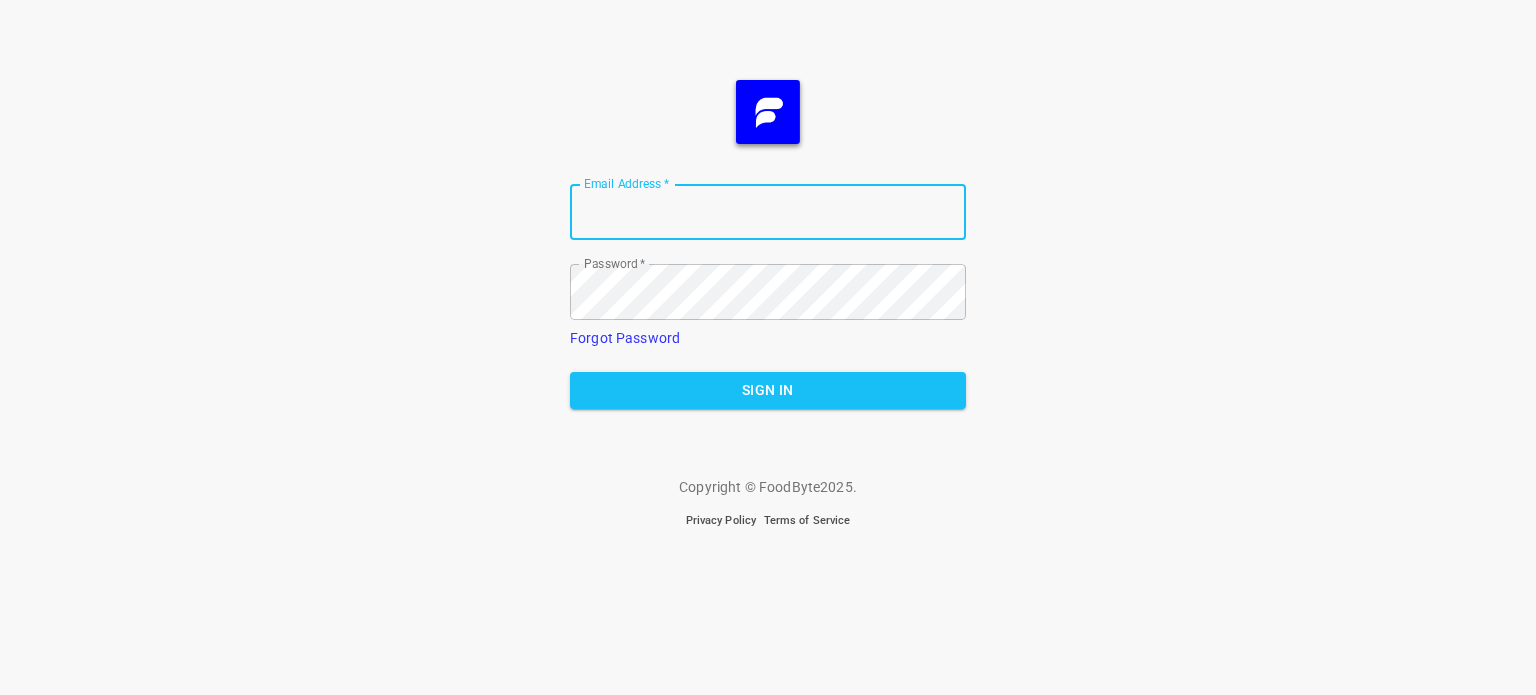 type on "[EMAIL_ADDRESS][DOMAIN_NAME]" 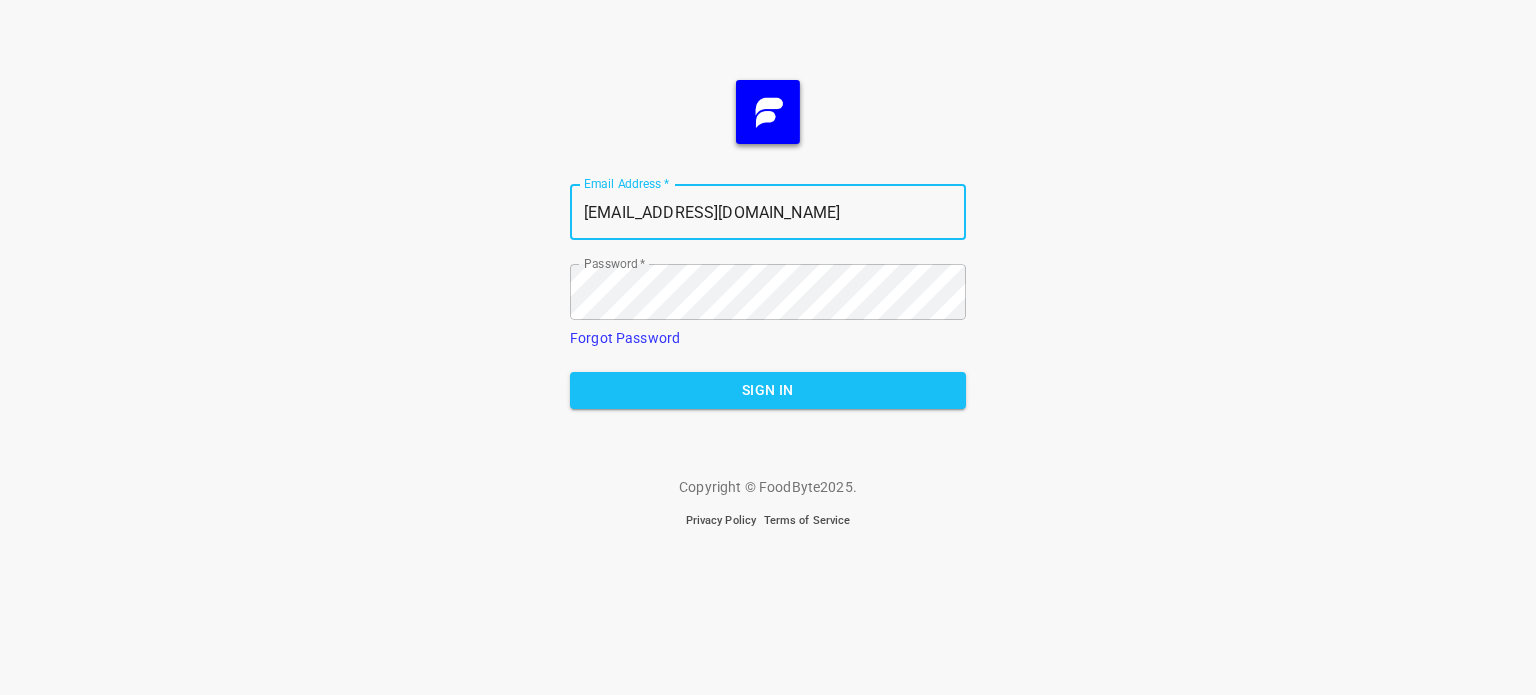 click on "Sign In" at bounding box center [768, 390] 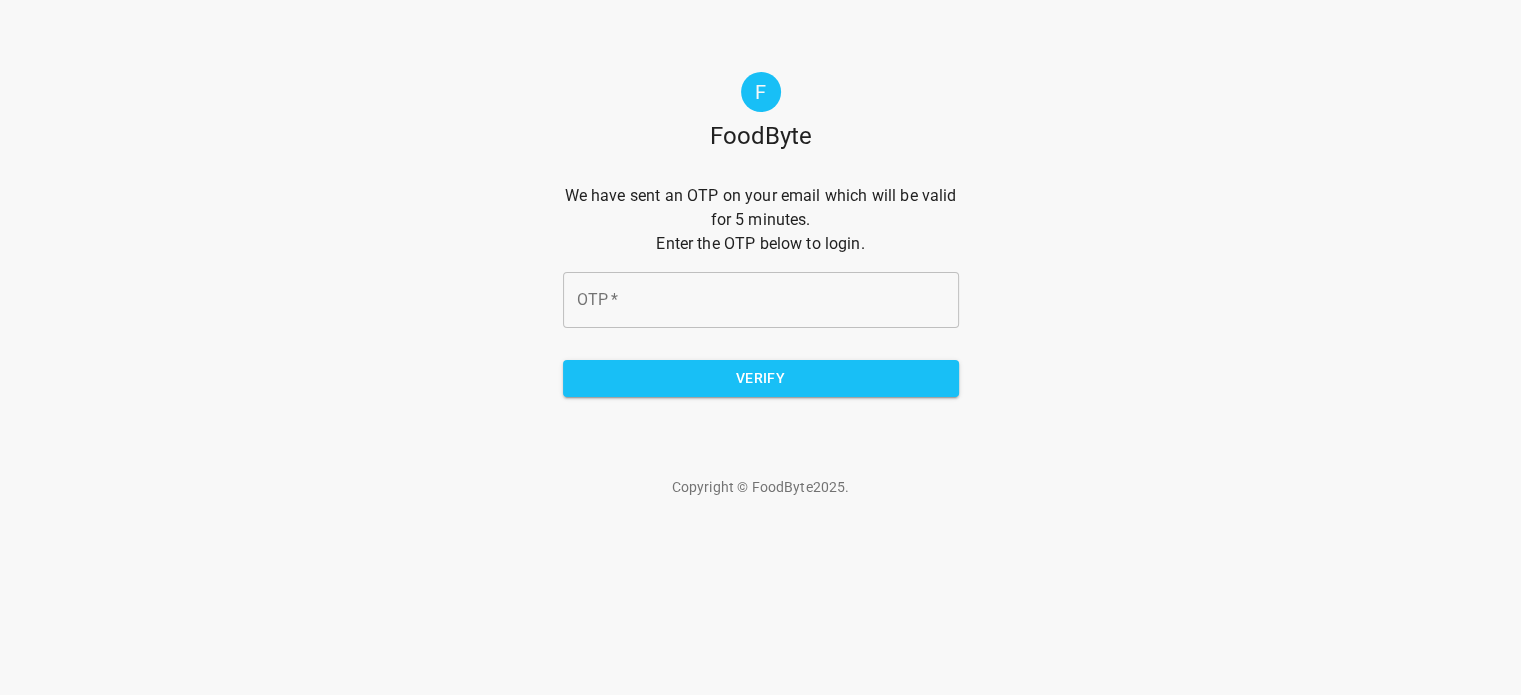 click on "OTP   *" at bounding box center (761, 300) 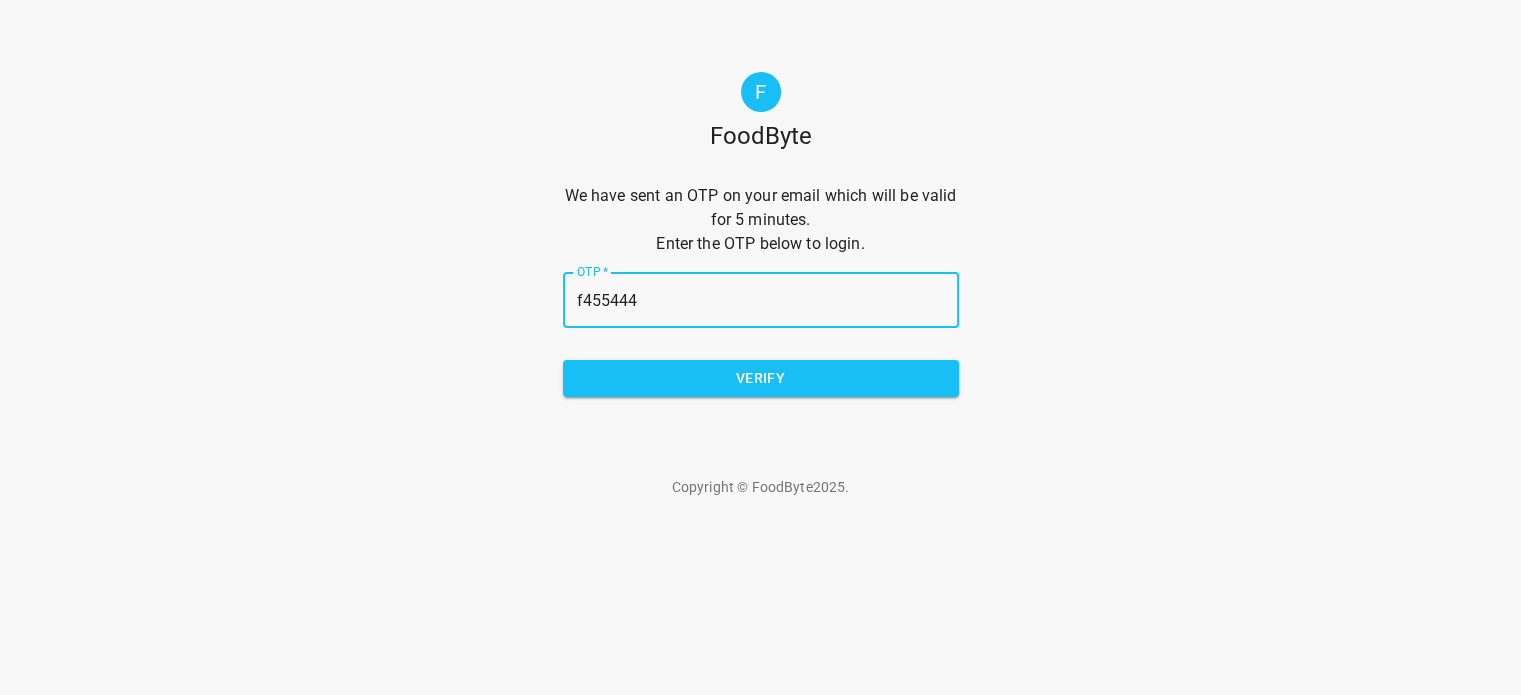 click on "f455444" at bounding box center (761, 300) 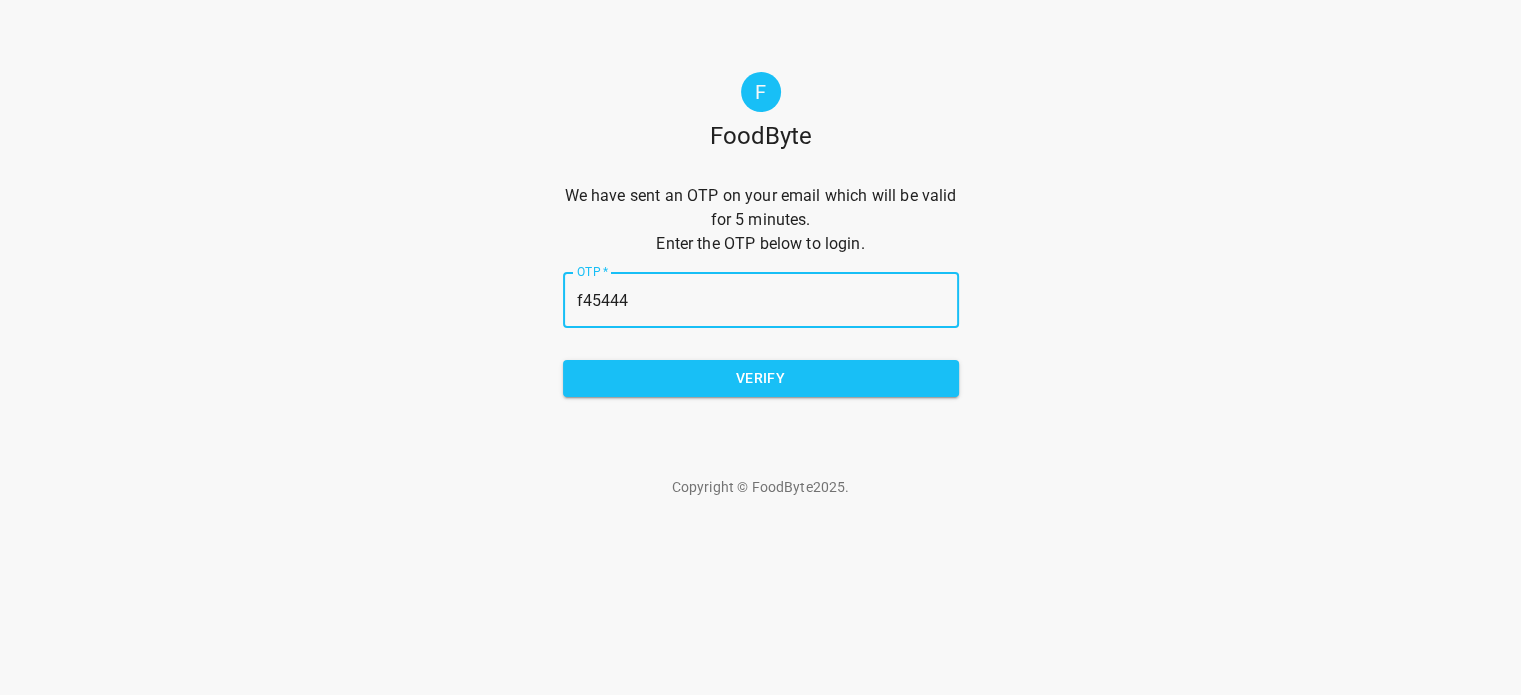 type on "f45444" 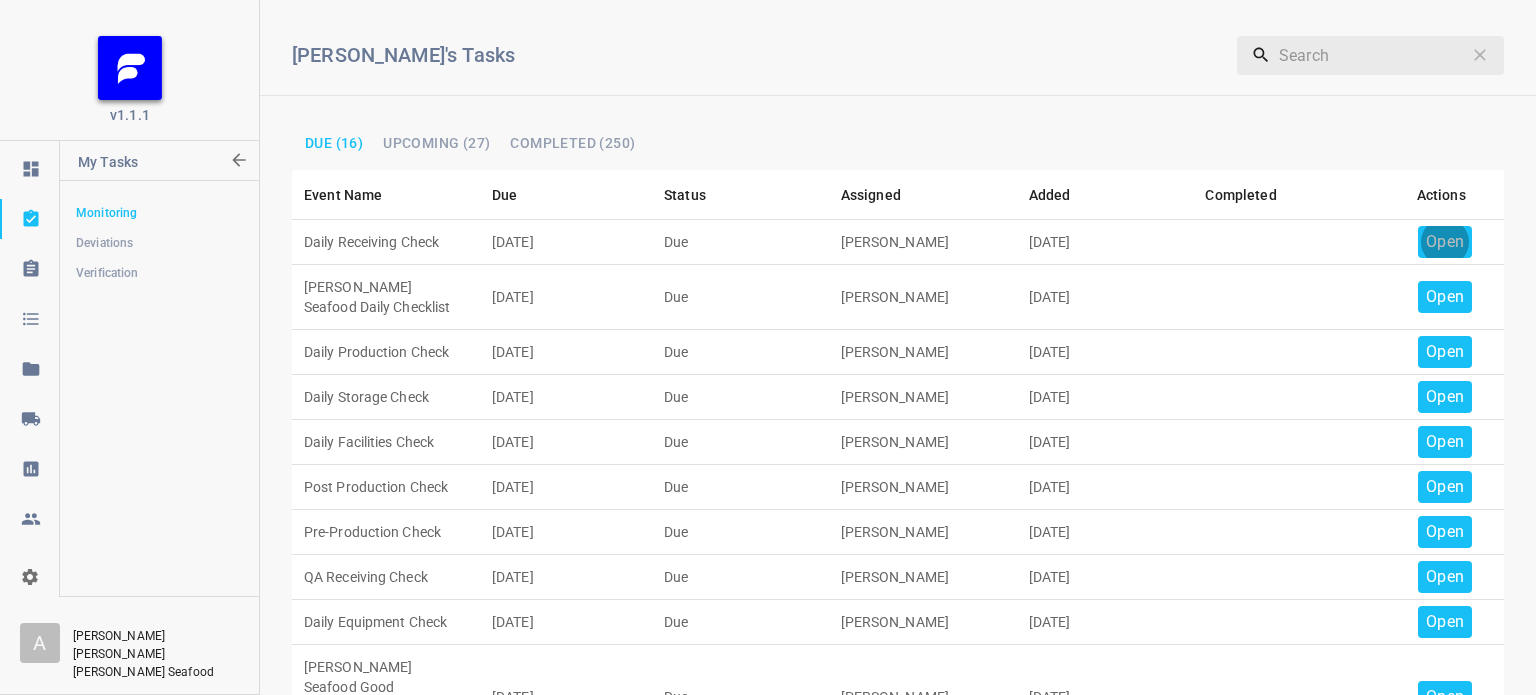click on "Open" at bounding box center [1445, 242] 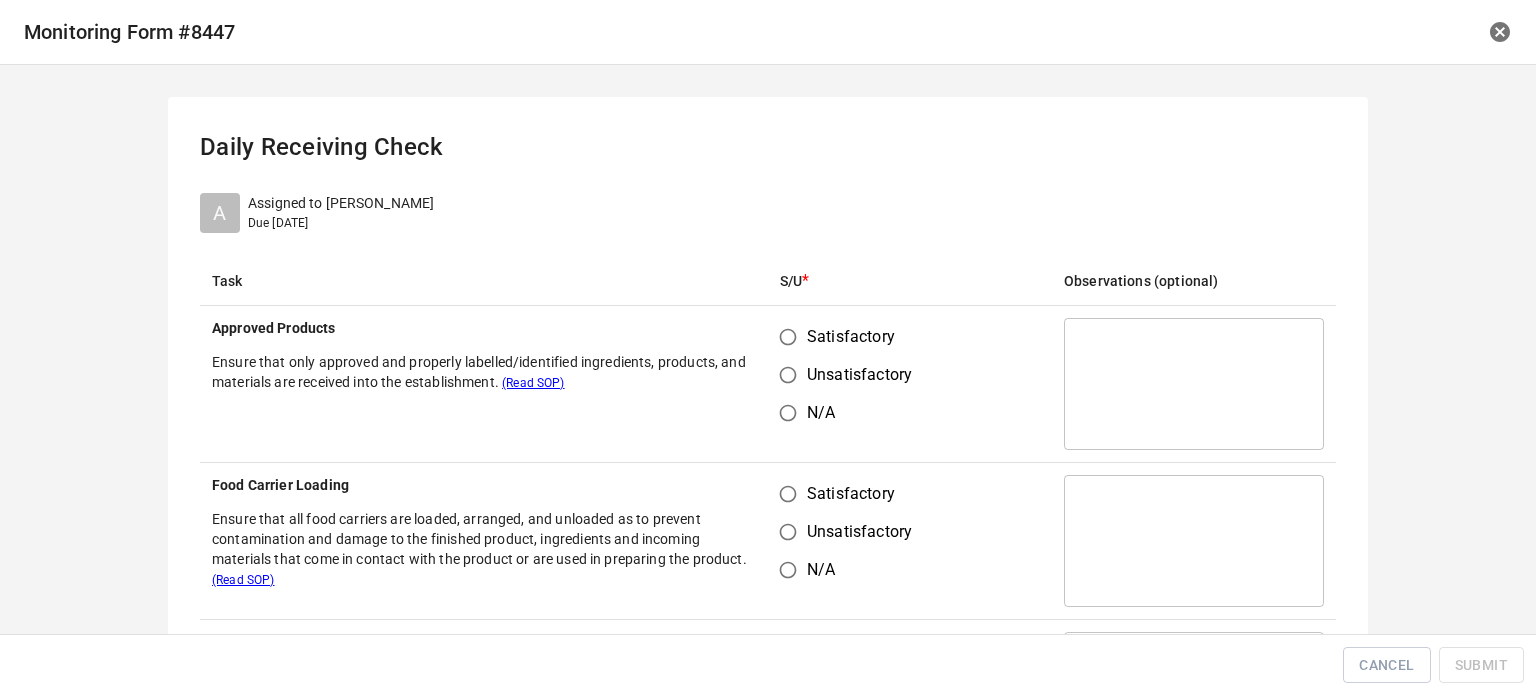 drag, startPoint x: 775, startPoint y: 333, endPoint x: 783, endPoint y: 341, distance: 11.313708 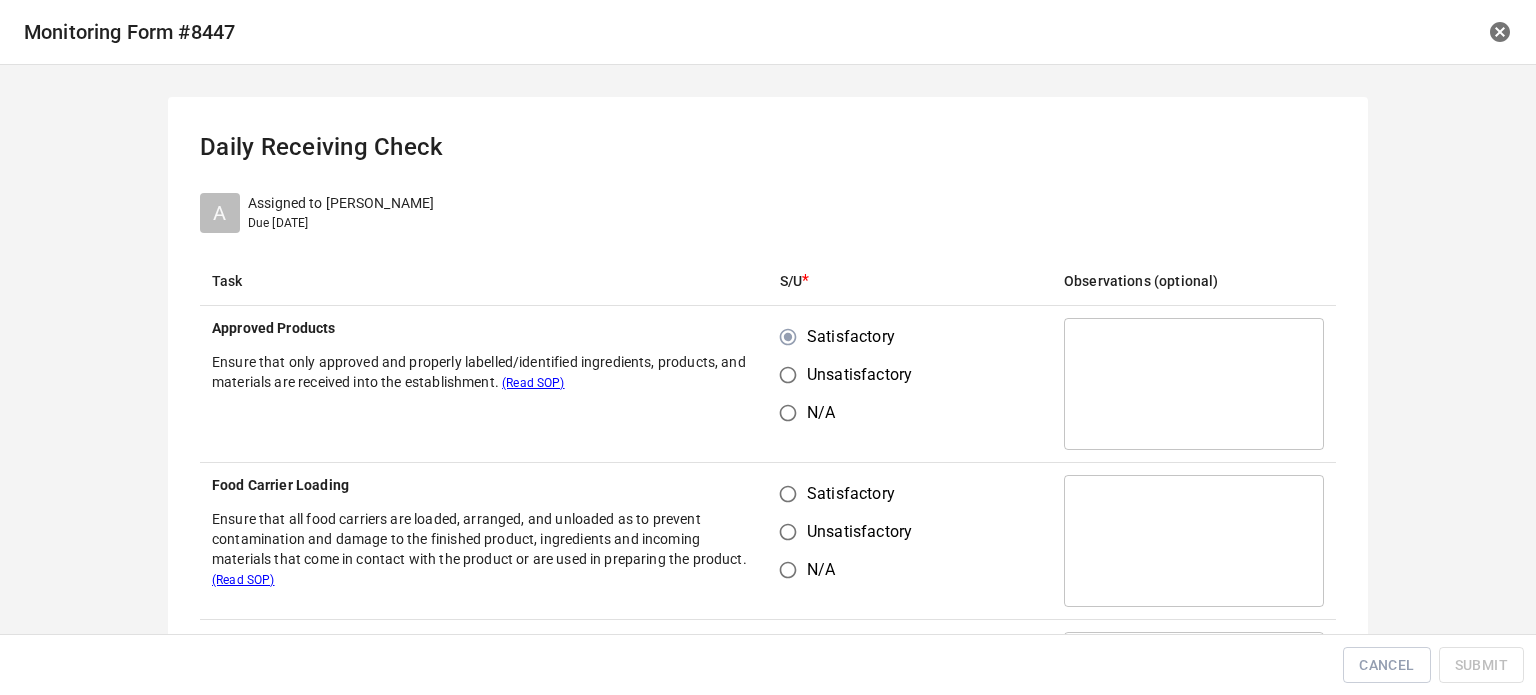 drag, startPoint x: 782, startPoint y: 495, endPoint x: 804, endPoint y: 492, distance: 22.203604 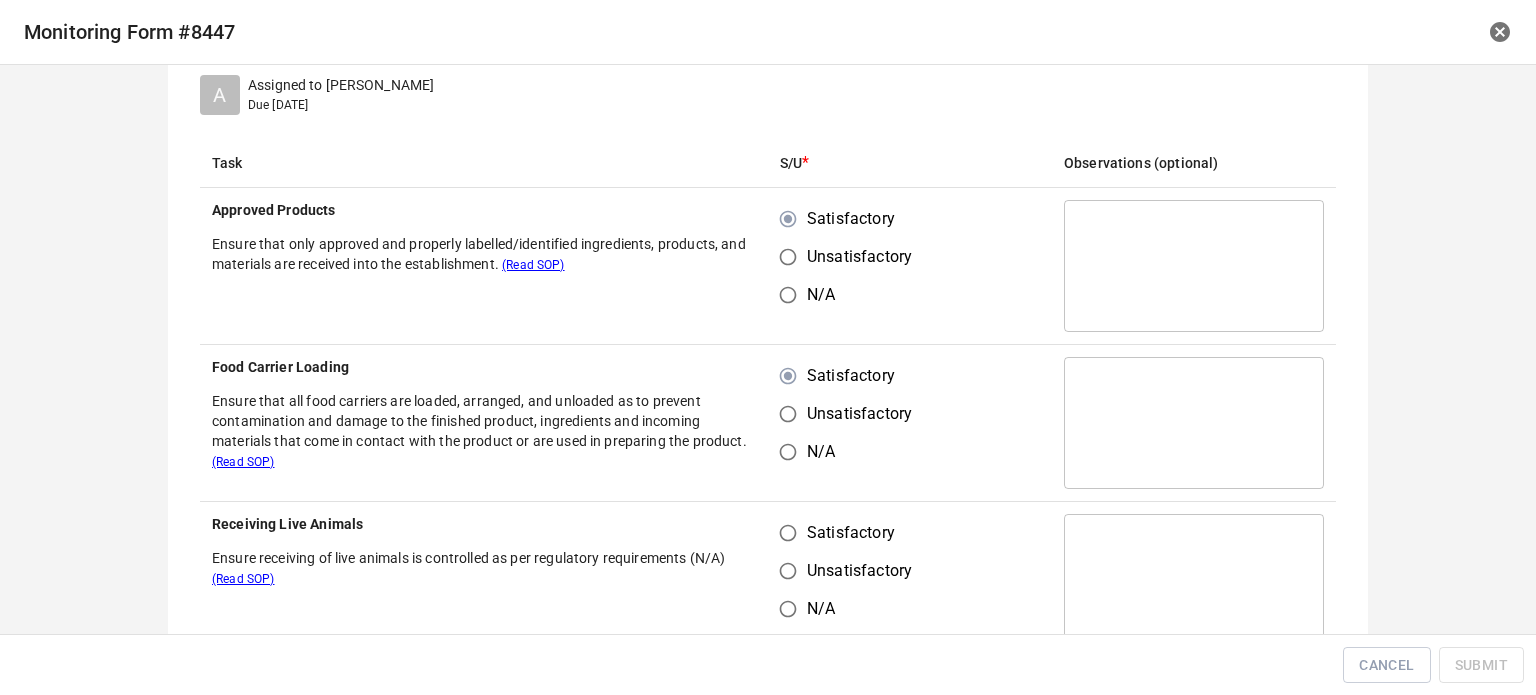 scroll, scrollTop: 300, scrollLeft: 0, axis: vertical 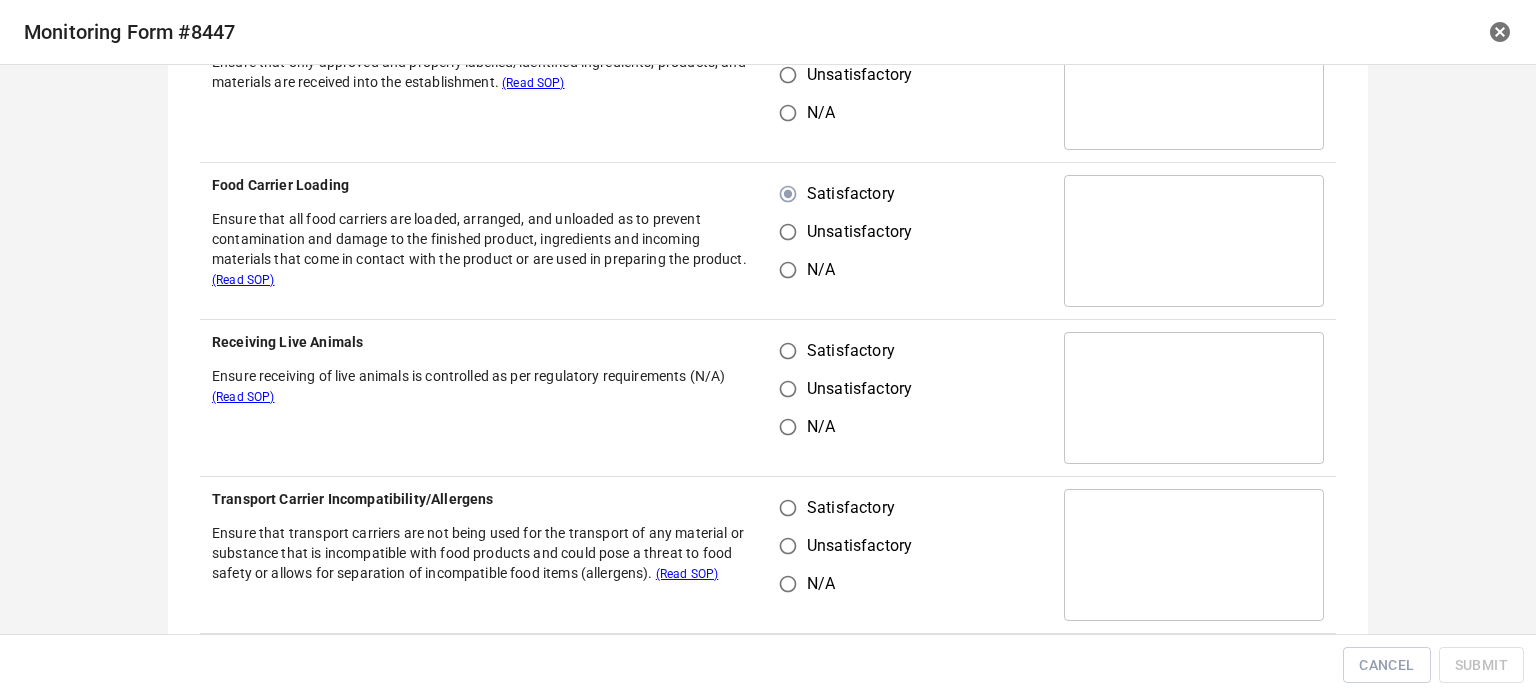 click on "Satisfactory" at bounding box center (788, 351) 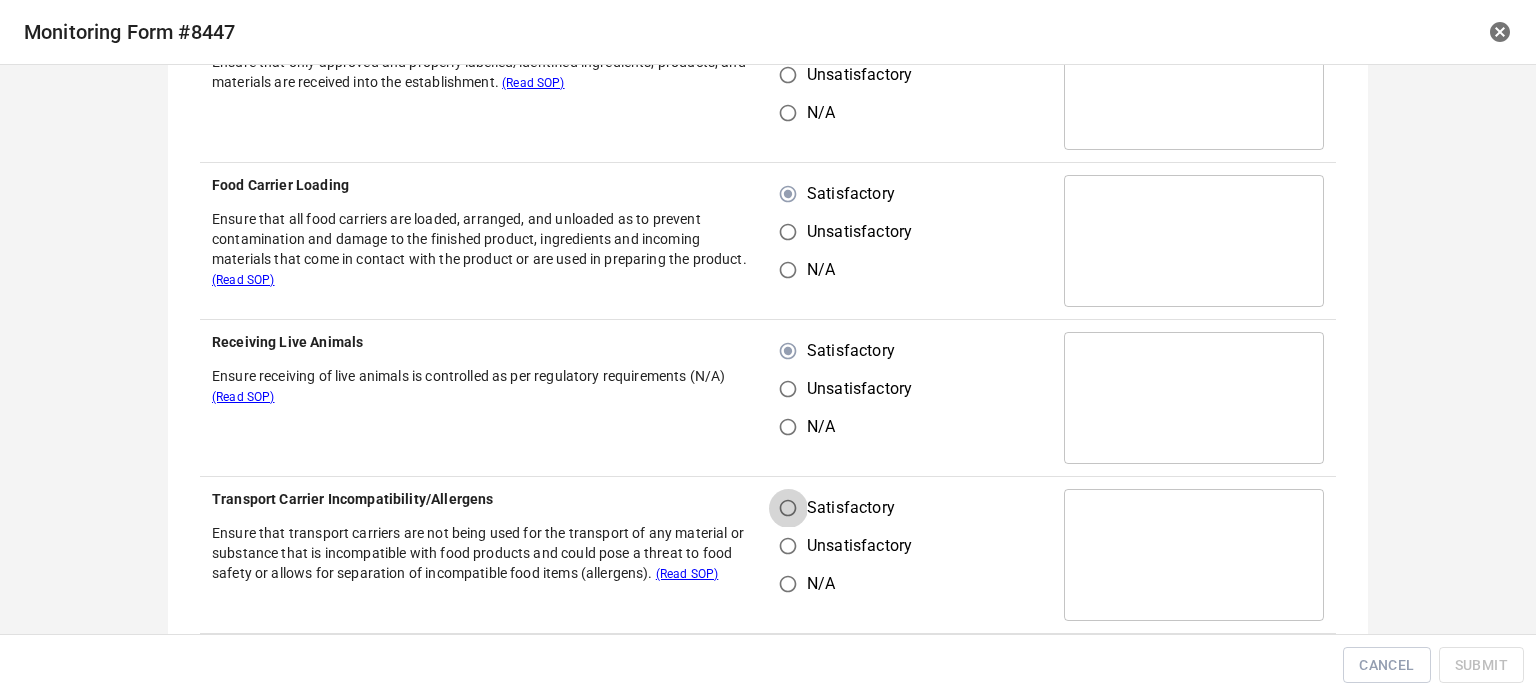 click on "Satisfactory" at bounding box center (788, 508) 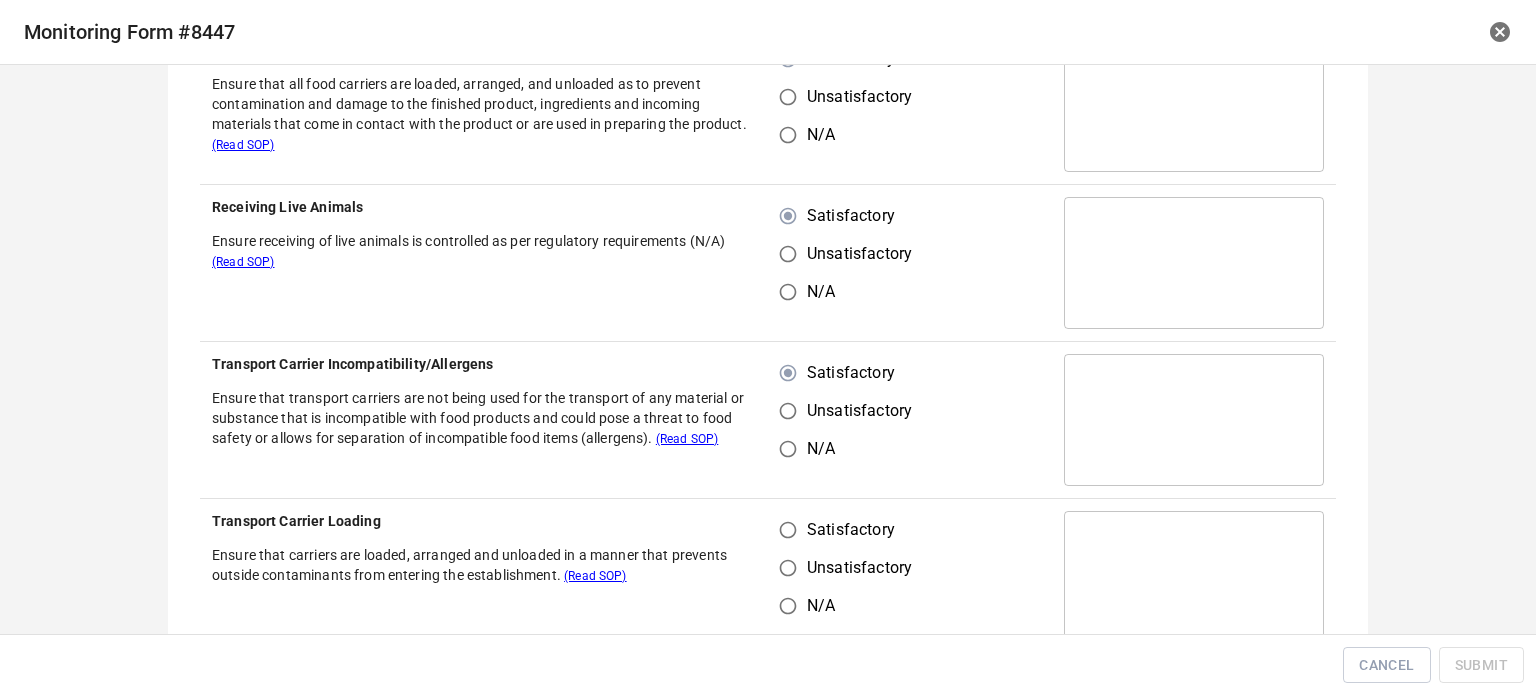 scroll, scrollTop: 600, scrollLeft: 0, axis: vertical 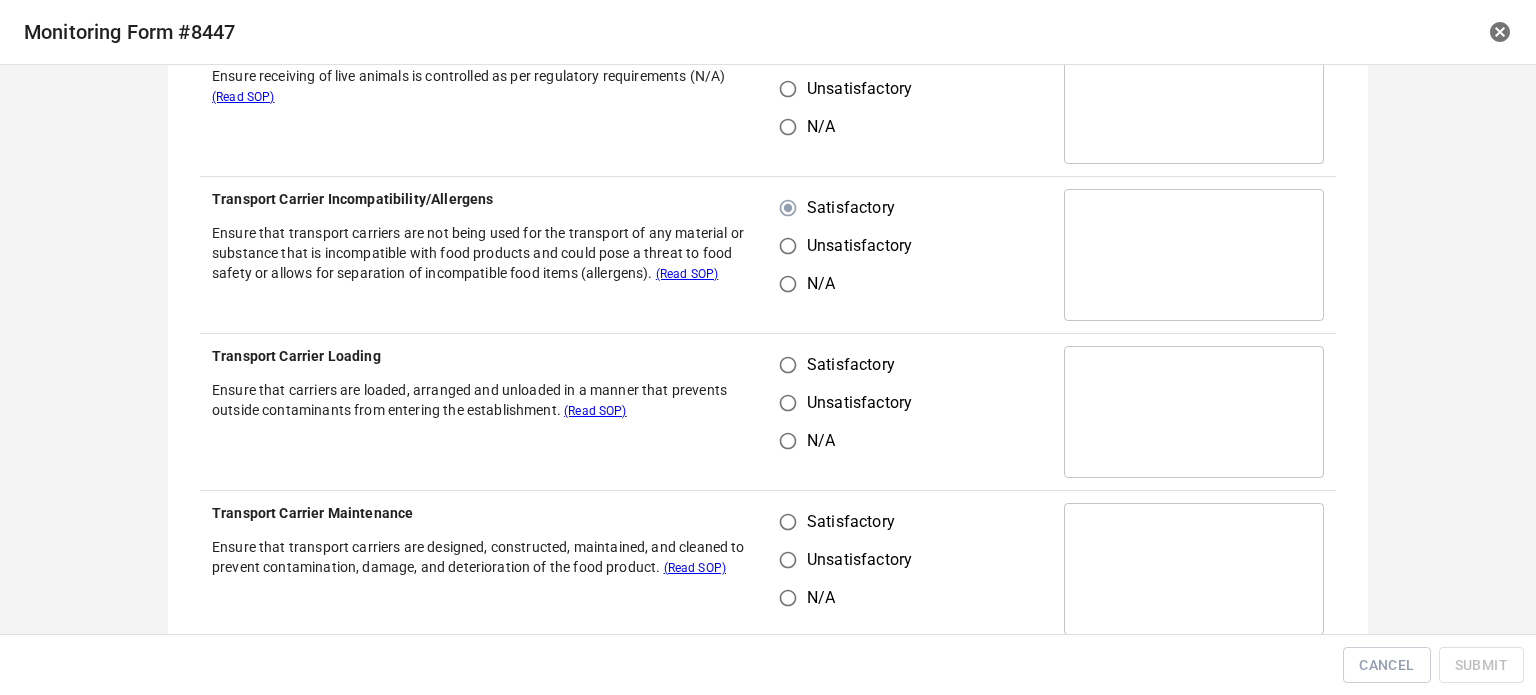 click on "Satisfactory" at bounding box center (788, 365) 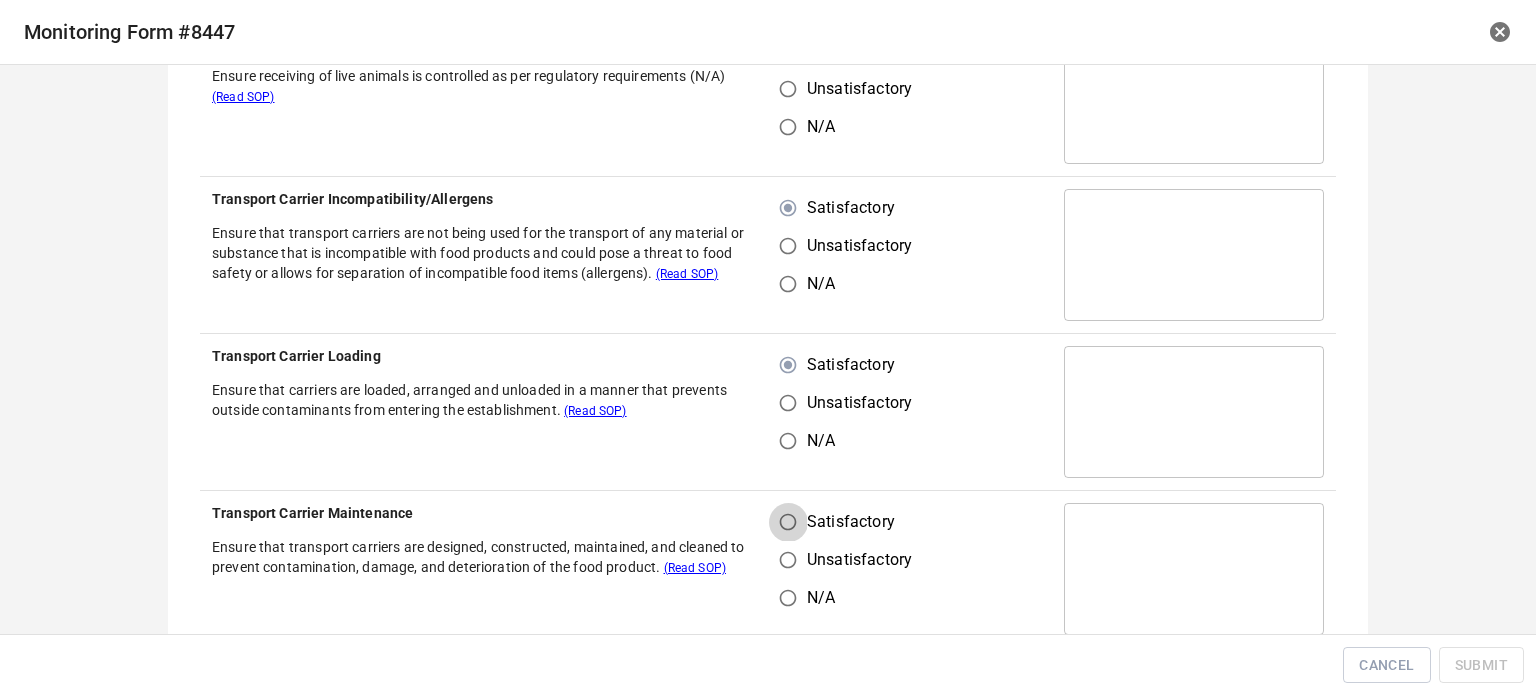 click on "Satisfactory" at bounding box center (788, 522) 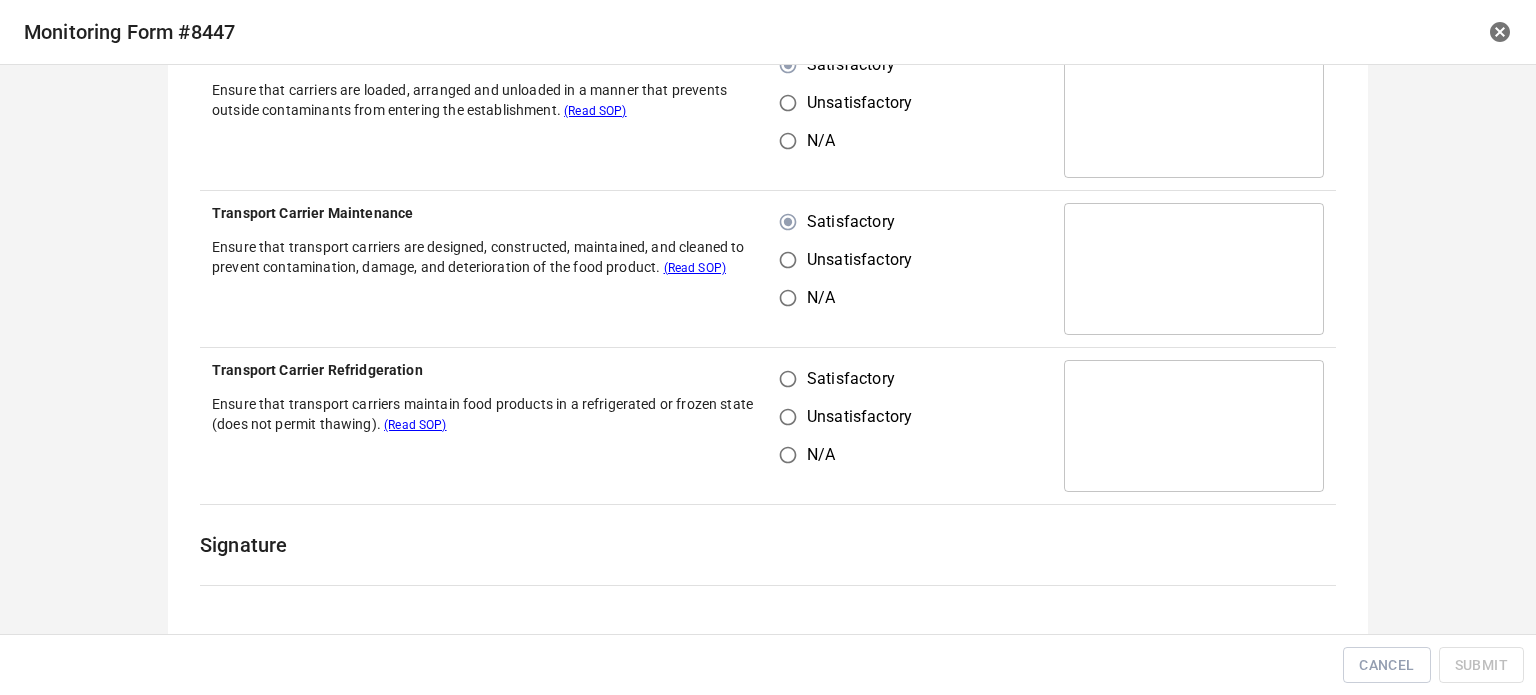 click on "Satisfactory" at bounding box center [788, 379] 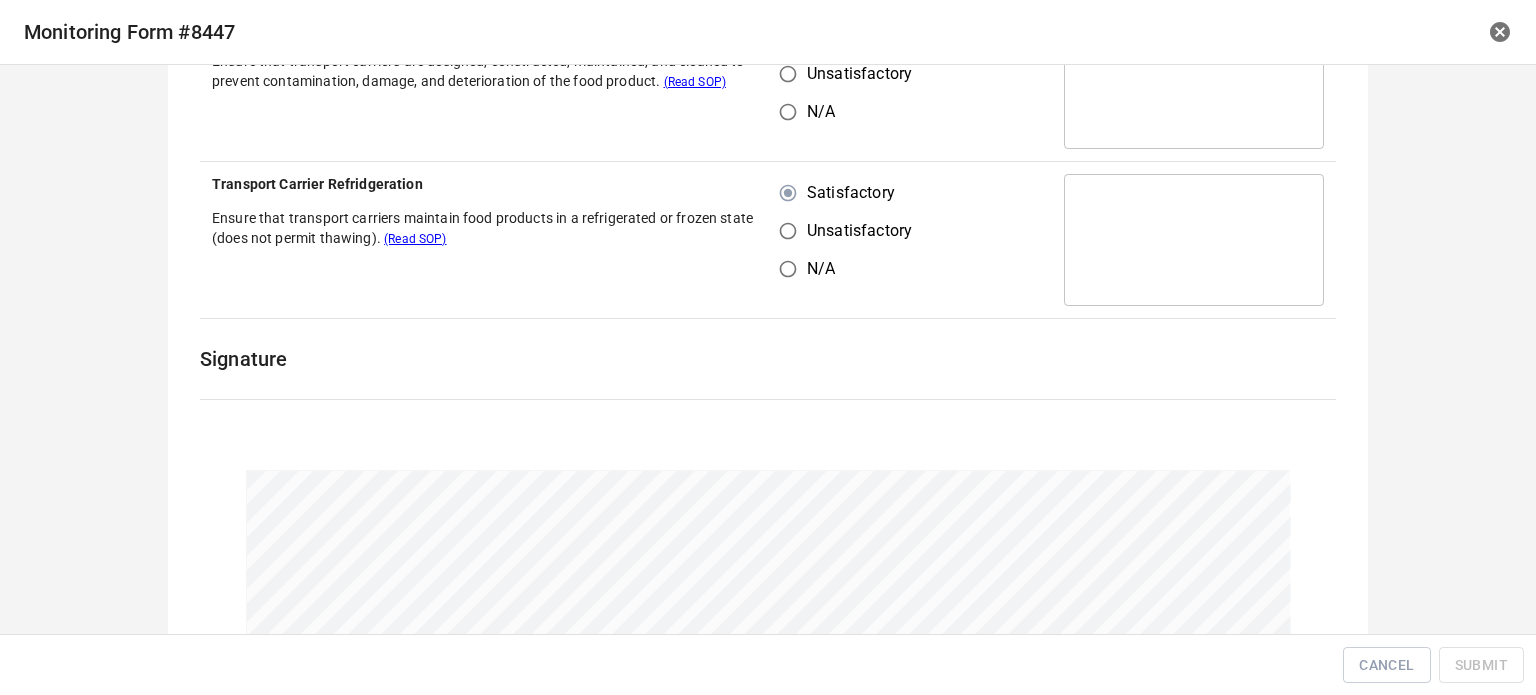 scroll, scrollTop: 1245, scrollLeft: 0, axis: vertical 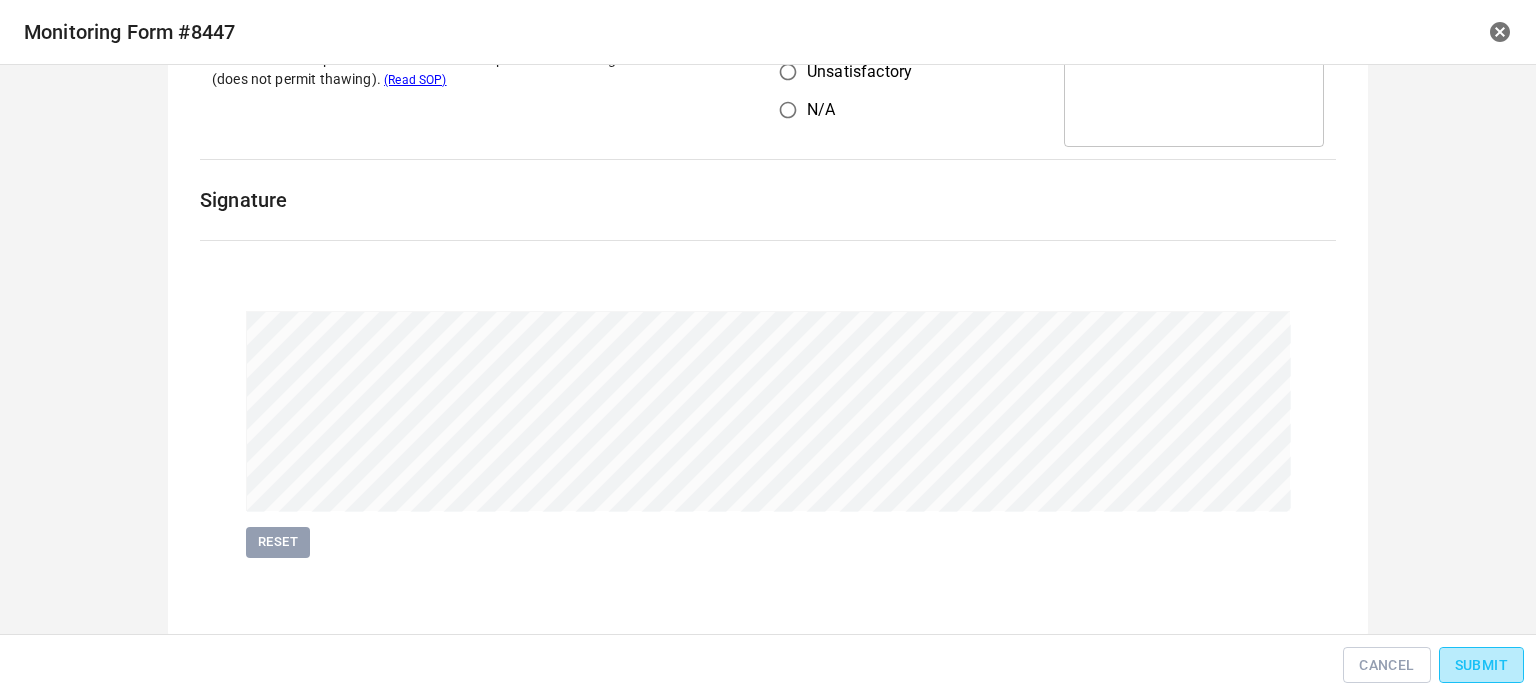 click on "Submit" at bounding box center [1481, 665] 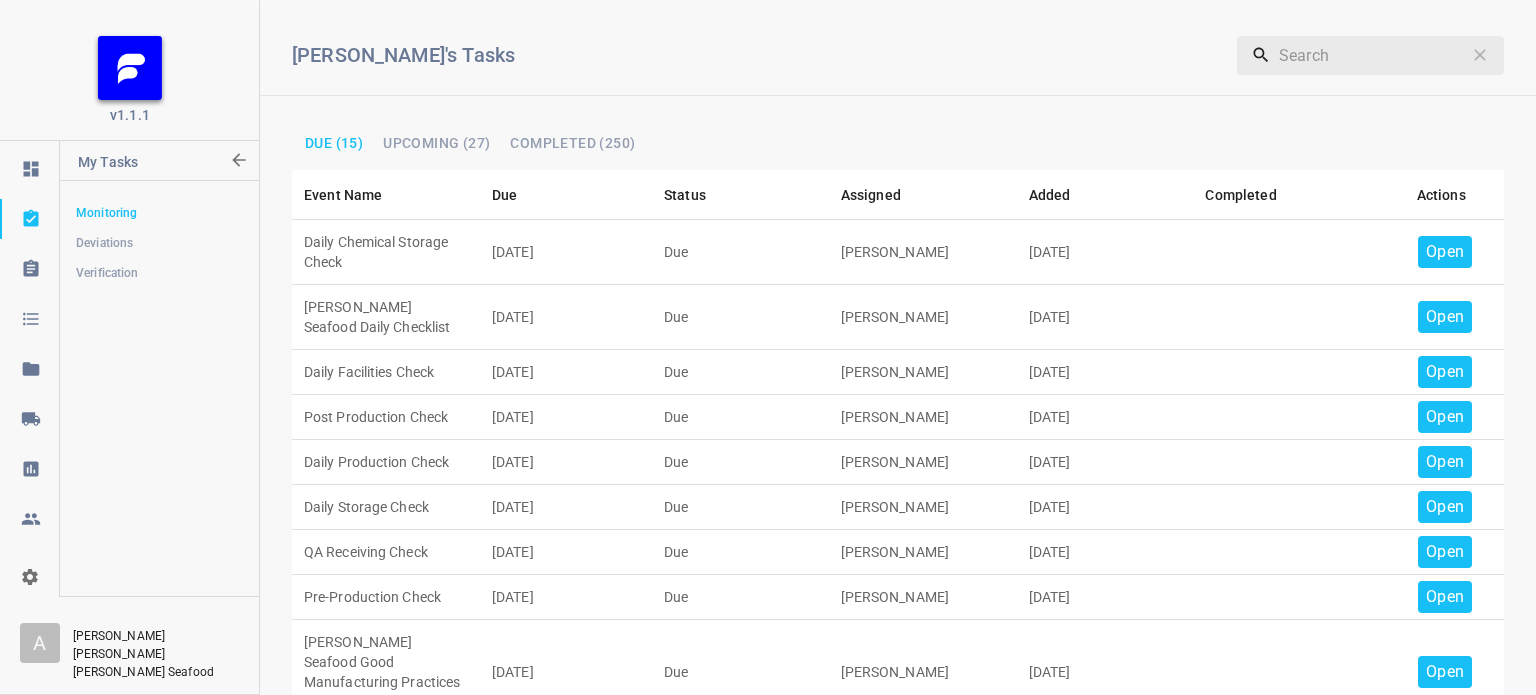click on "Open" at bounding box center [1445, 252] 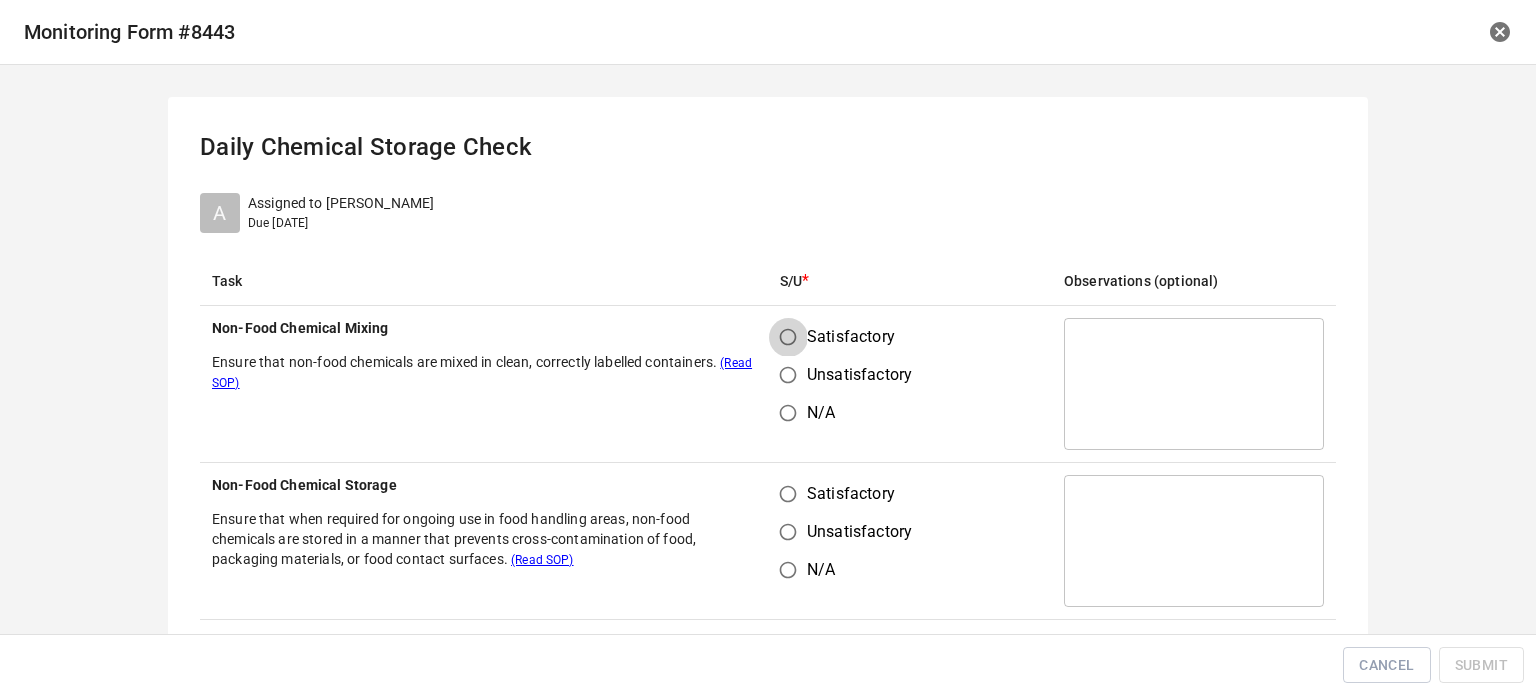 click on "Satisfactory" at bounding box center (788, 337) 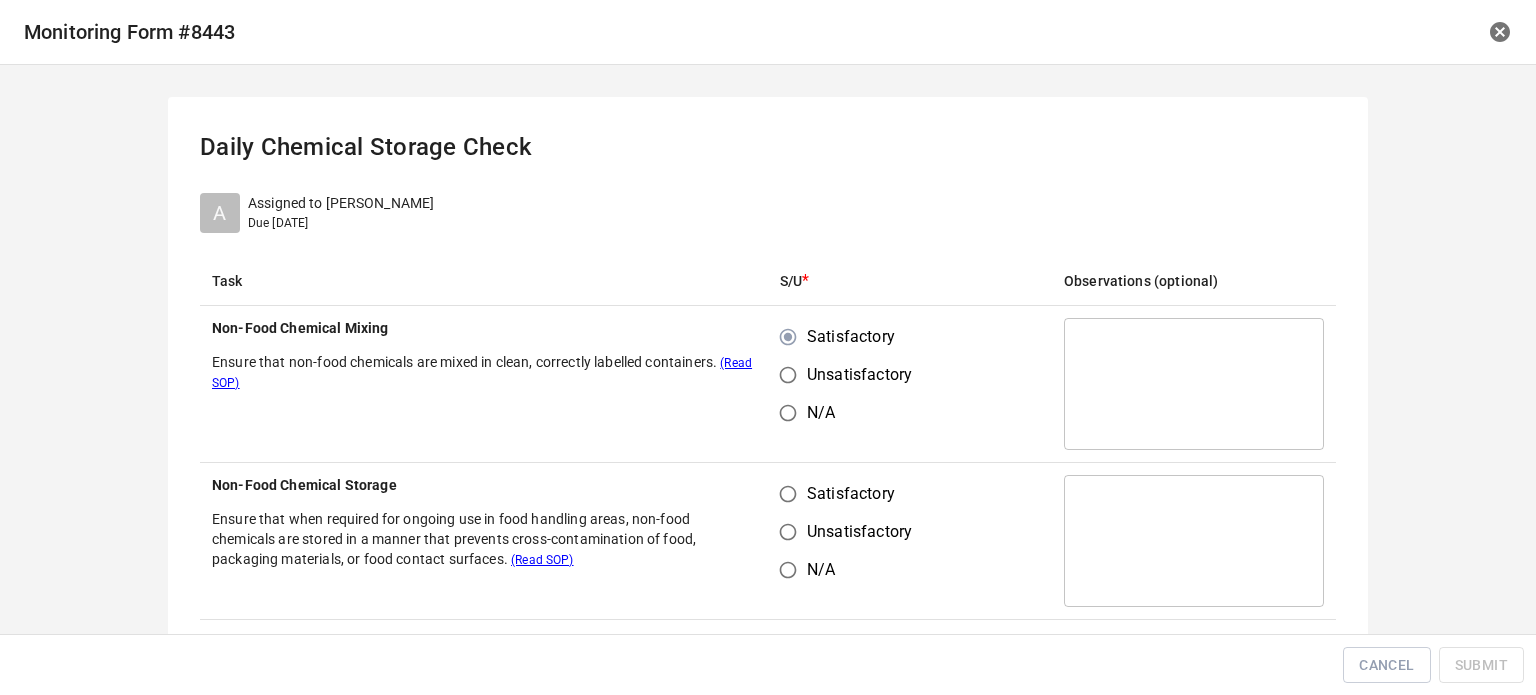 click on "Unsatisfactory" at bounding box center [788, 532] 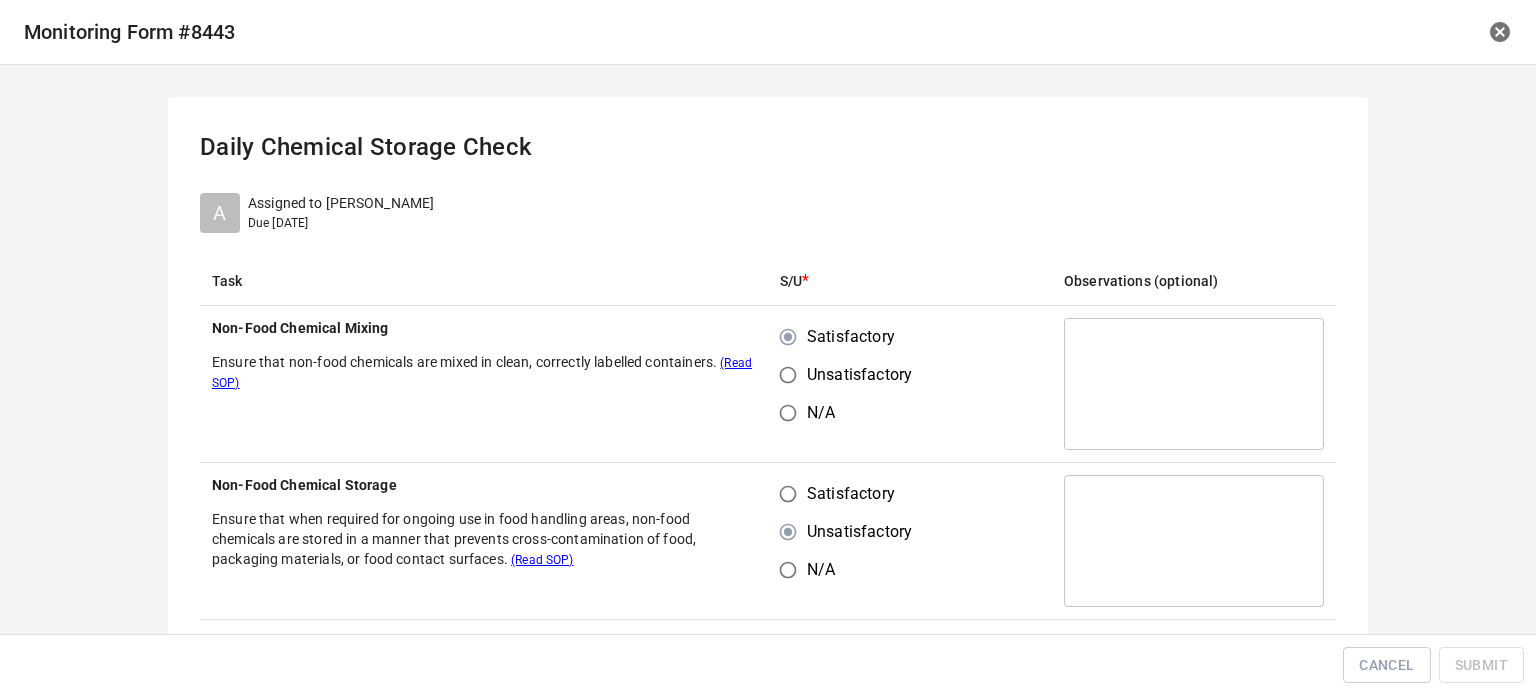 click on "Satisfactory" at bounding box center [788, 494] 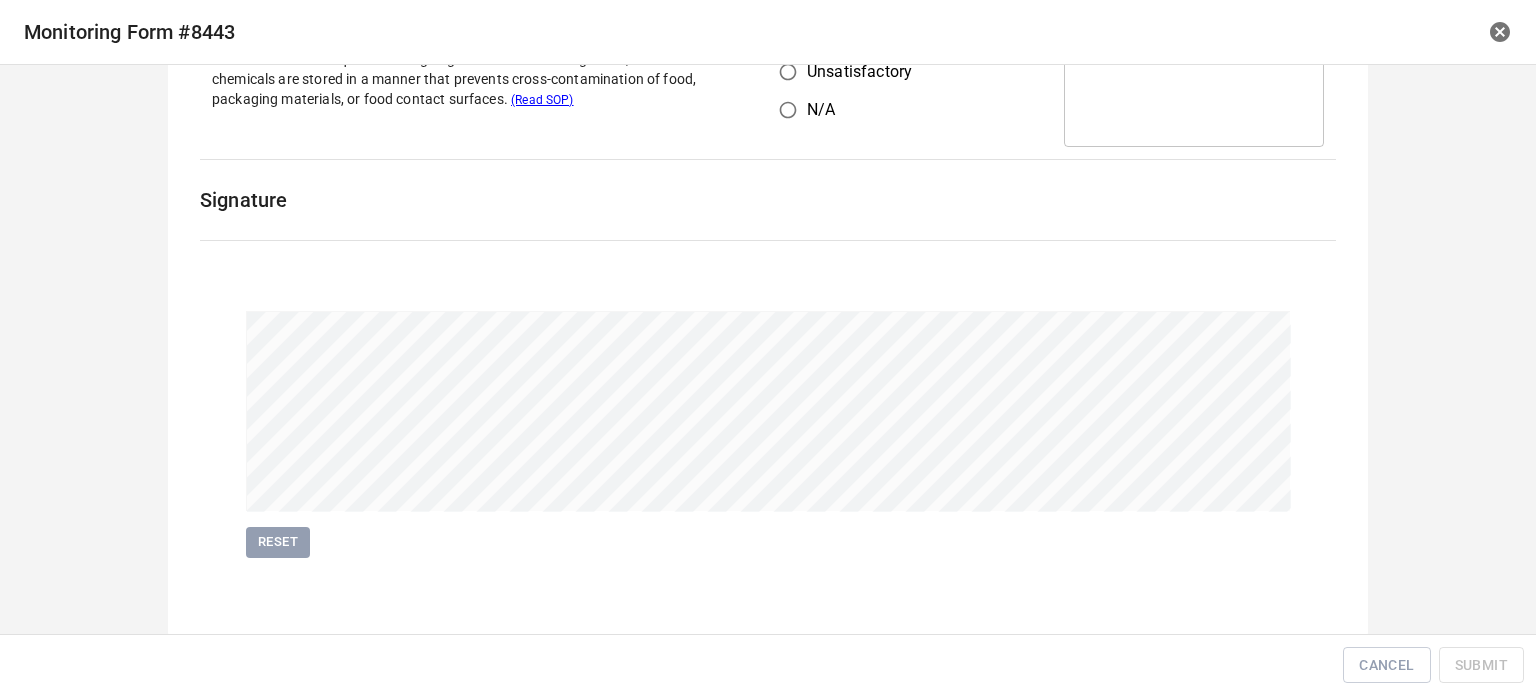 scroll, scrollTop: 461, scrollLeft: 0, axis: vertical 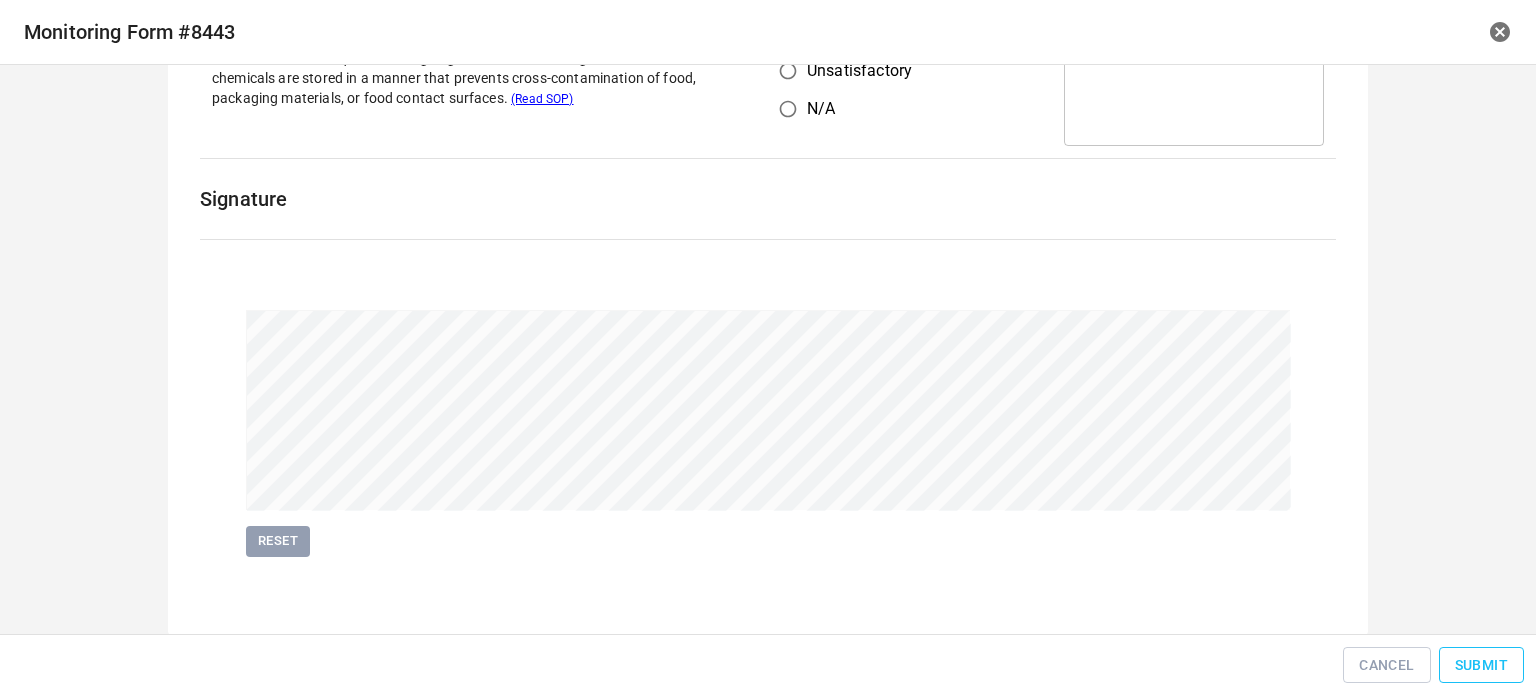 click on "Submit" at bounding box center [1481, 665] 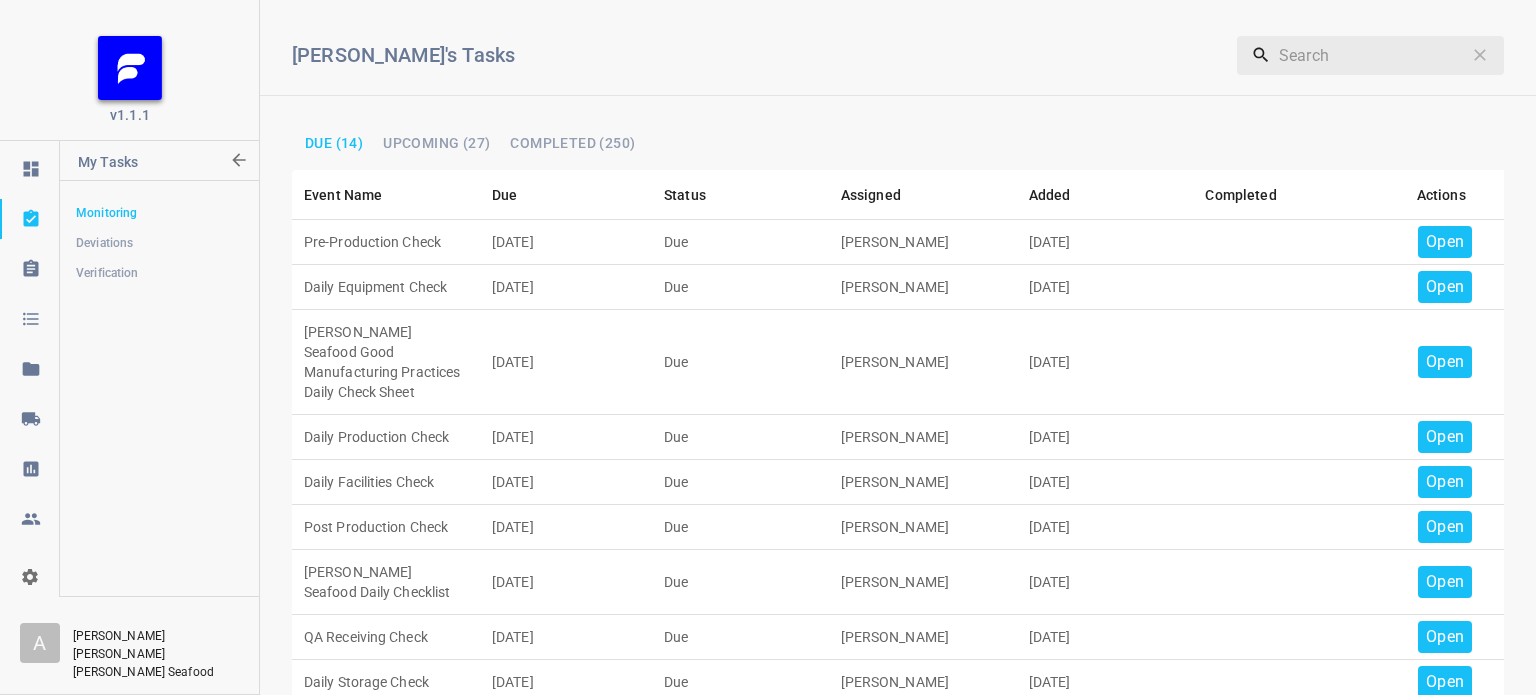 click on "Open" at bounding box center [1445, 242] 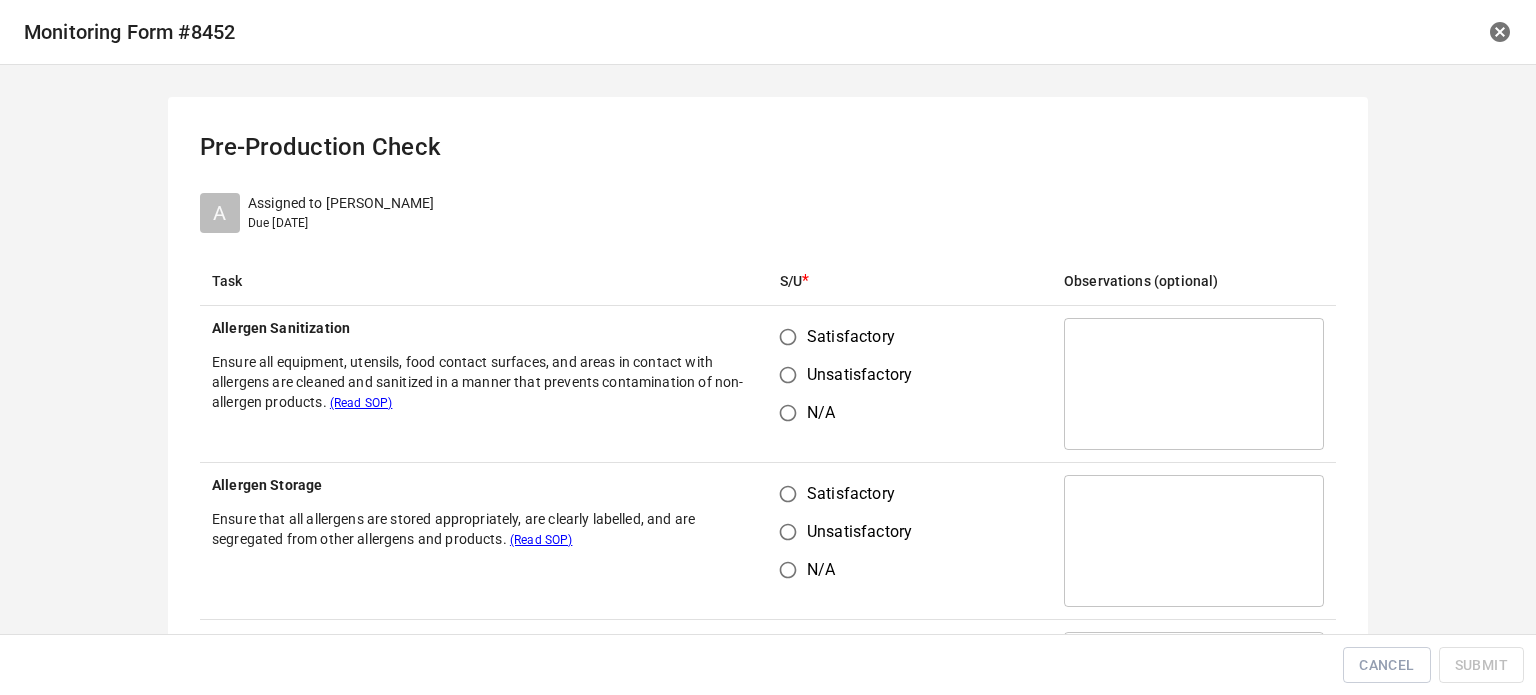 click on "Satisfactory" at bounding box center [788, 337] 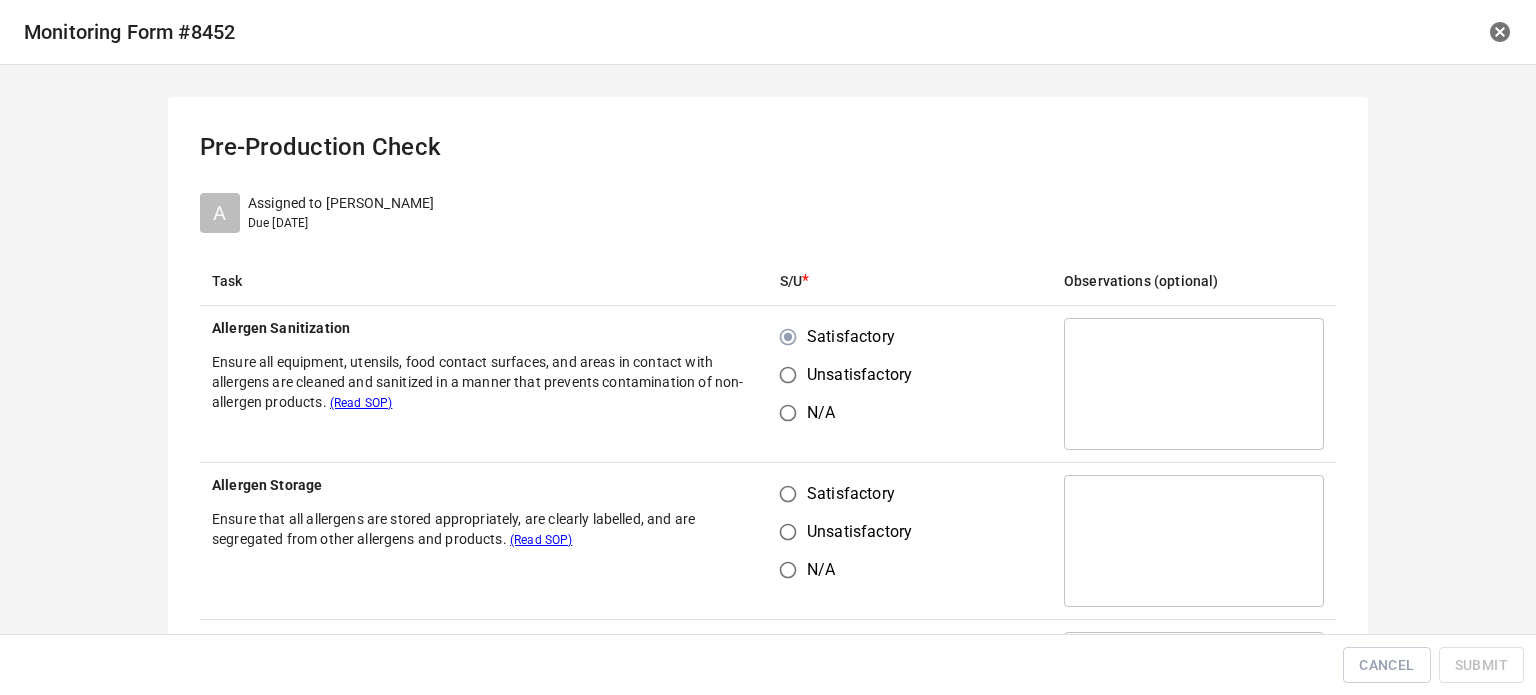 click on "Satisfactory" at bounding box center [788, 494] 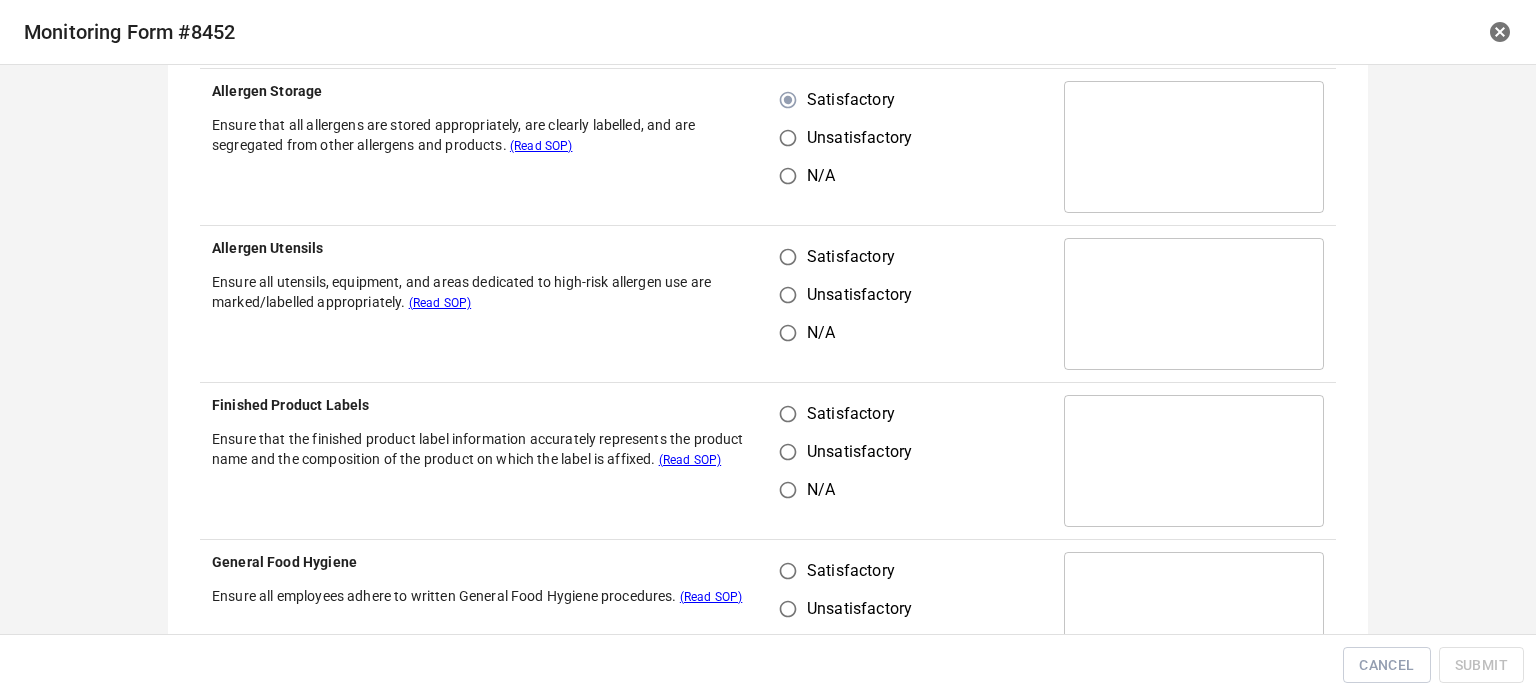 scroll, scrollTop: 400, scrollLeft: 0, axis: vertical 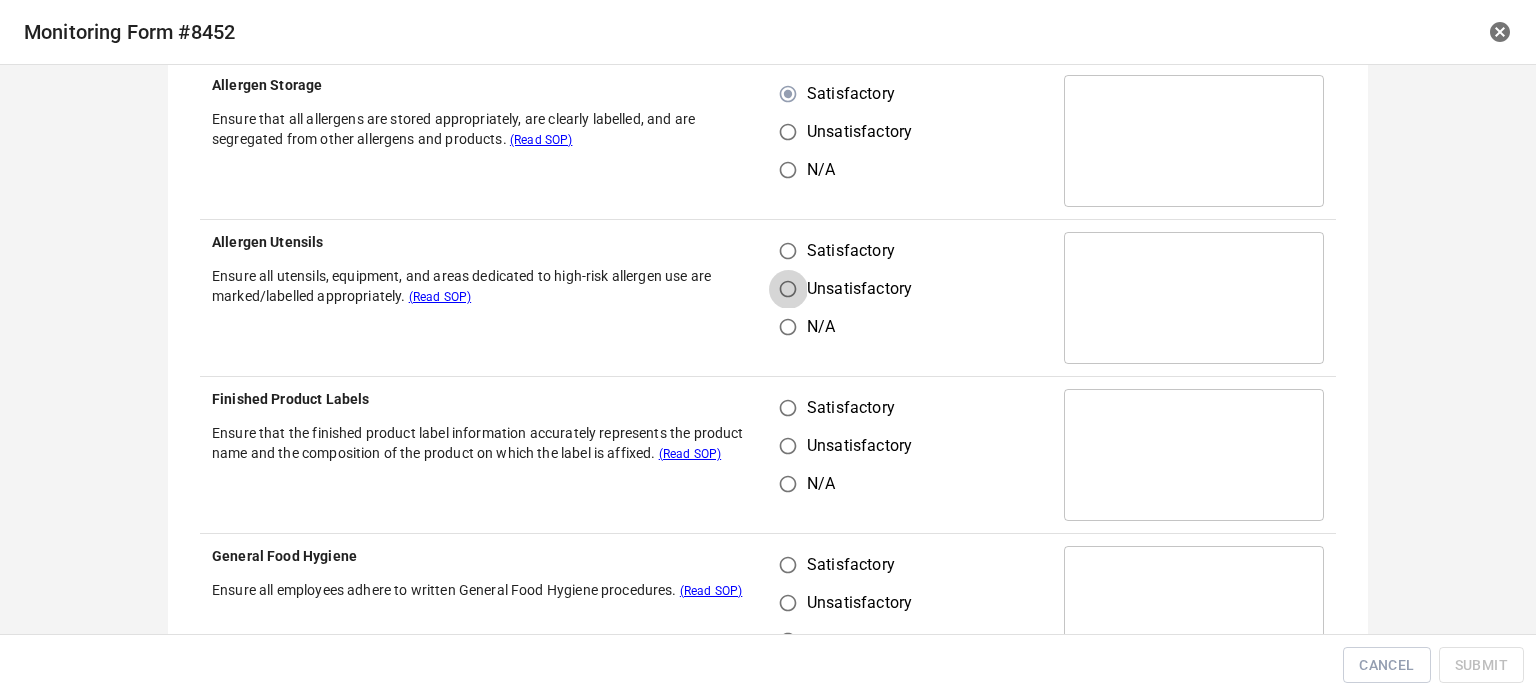 drag, startPoint x: 796, startPoint y: 272, endPoint x: 781, endPoint y: 259, distance: 19.849434 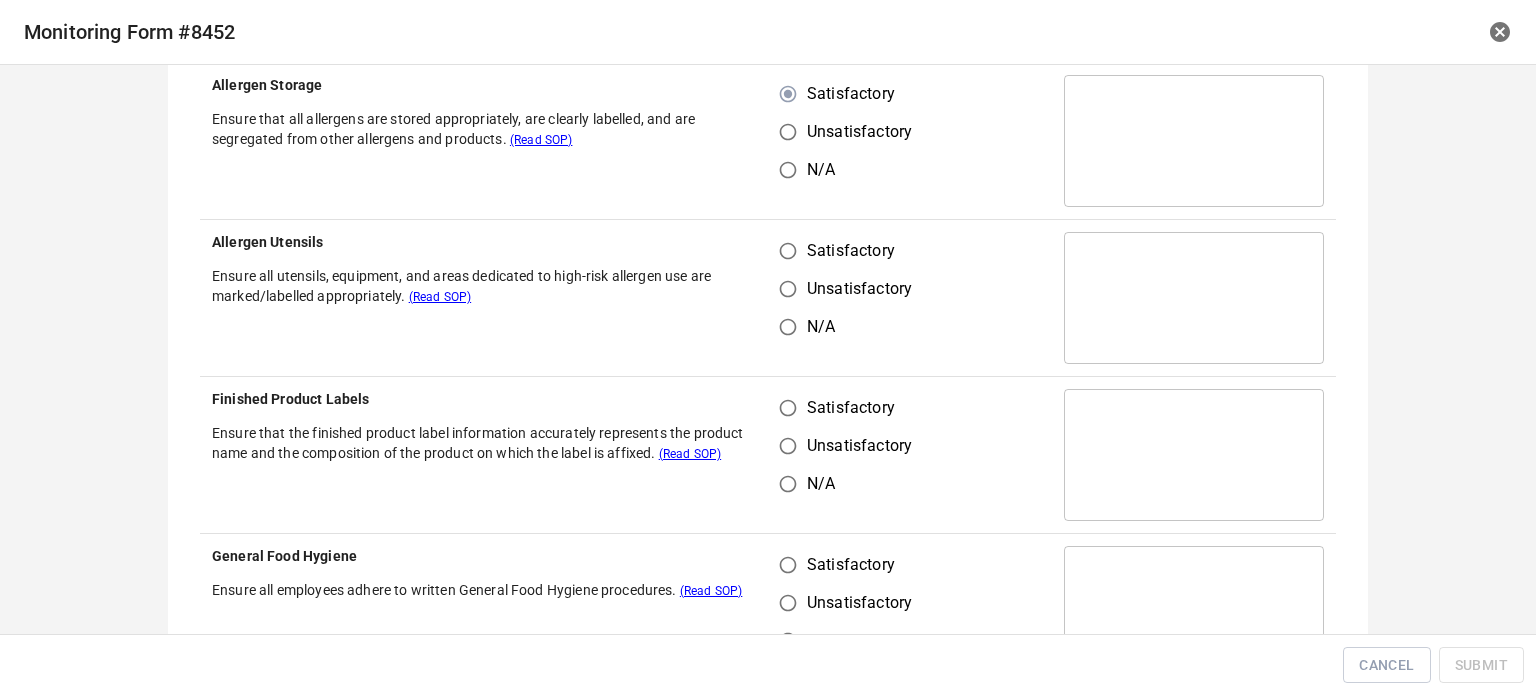 click on "Satisfactory" at bounding box center (788, 251) 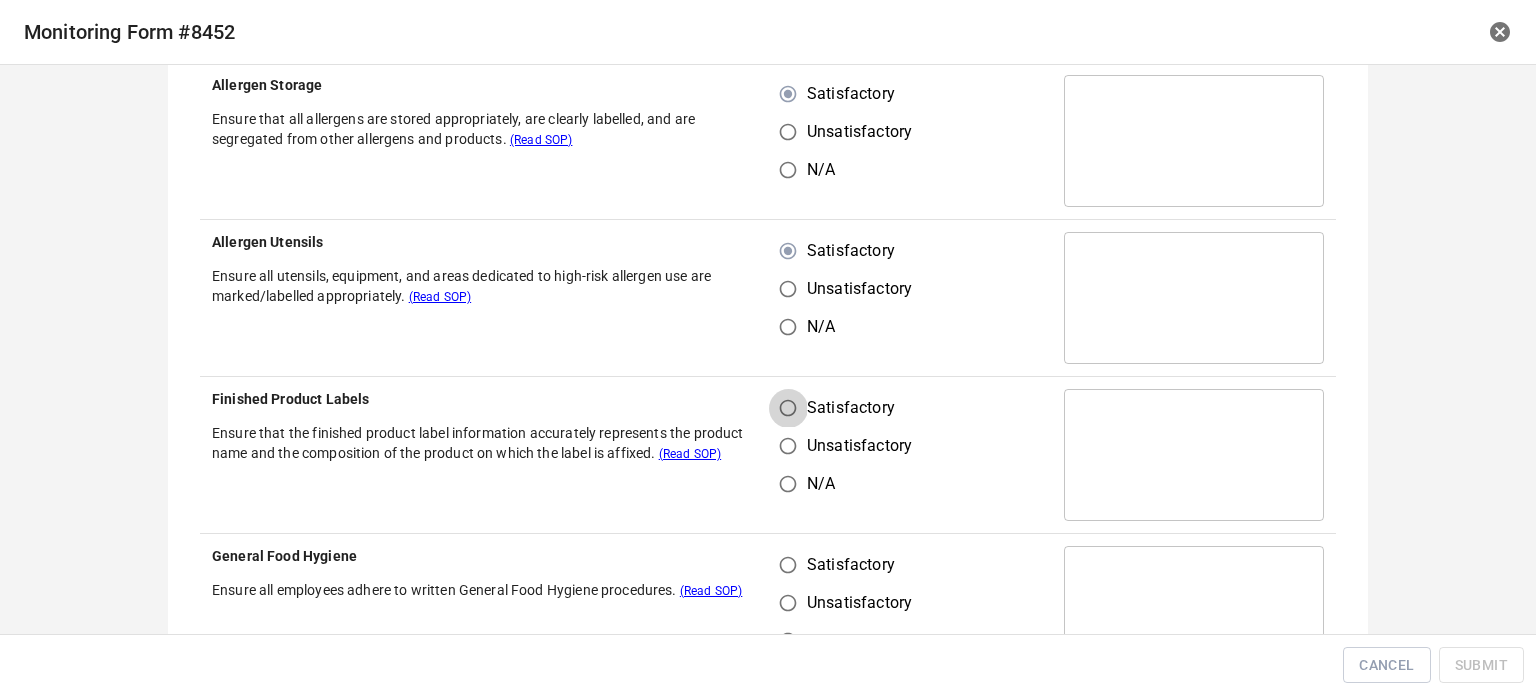 click on "Satisfactory" at bounding box center (788, 408) 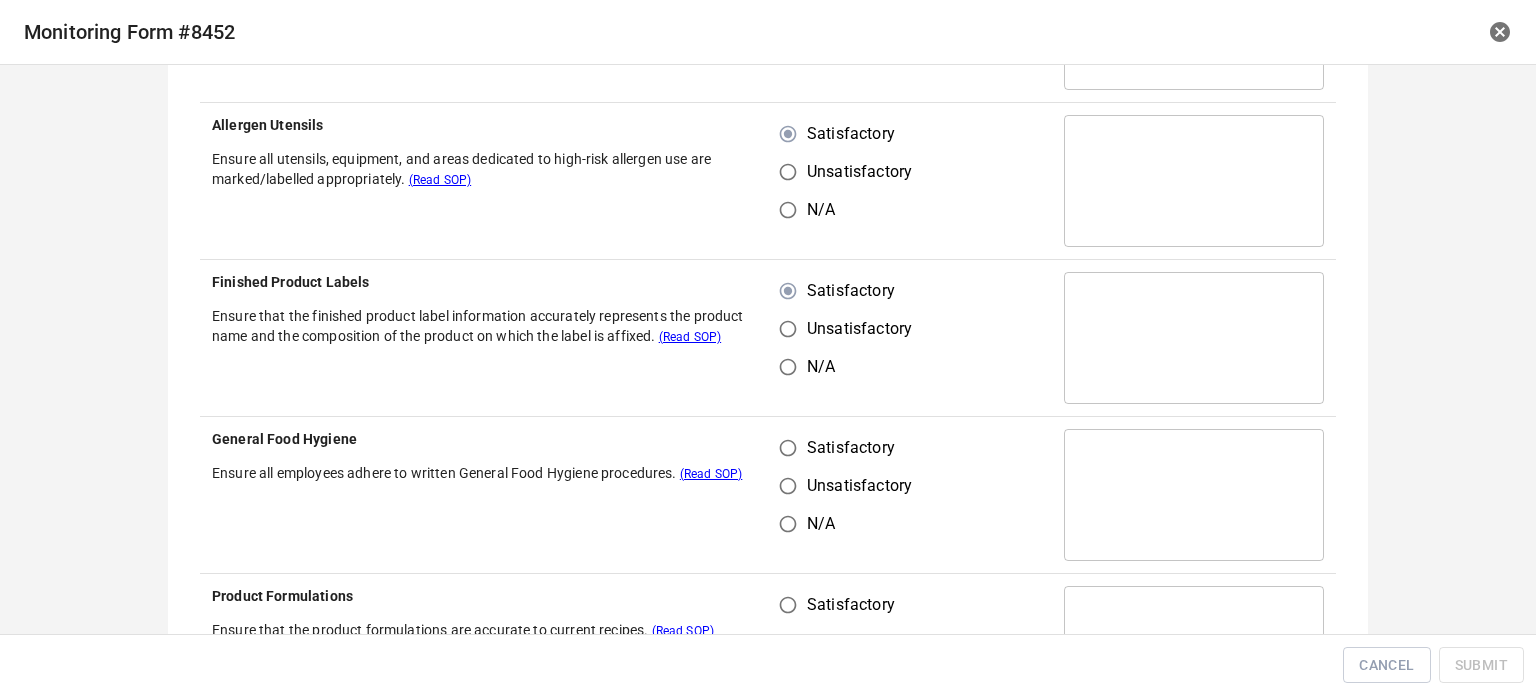scroll, scrollTop: 700, scrollLeft: 0, axis: vertical 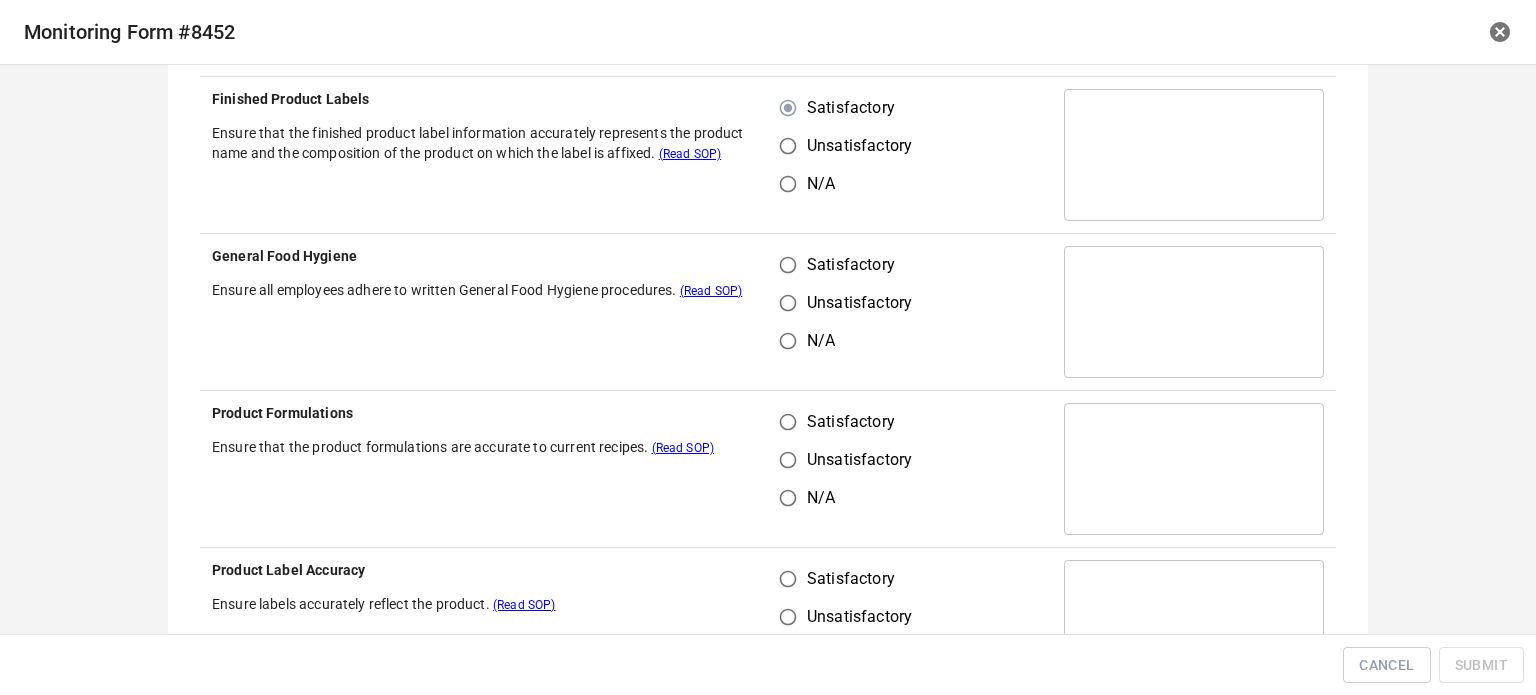 drag, startPoint x: 775, startPoint y: 264, endPoint x: 787, endPoint y: 312, distance: 49.47727 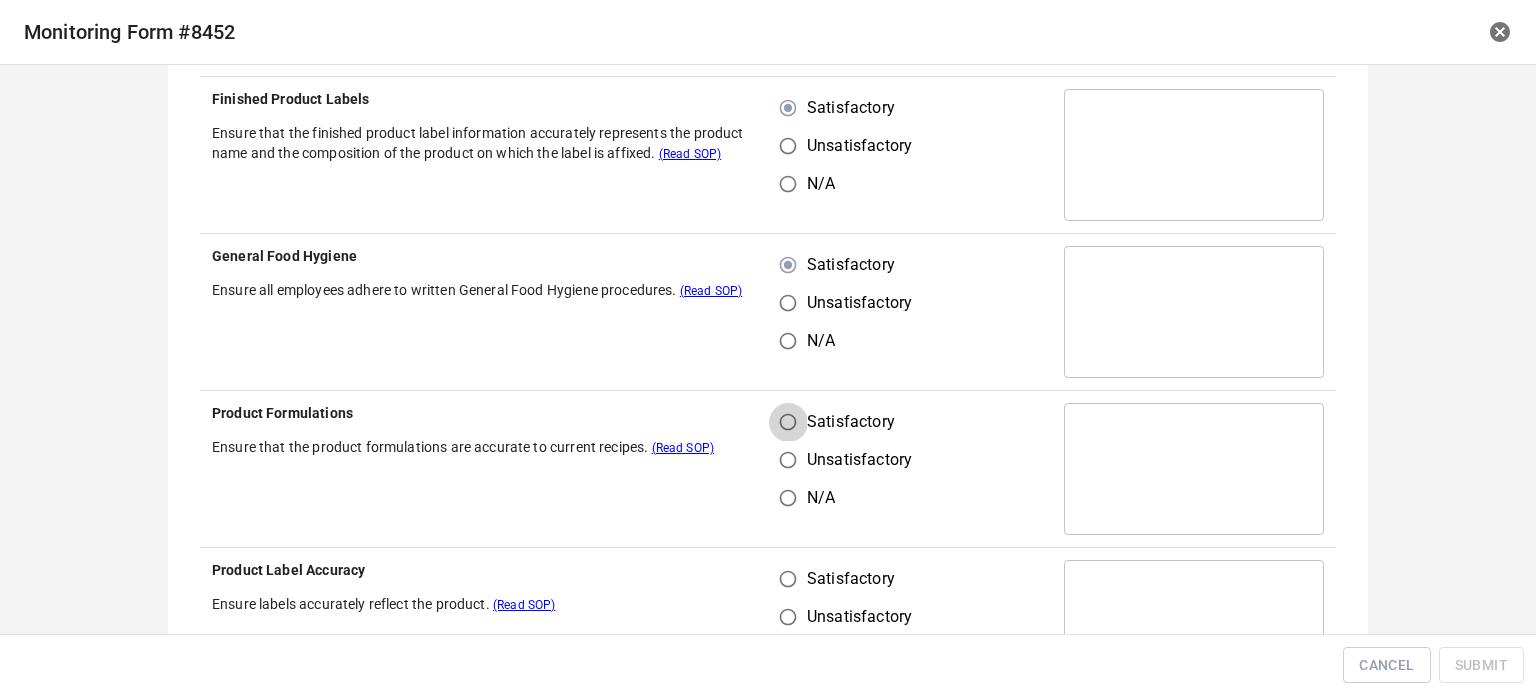click on "Satisfactory" at bounding box center [788, 422] 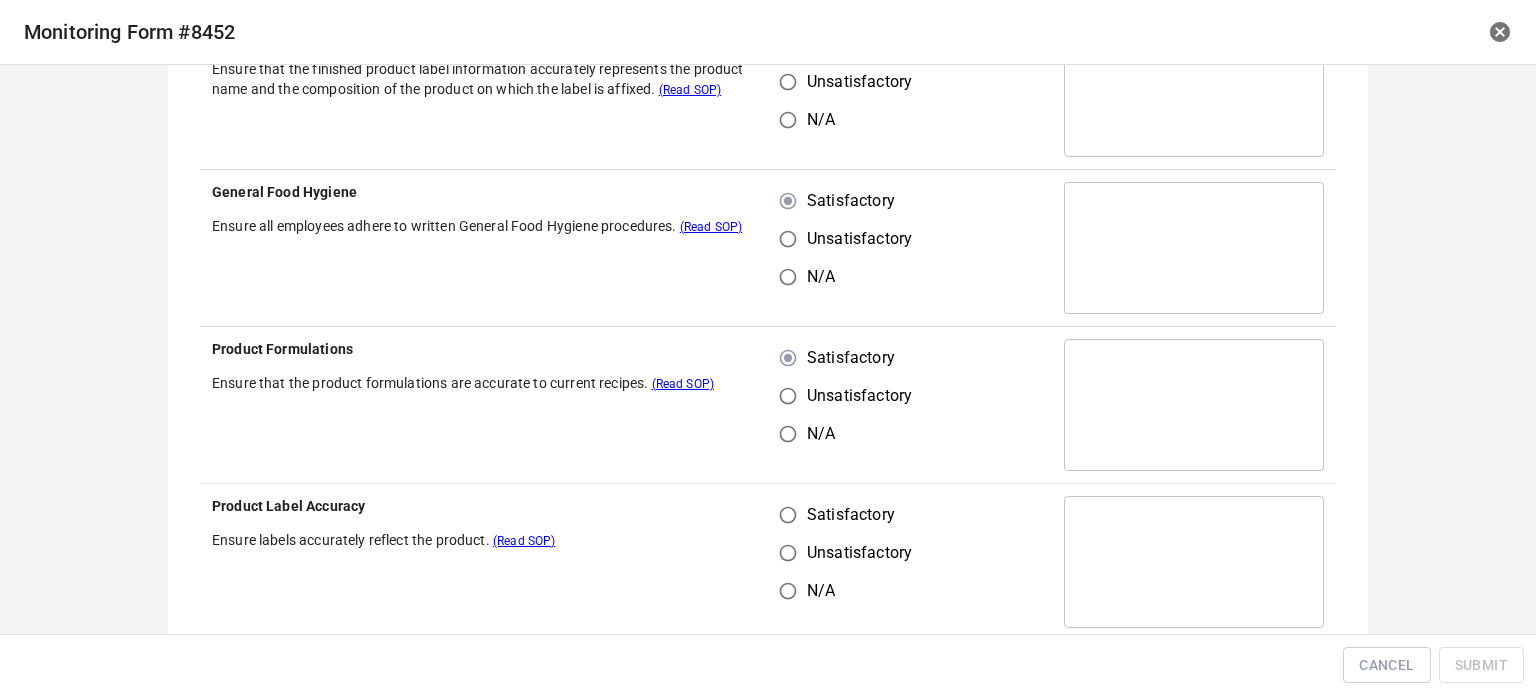 scroll, scrollTop: 800, scrollLeft: 0, axis: vertical 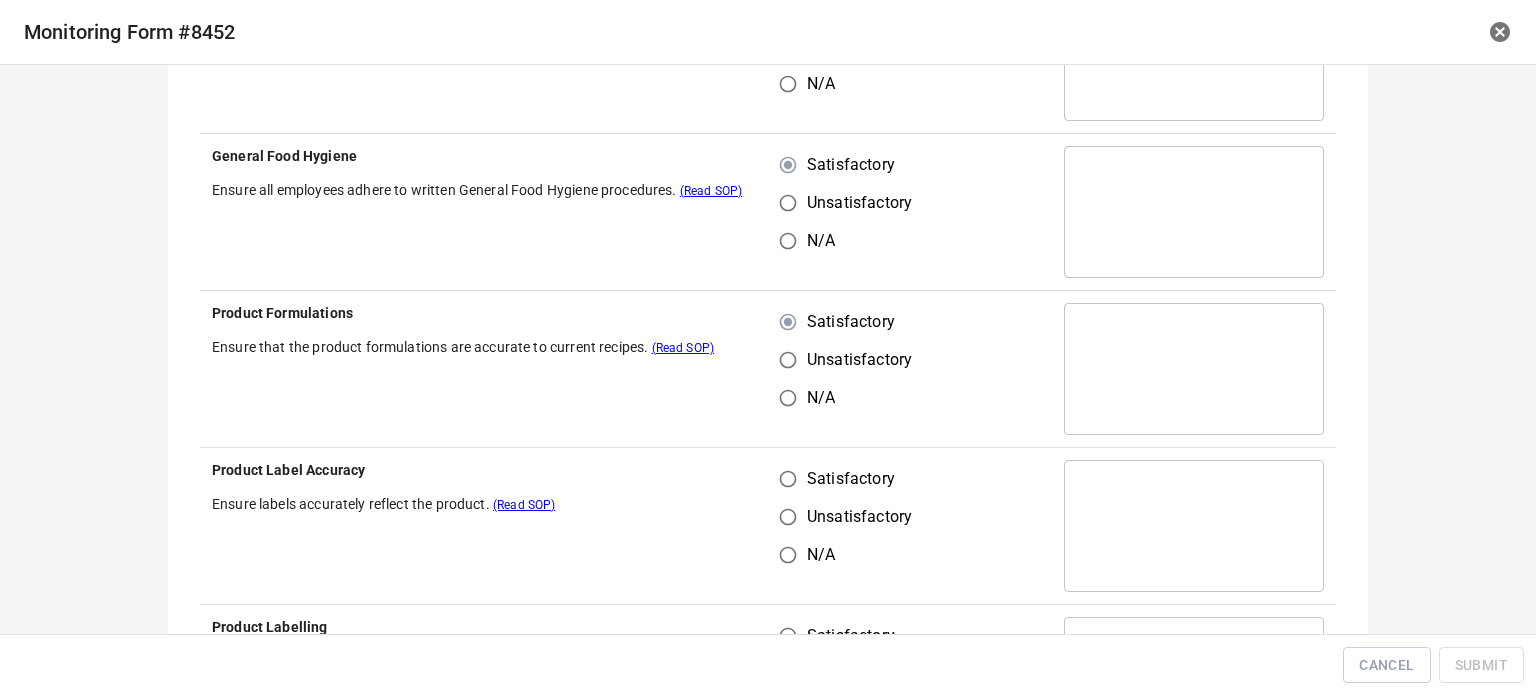 click on "Satisfactory" at bounding box center [788, 479] 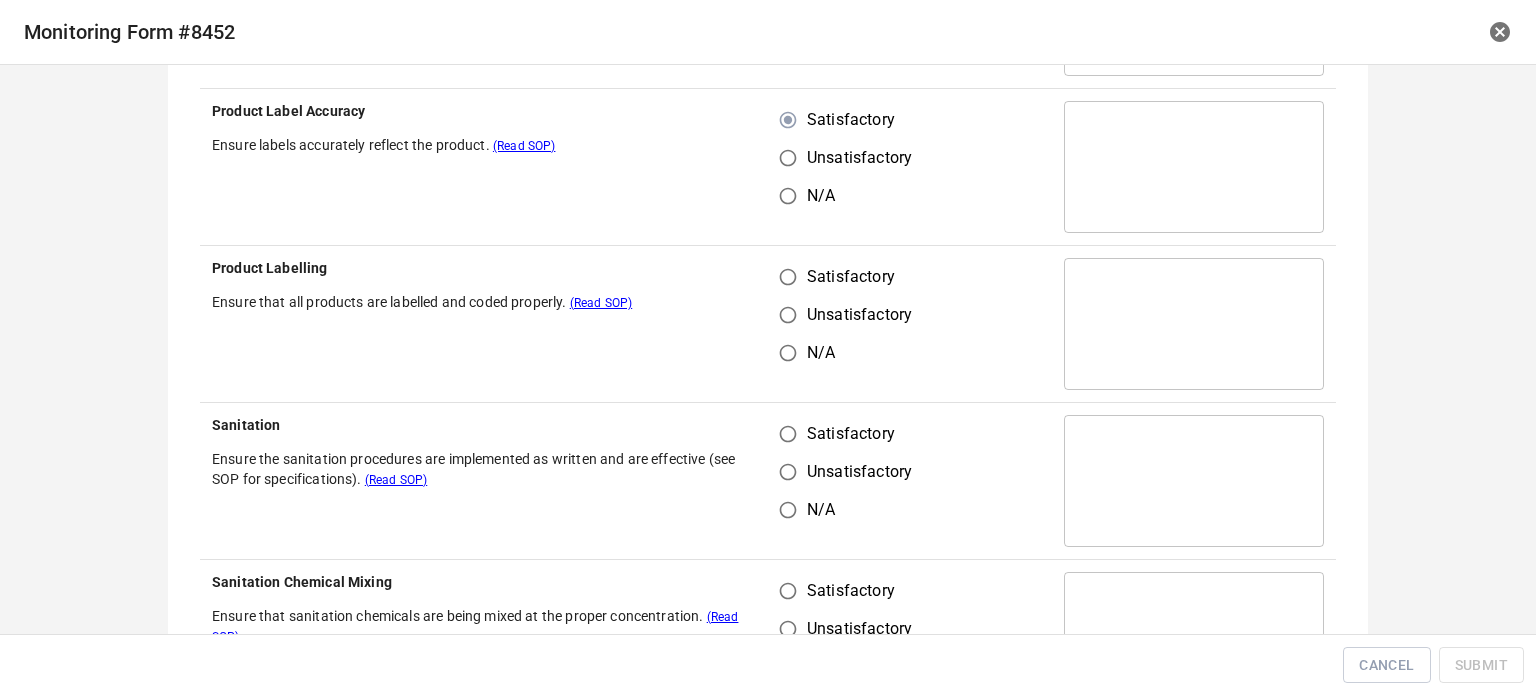scroll, scrollTop: 1200, scrollLeft: 0, axis: vertical 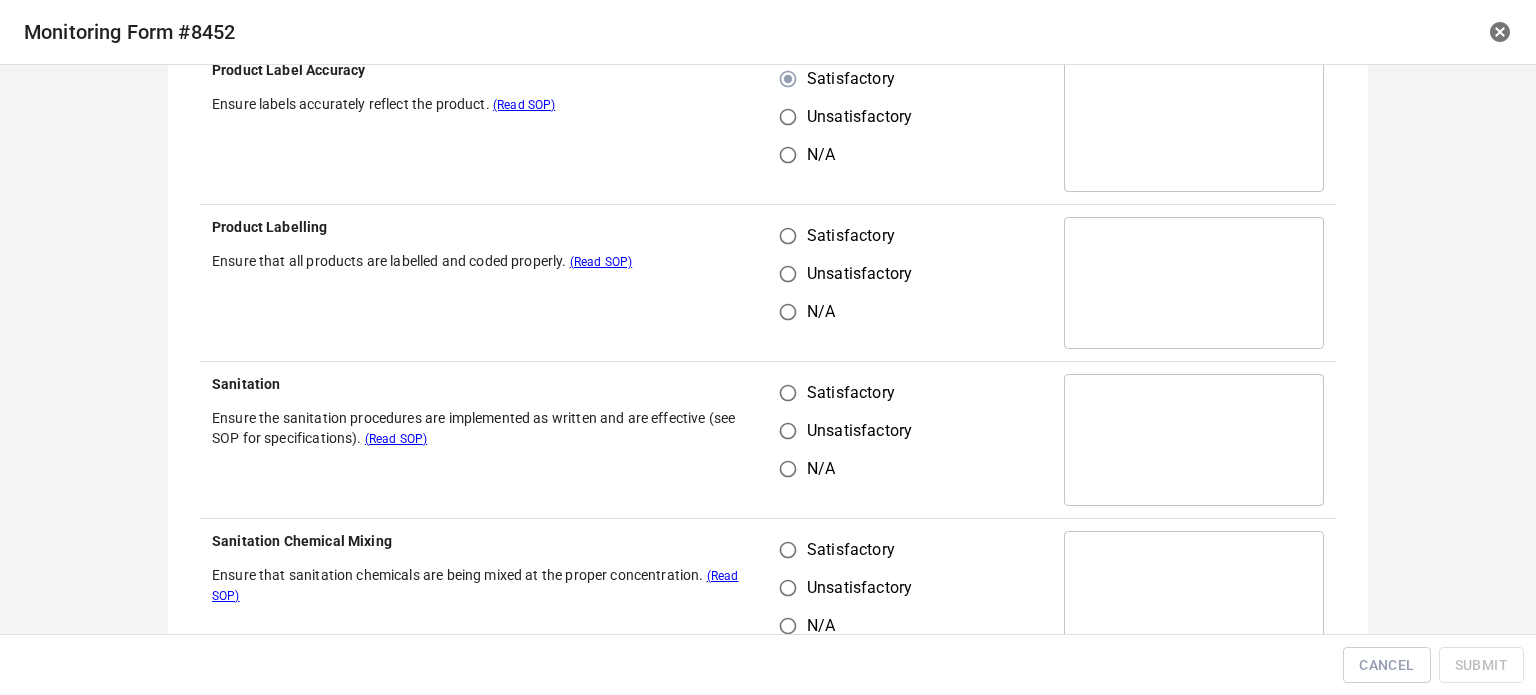 click on "Satisfactory" at bounding box center [788, 393] 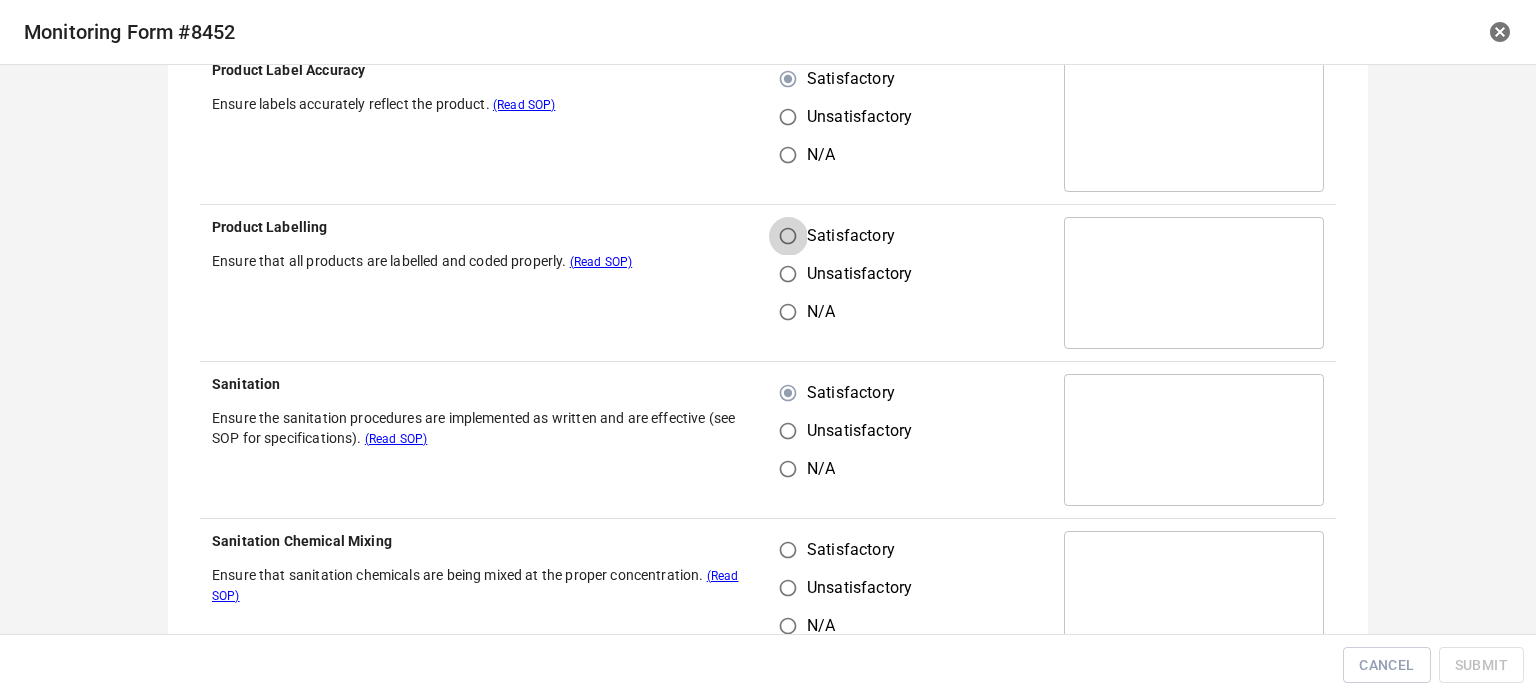 click on "Satisfactory" at bounding box center (788, 236) 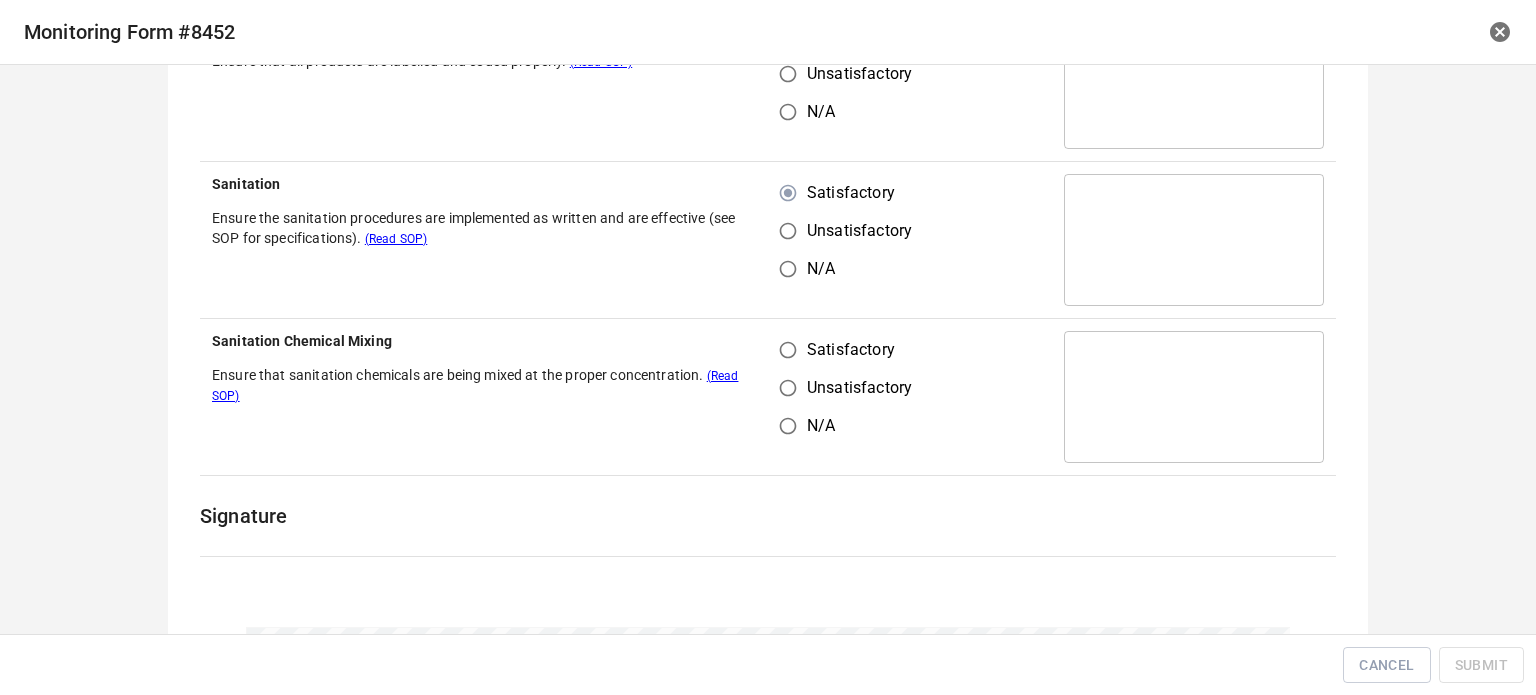 click on "Satisfactory Unsatisfactory N/A" at bounding box center [910, 397] 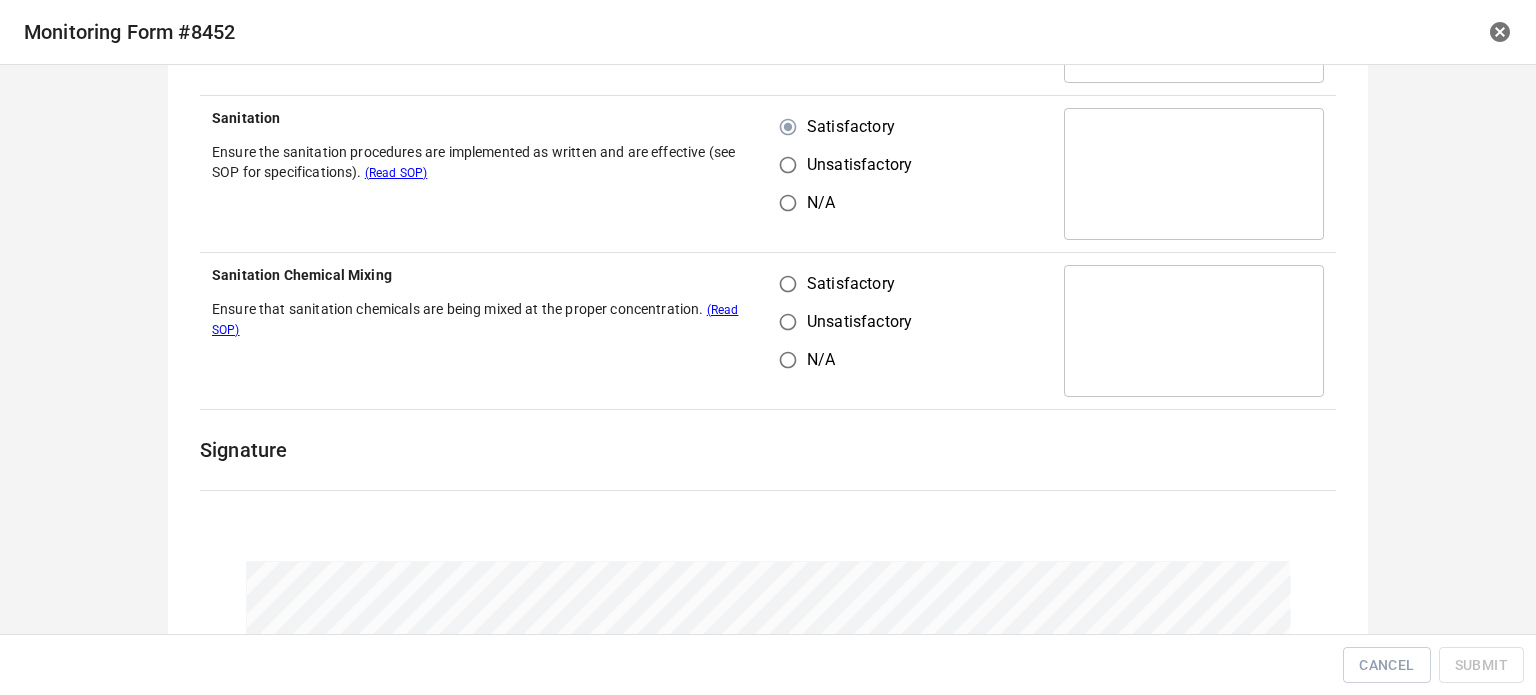 scroll, scrollTop: 1500, scrollLeft: 0, axis: vertical 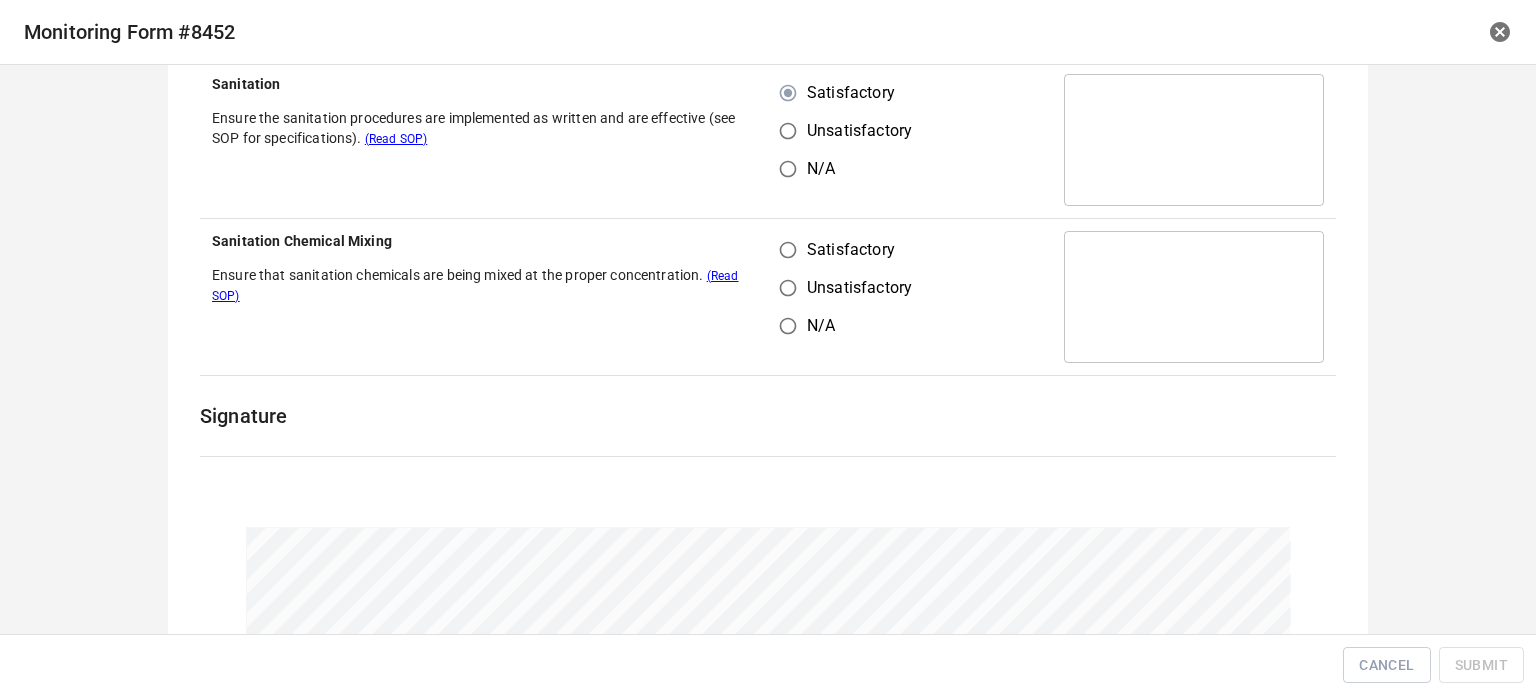 click on "Satisfactory" at bounding box center (788, 250) 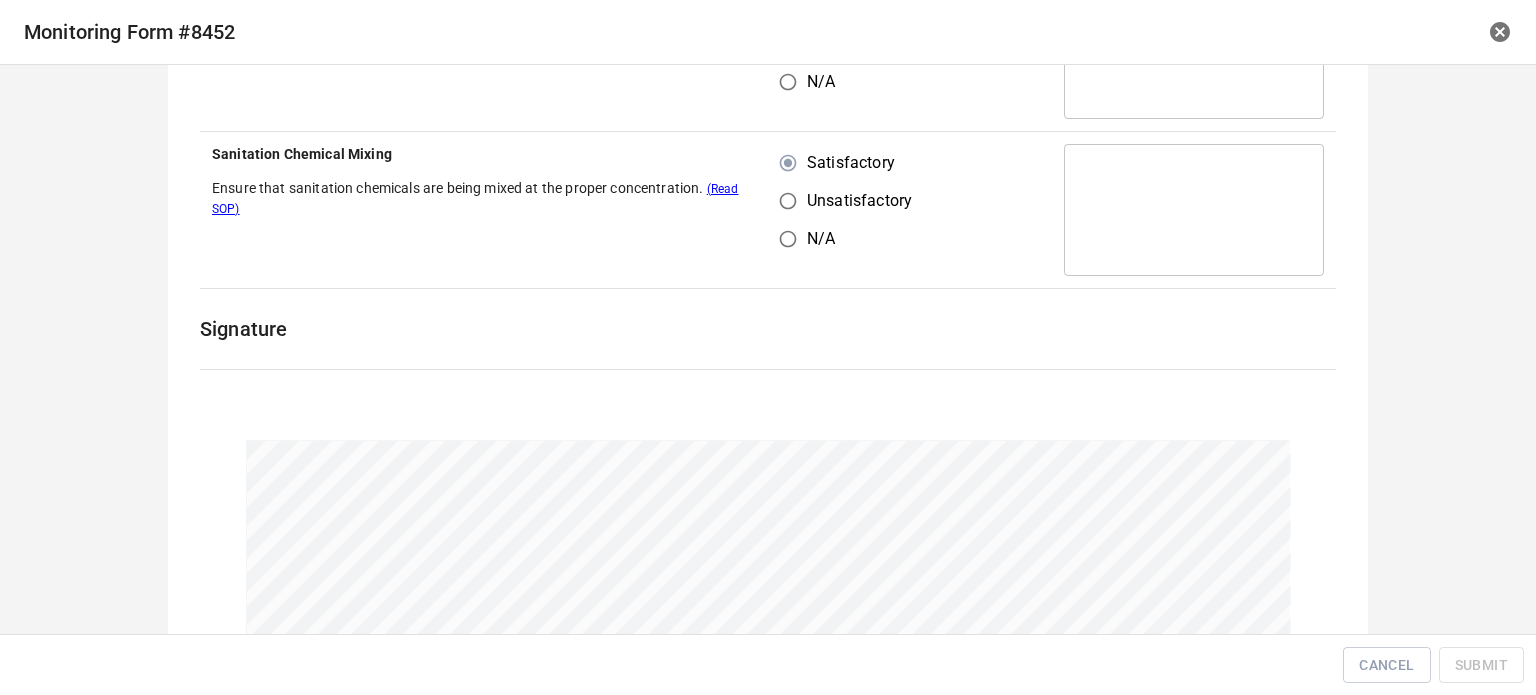 scroll, scrollTop: 1716, scrollLeft: 0, axis: vertical 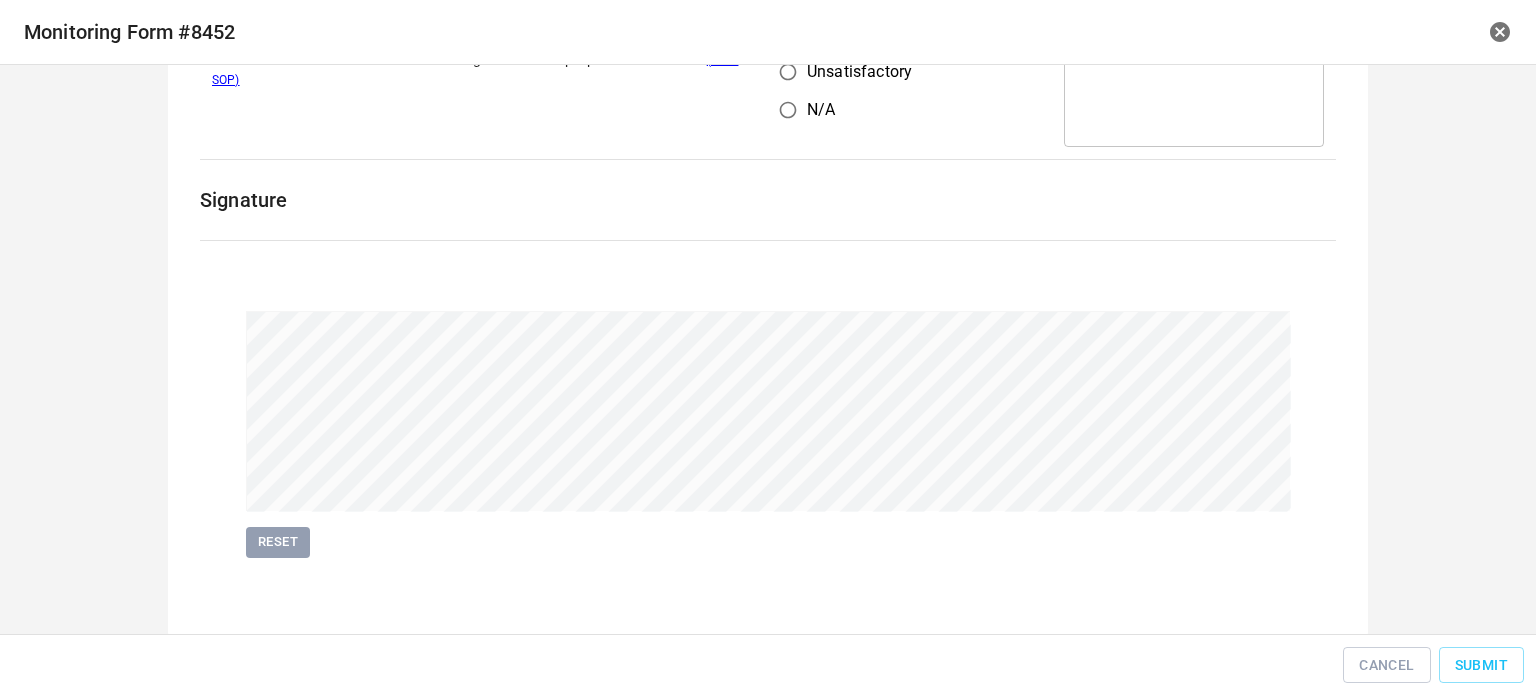 click on "Pre-Production Check A Assigned to [PERSON_NAME] Due [DATE] Task S/U  * Observations (optional) Allergen Sanitization Ensure all equipment, utensils, food contact surfaces, and areas in contact with allergens are cleaned and sanitized in a manner that prevents contamination of non-allergen products.     (Read SOP) Satisfactory Unsatisfactory N/A ​ Allergen Storage Ensure that all allergens are stored appropriately, are clearly labelled, and are segregated from other allergens and products.     (Read SOP) Satisfactory Unsatisfactory N/A ​ Allergen Utensils Ensure all utensils, equipment, and areas dedicated to high-risk allergen use are marked/labelled appropriately.     (Read SOP) Satisfactory Unsatisfactory N/A ​ Finished Product Labels Ensure that the finished product label information accurately represents the product name and the composition of the product on which the label is affixed.     (Read SOP) Satisfactory Unsatisfactory N/A ​ General Food Hygiene     (Read SOP) Satisfactory Unsatisfactory" at bounding box center [768, 349] 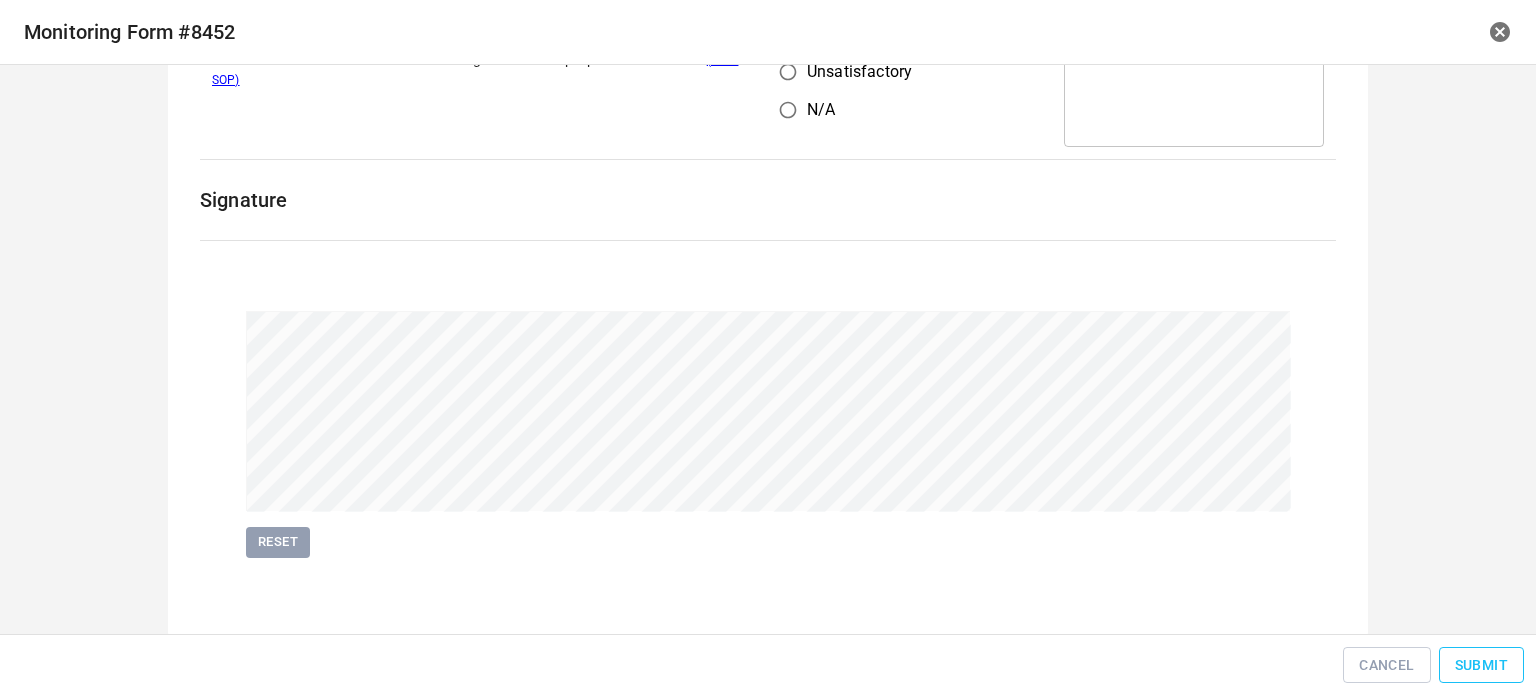 click on "Submit" at bounding box center (1481, 665) 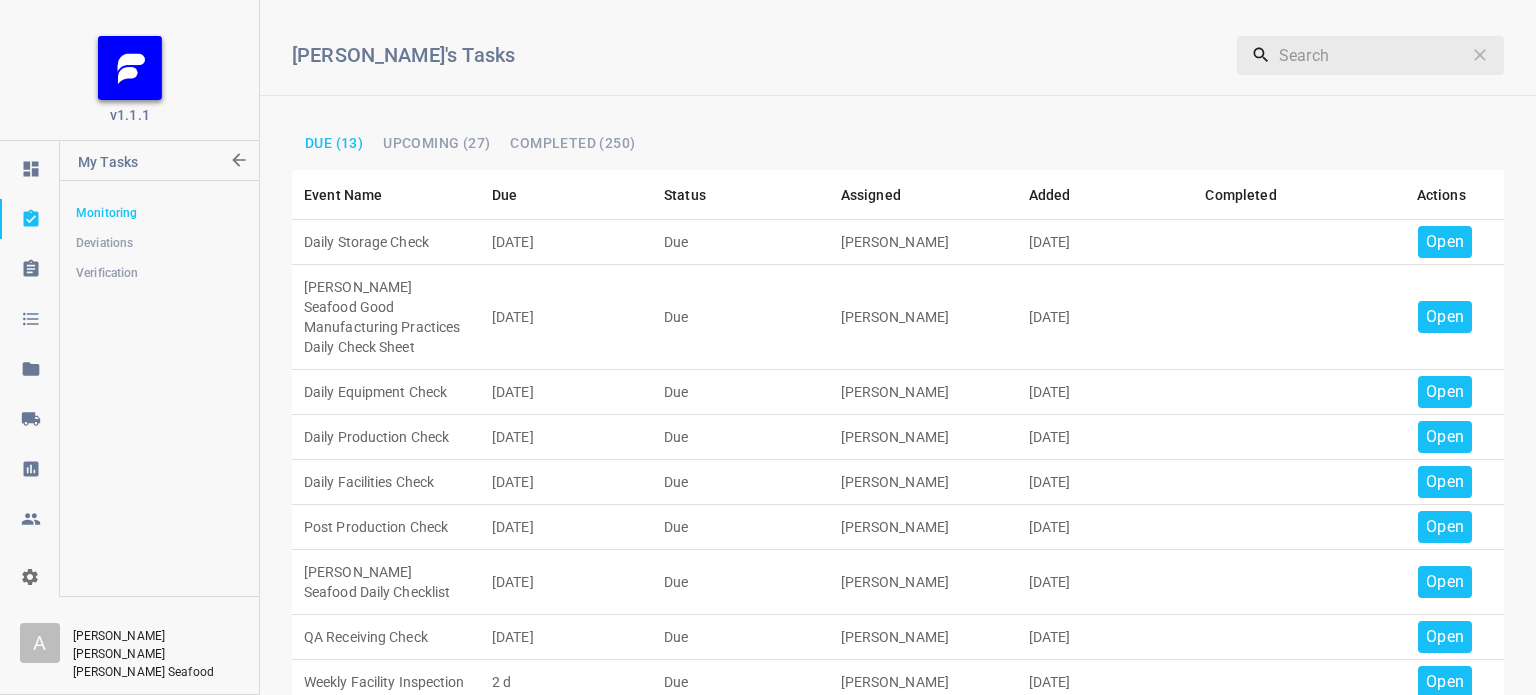 click on "Open" at bounding box center [1445, 242] 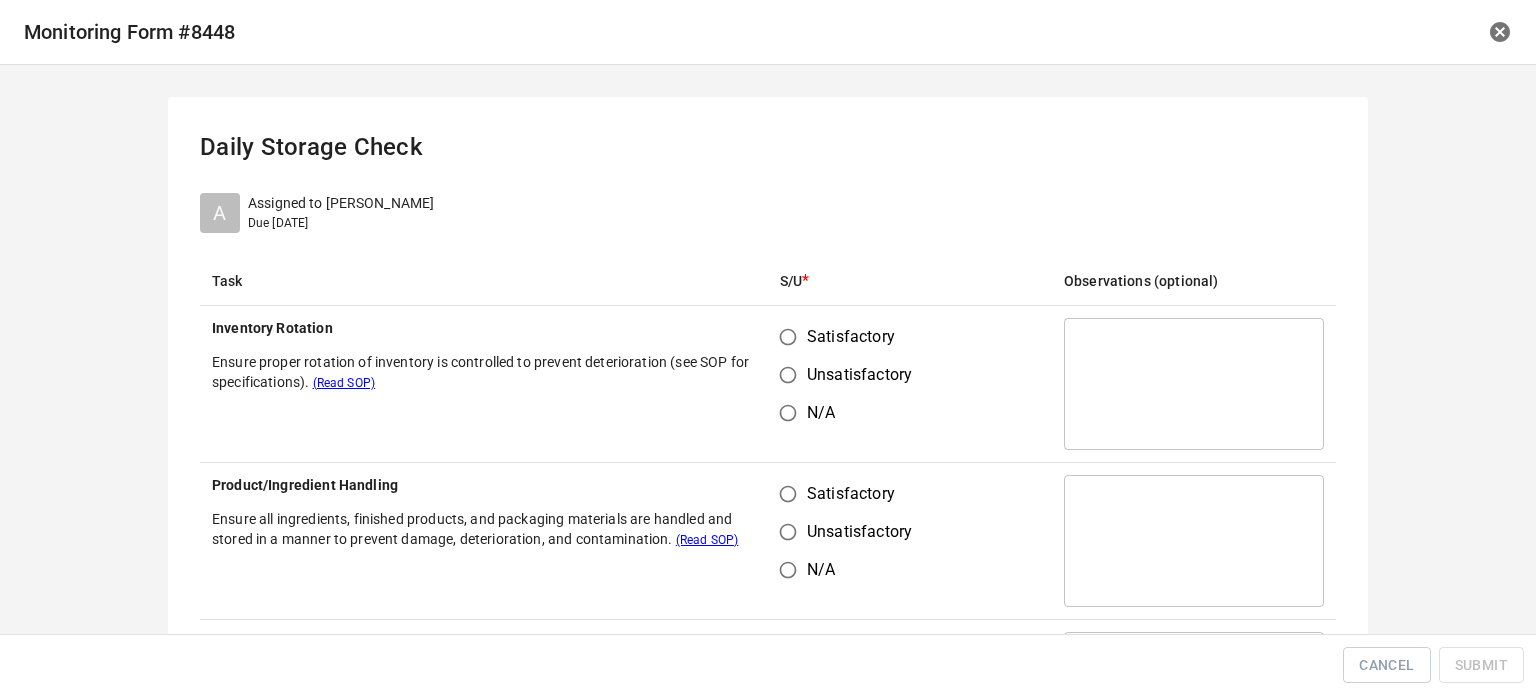 click on "Satisfactory" at bounding box center [788, 337] 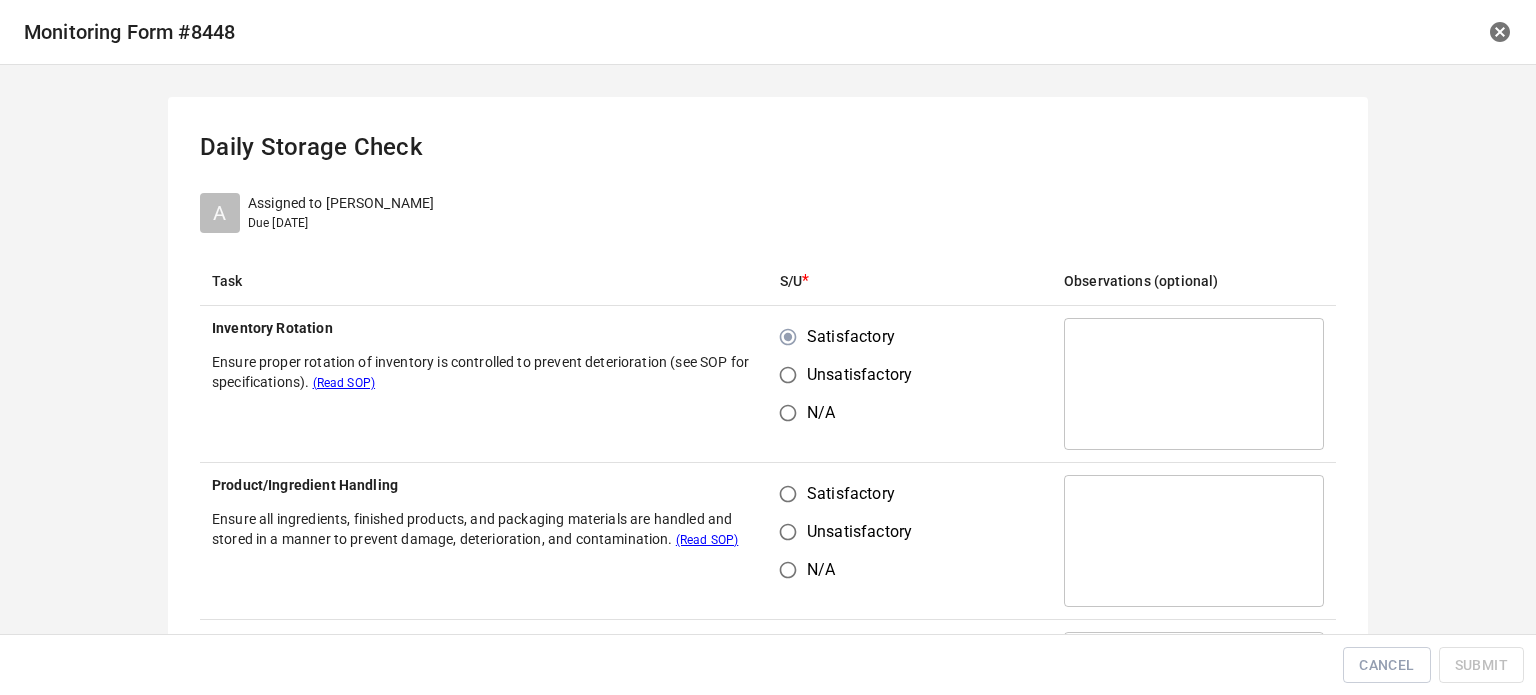 drag, startPoint x: 785, startPoint y: 487, endPoint x: 797, endPoint y: 485, distance: 12.165525 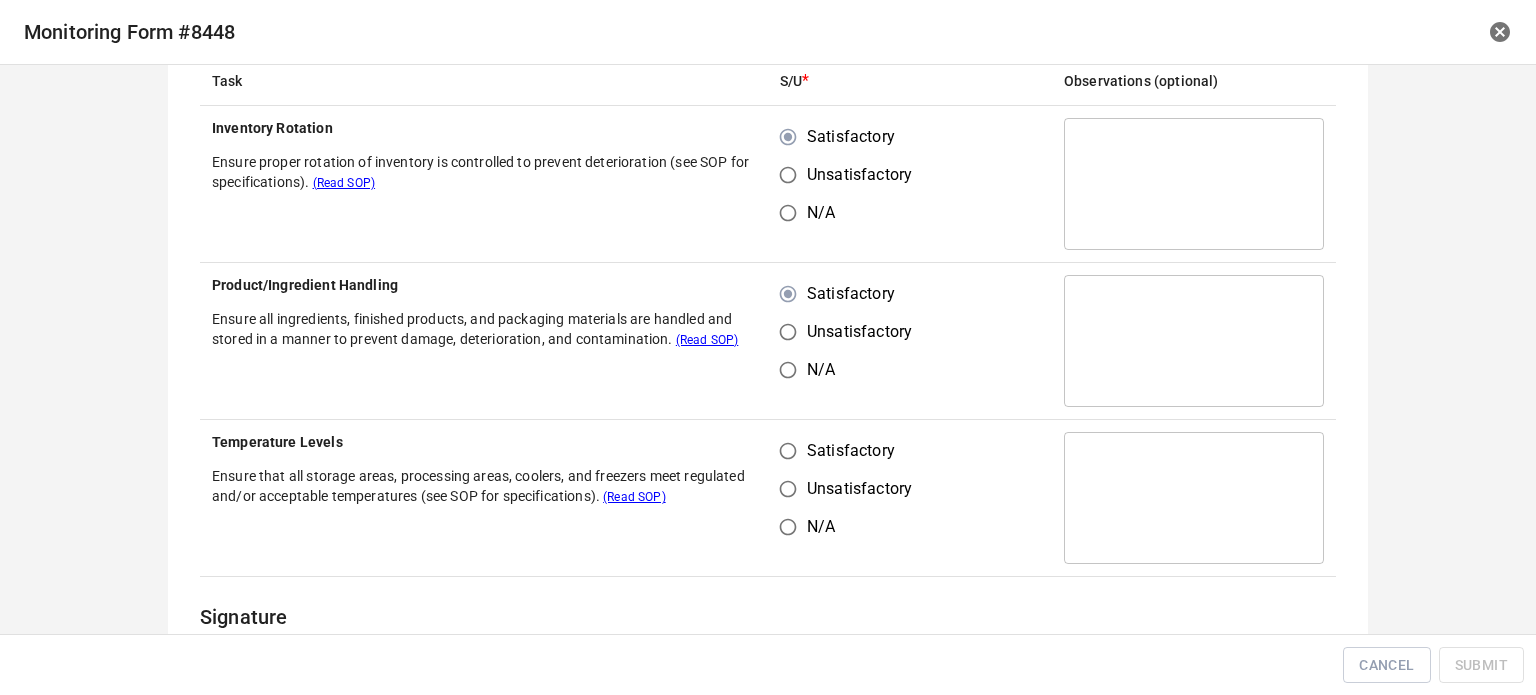 scroll, scrollTop: 300, scrollLeft: 0, axis: vertical 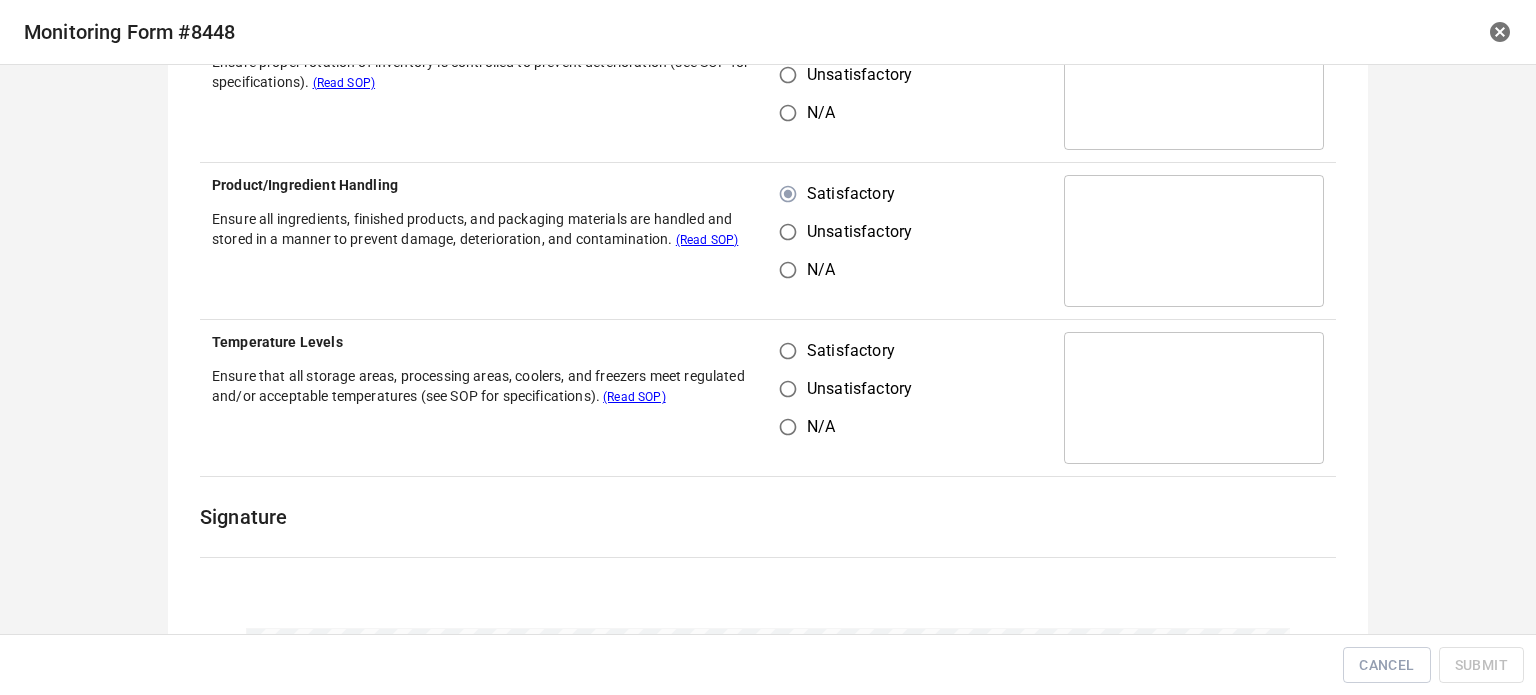 drag, startPoint x: 780, startPoint y: 343, endPoint x: 823, endPoint y: 333, distance: 44.14748 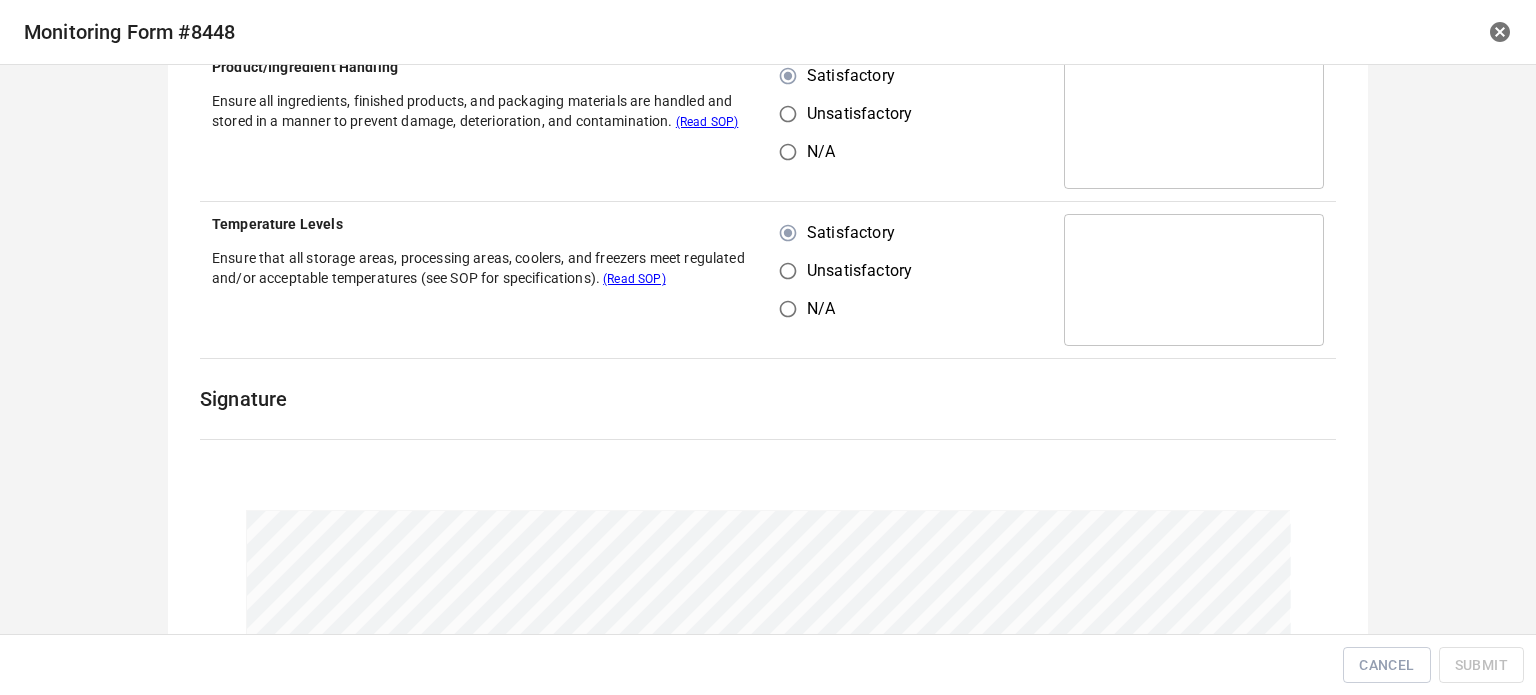 scroll, scrollTop: 600, scrollLeft: 0, axis: vertical 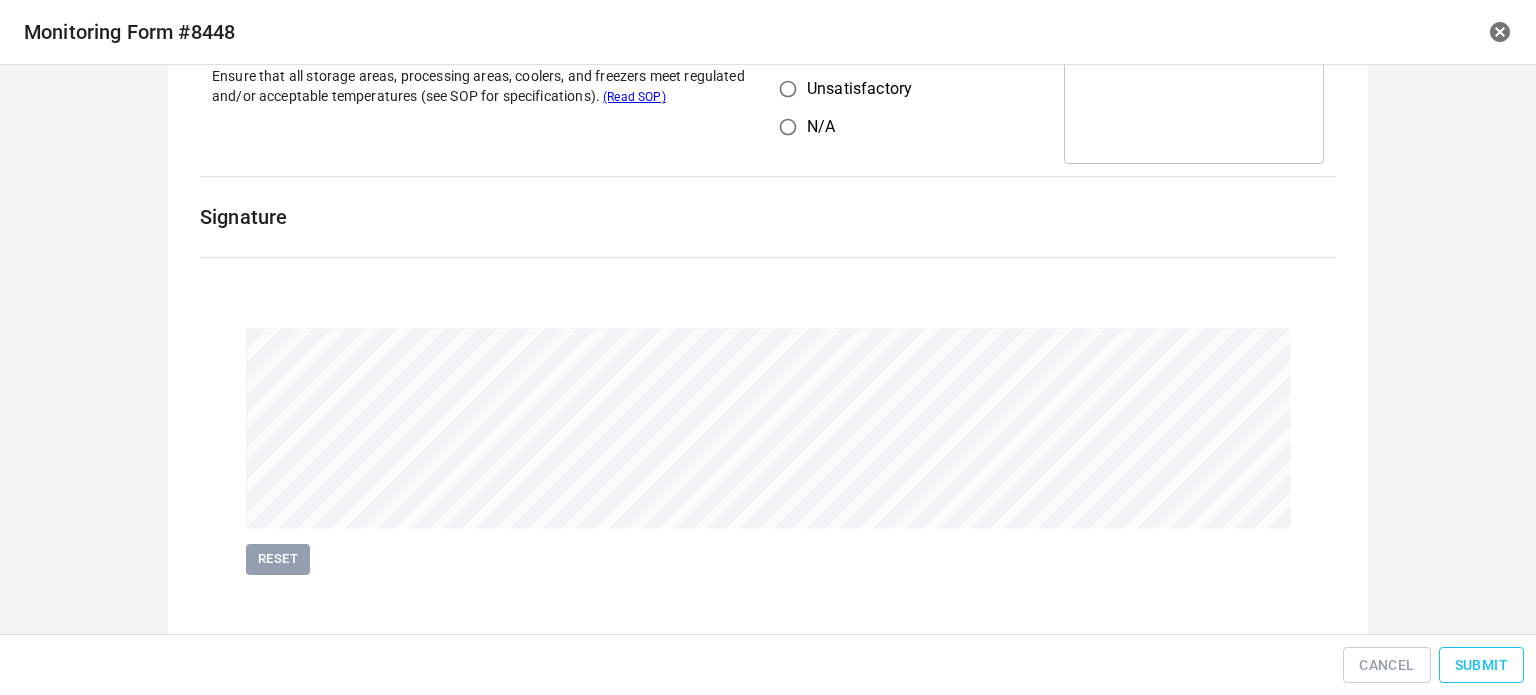 click on "Submit" at bounding box center [1481, 665] 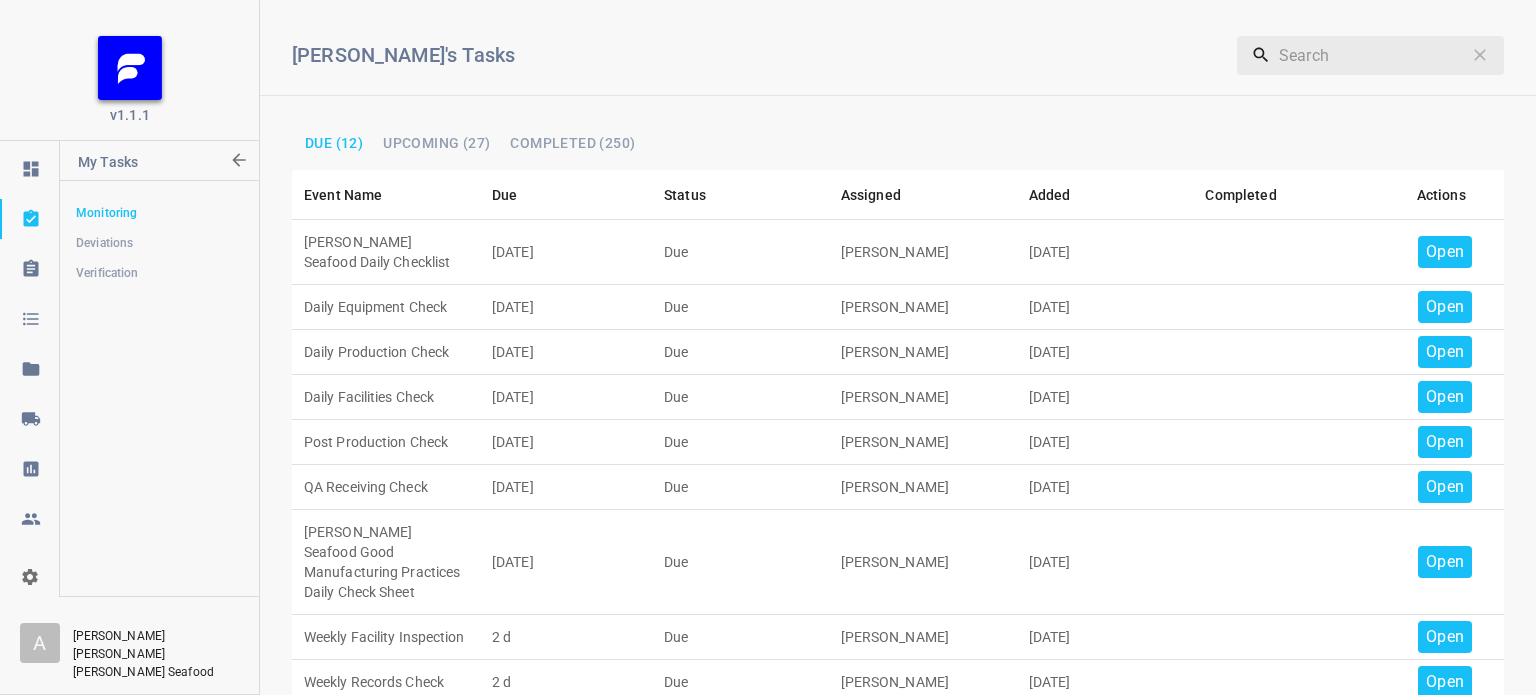 click on "Open" at bounding box center (1445, 252) 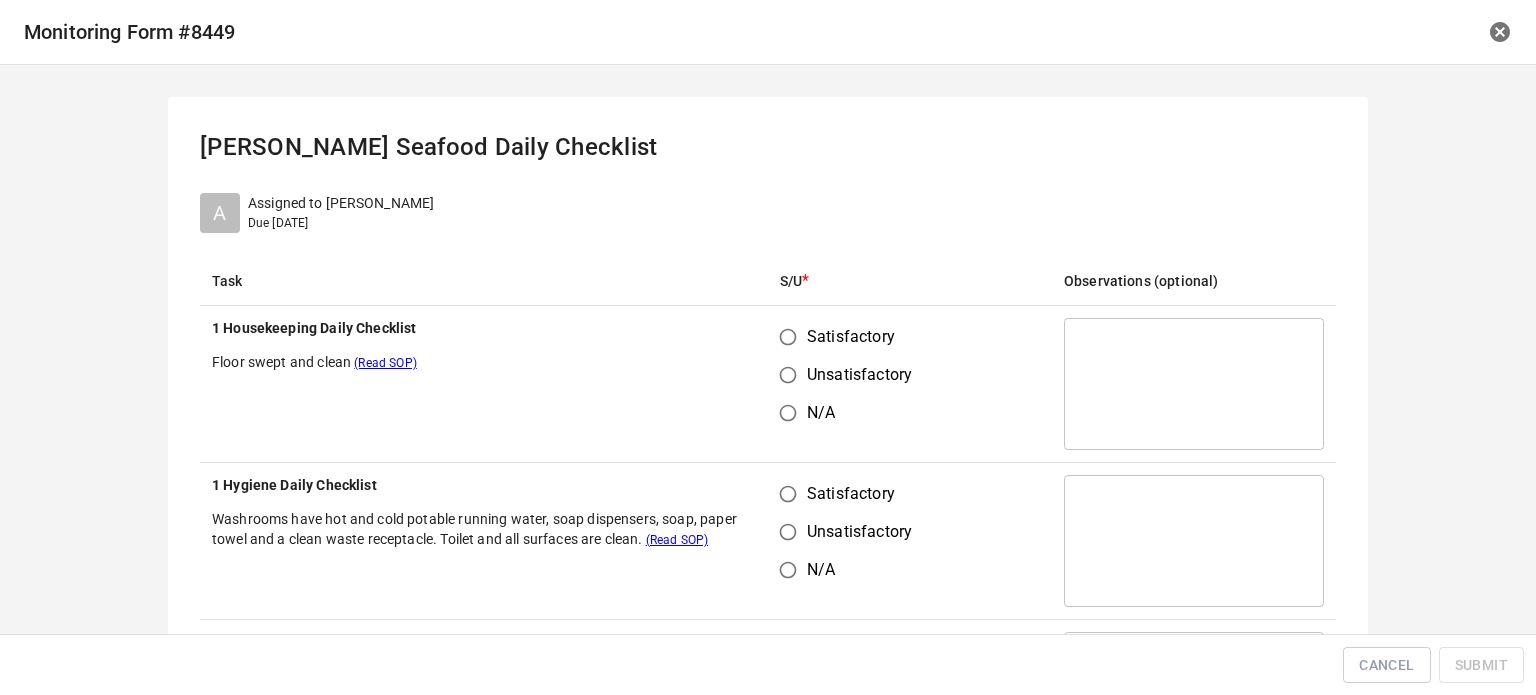 click on "Satisfactory" at bounding box center (788, 337) 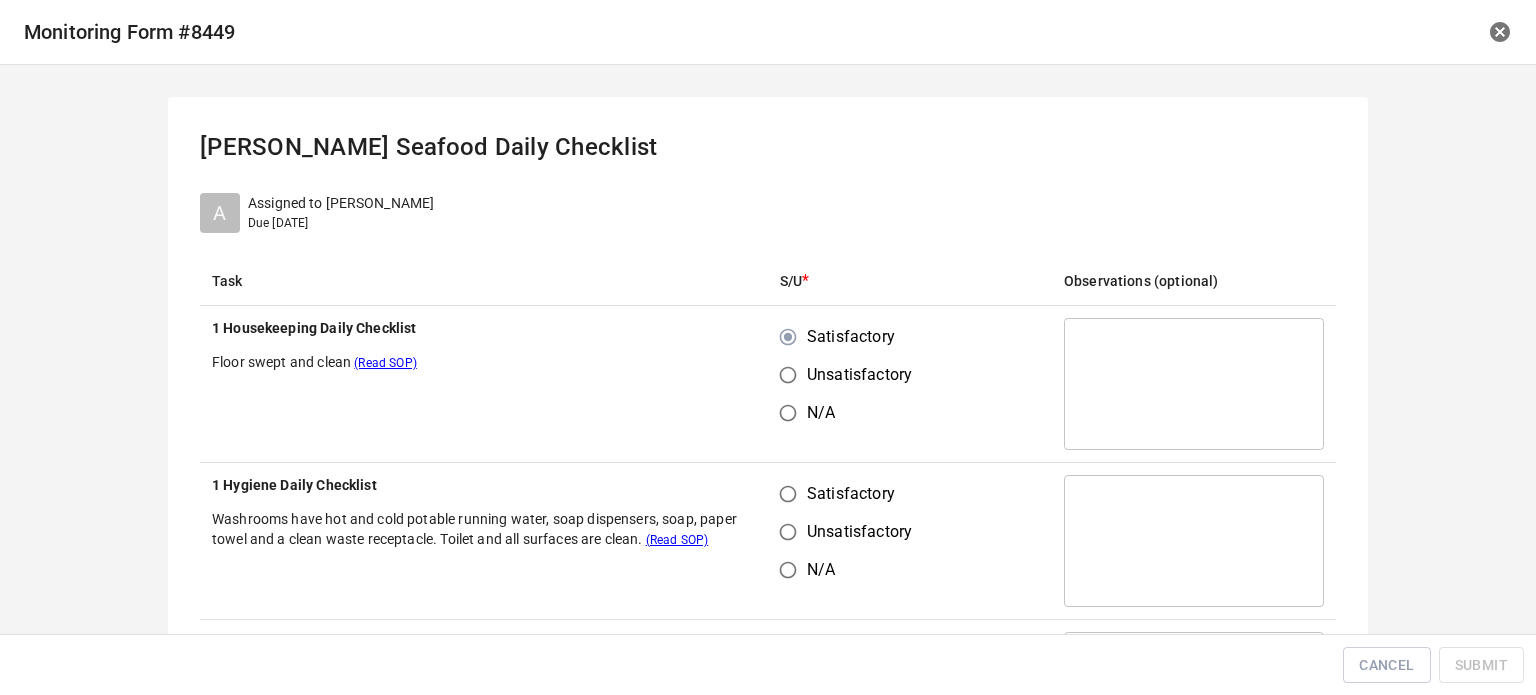 click on "Satisfactory" at bounding box center (788, 494) 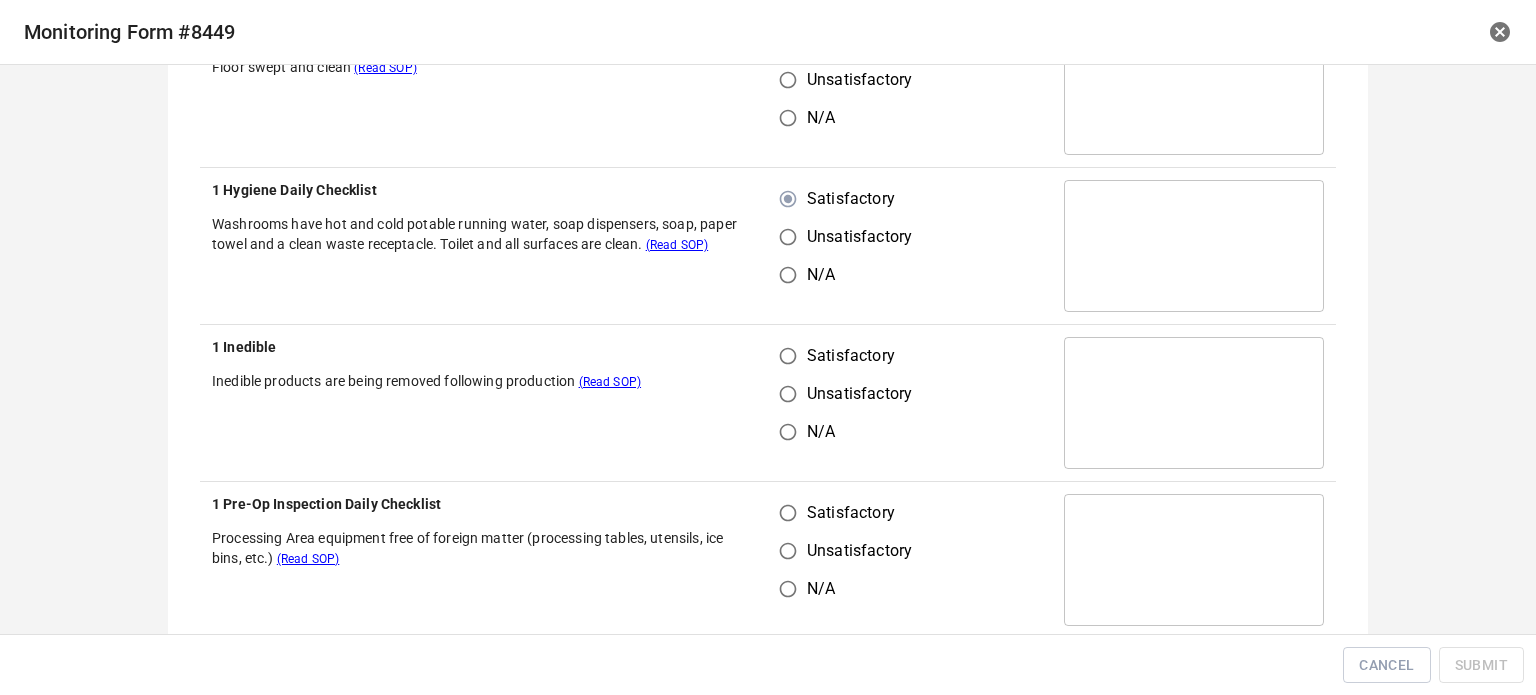 scroll, scrollTop: 300, scrollLeft: 0, axis: vertical 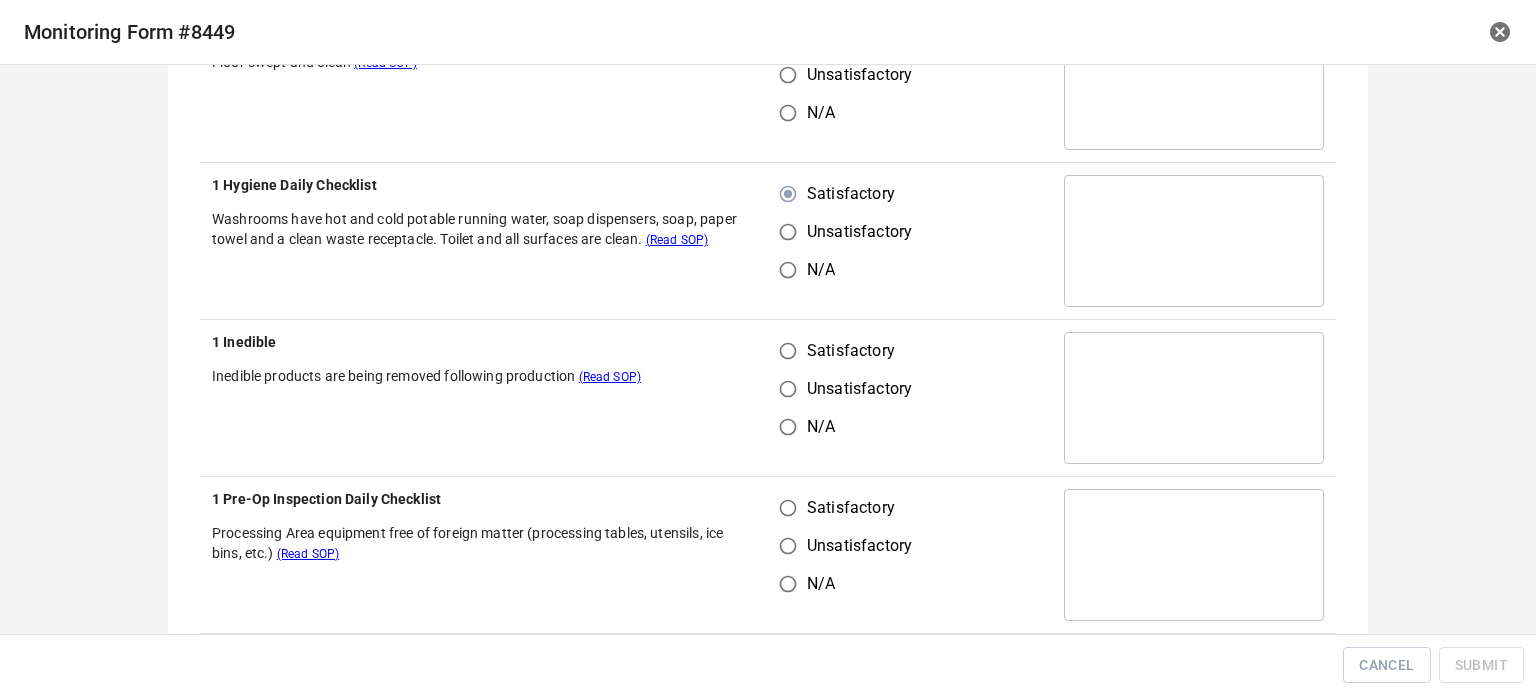 click on "Satisfactory" at bounding box center [788, 351] 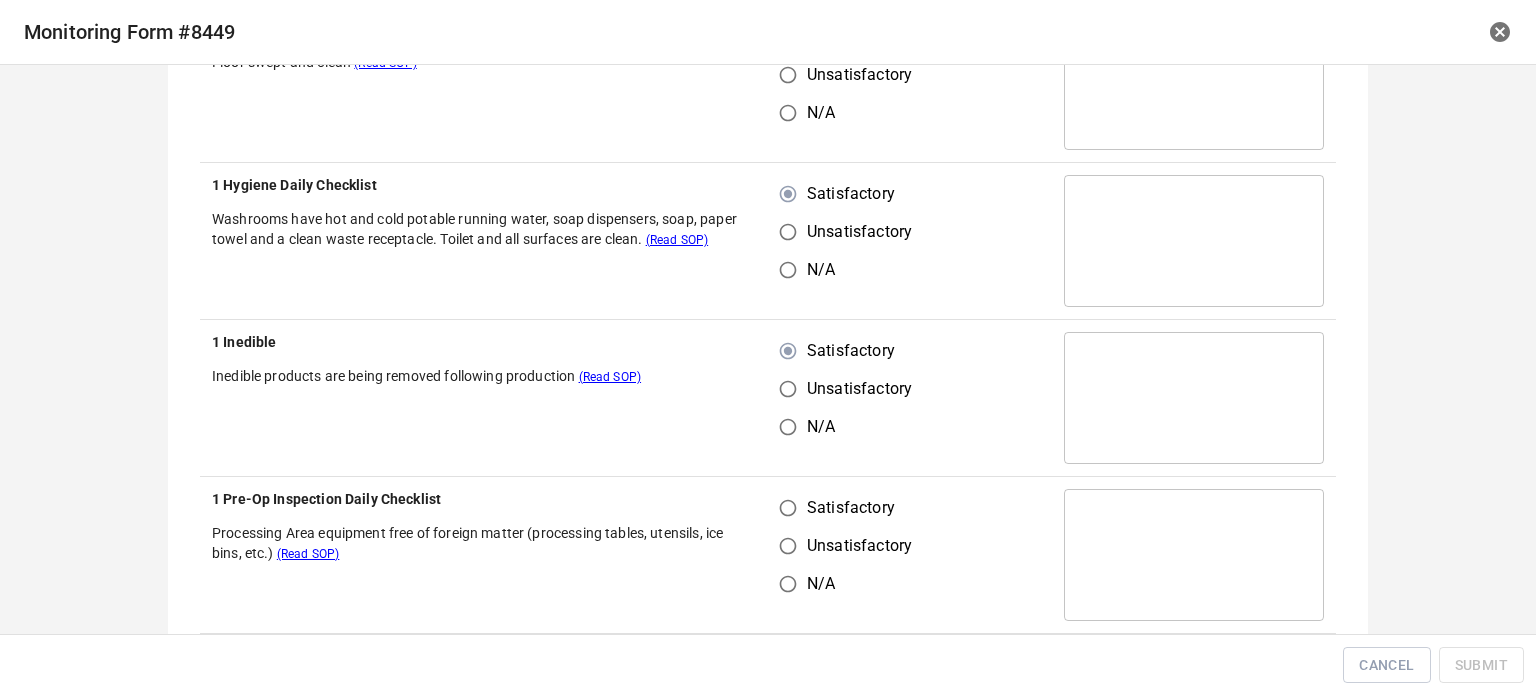 drag, startPoint x: 782, startPoint y: 523, endPoint x: 788, endPoint y: 507, distance: 17.088007 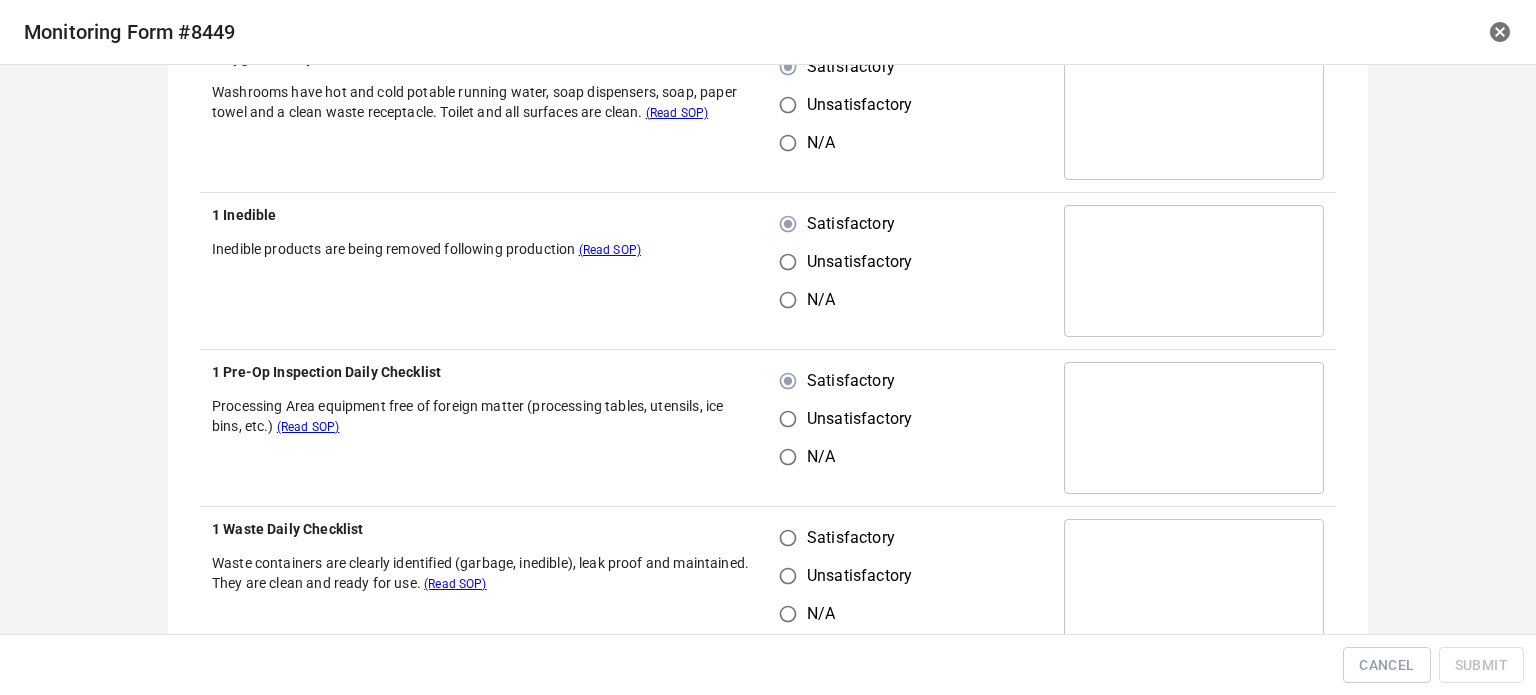 scroll, scrollTop: 600, scrollLeft: 0, axis: vertical 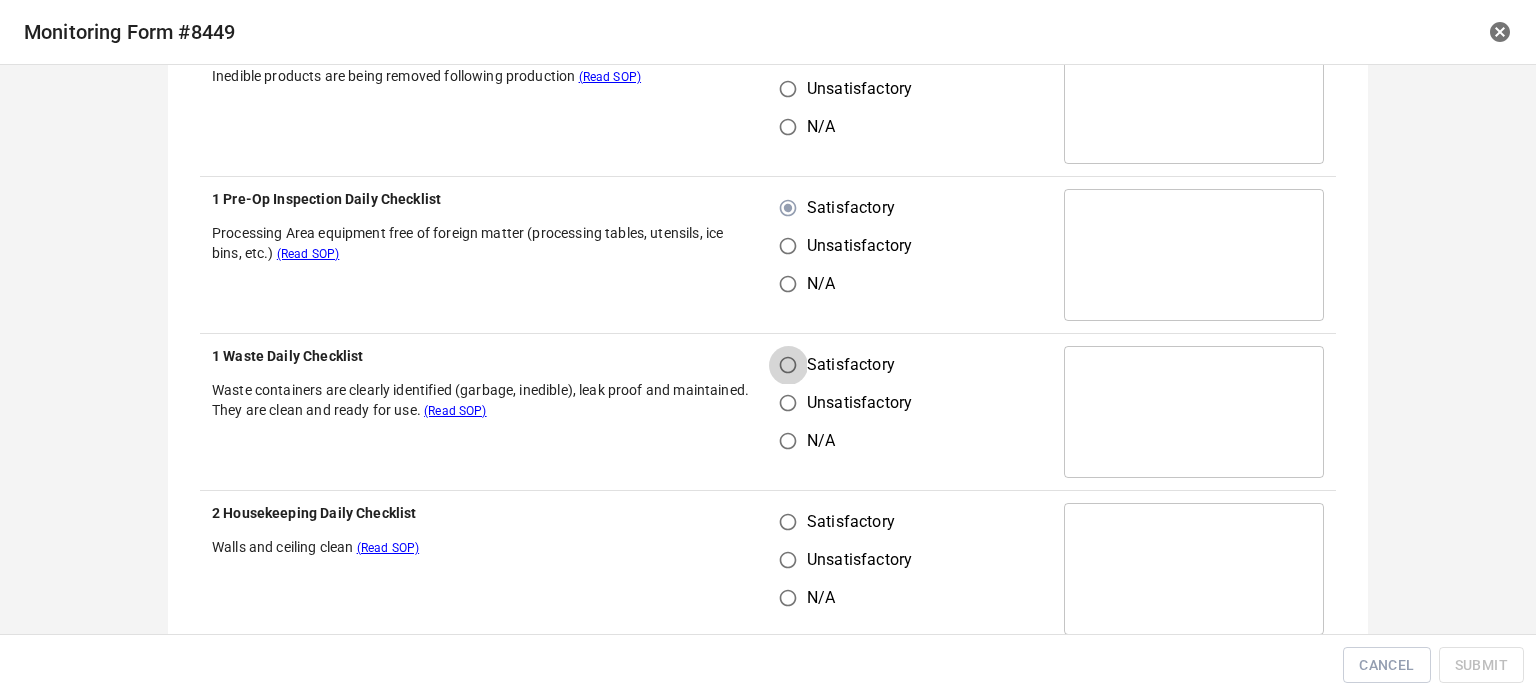 click on "Satisfactory" at bounding box center [788, 365] 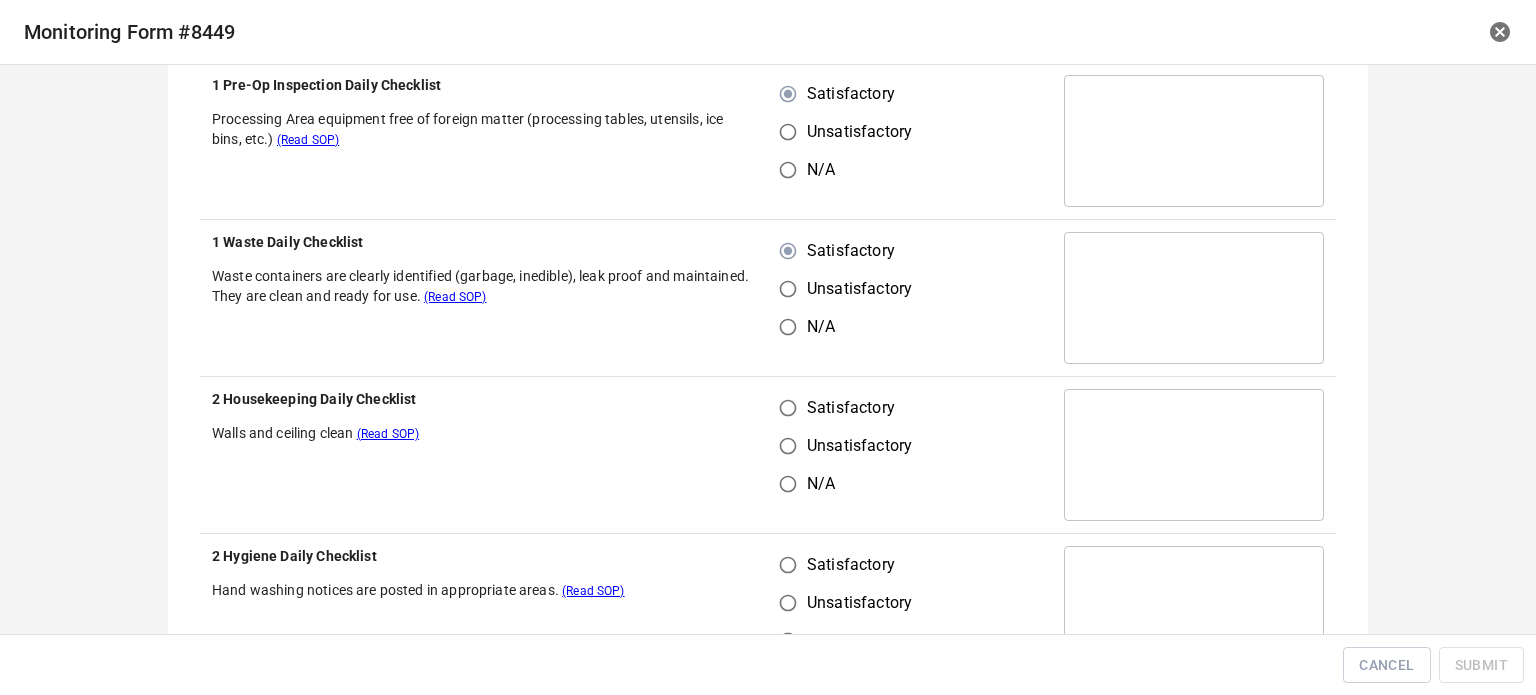 scroll, scrollTop: 800, scrollLeft: 0, axis: vertical 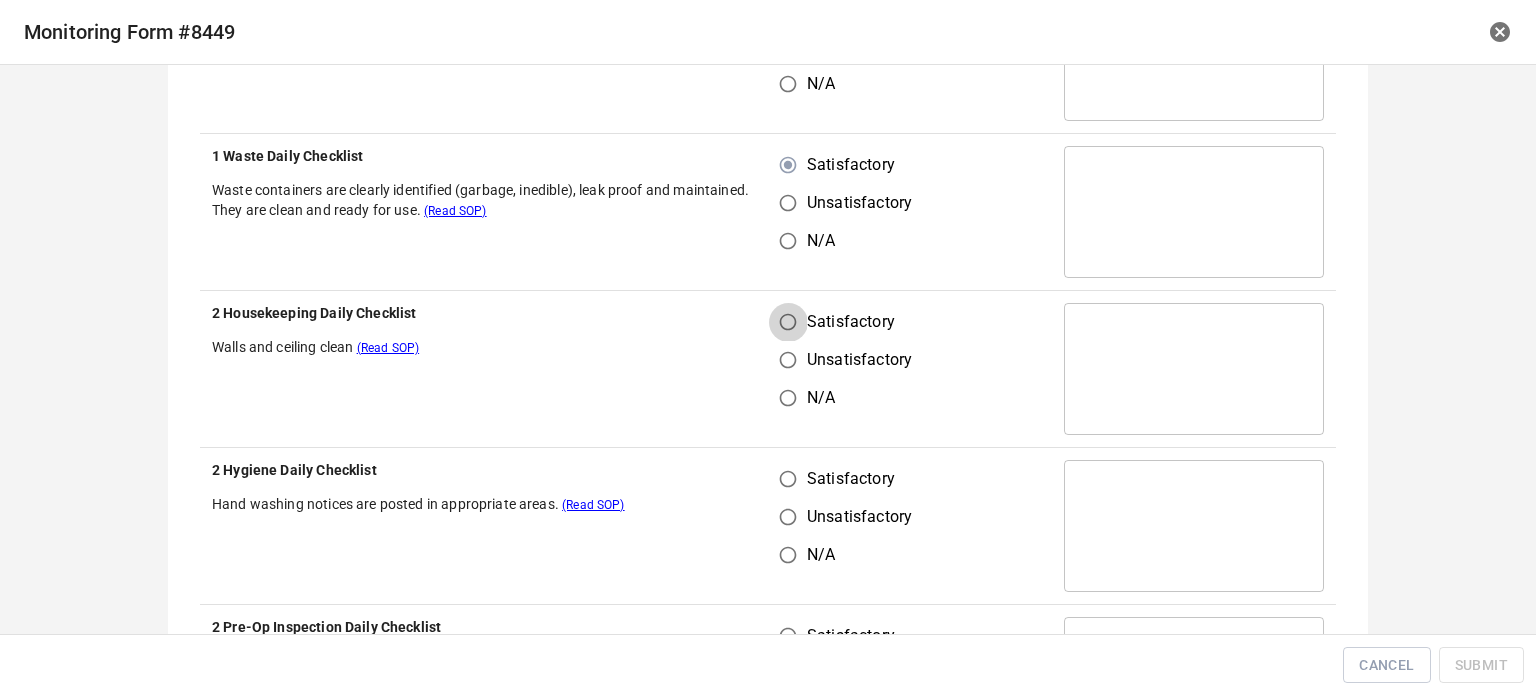 click on "Satisfactory" at bounding box center [788, 322] 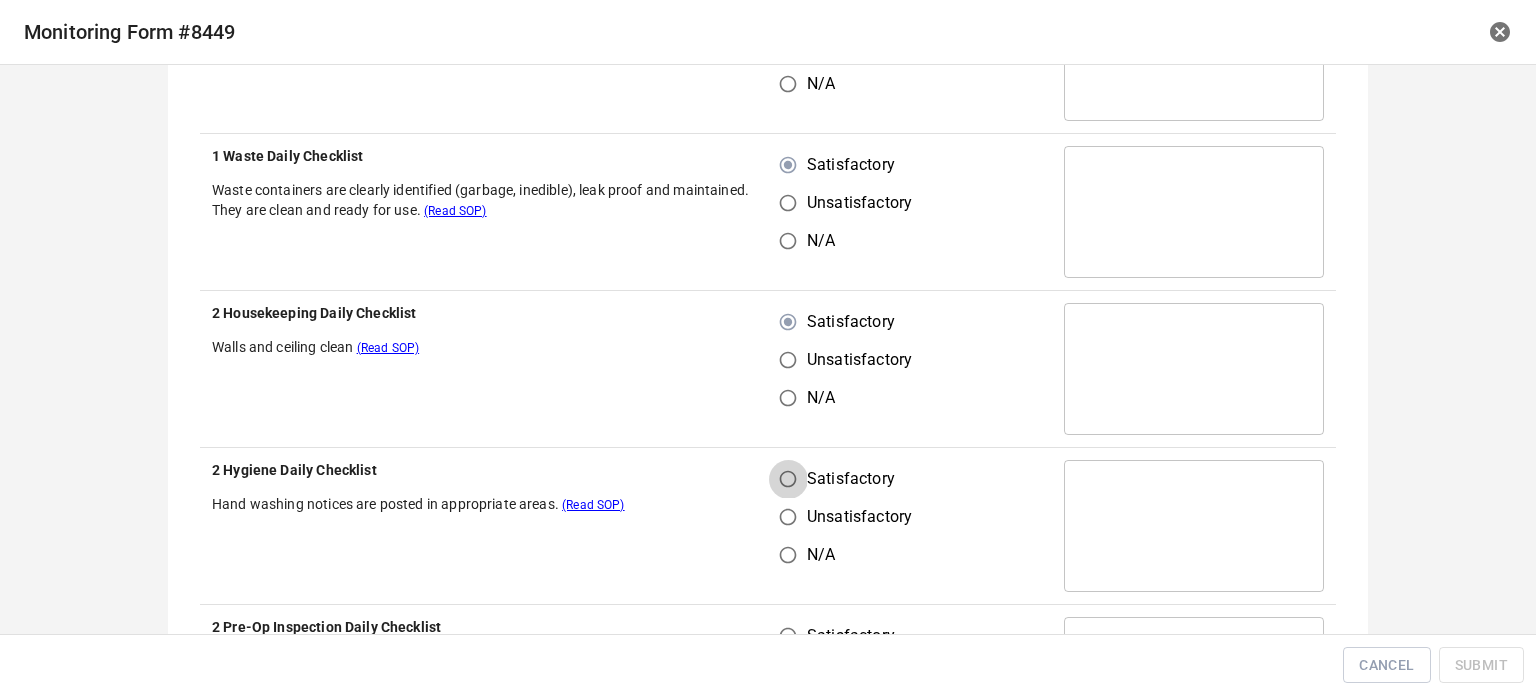 drag, startPoint x: 792, startPoint y: 460, endPoint x: 840, endPoint y: 467, distance: 48.507732 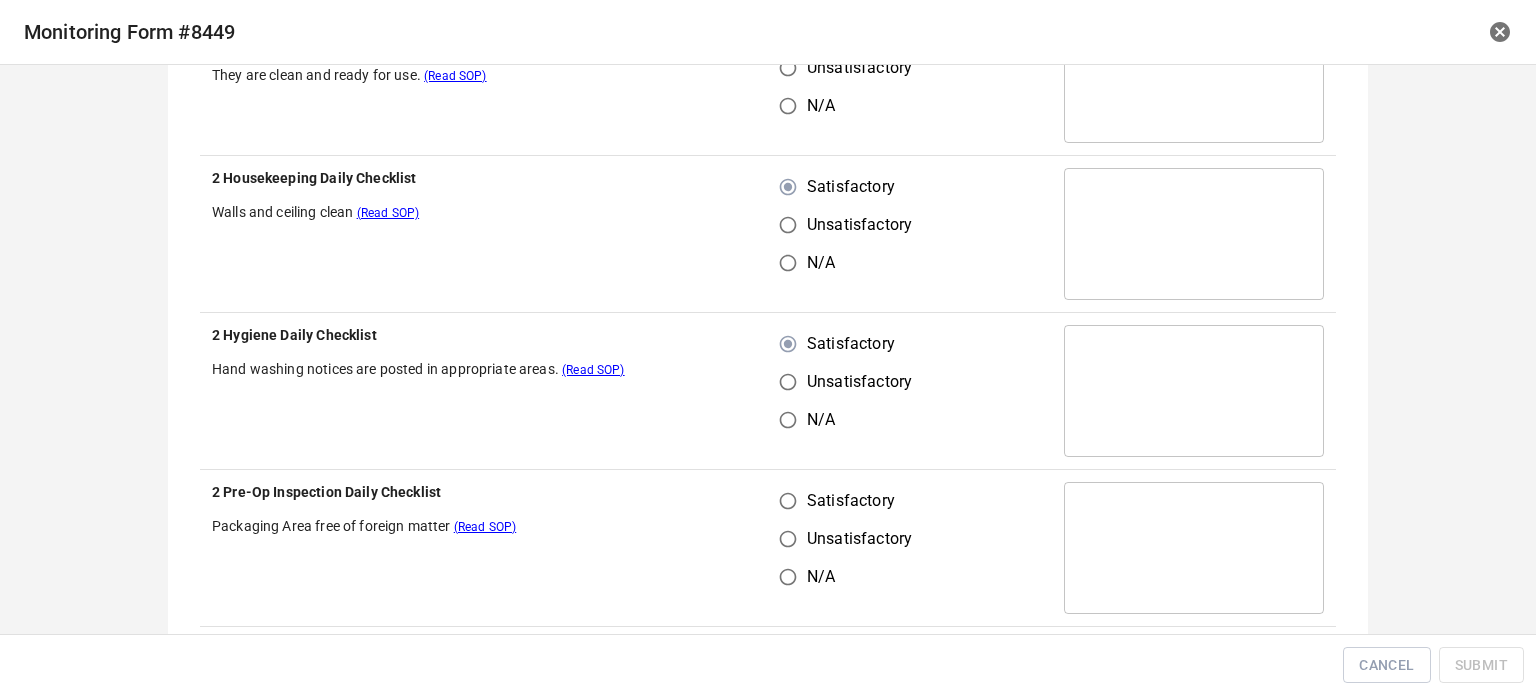 scroll, scrollTop: 1100, scrollLeft: 0, axis: vertical 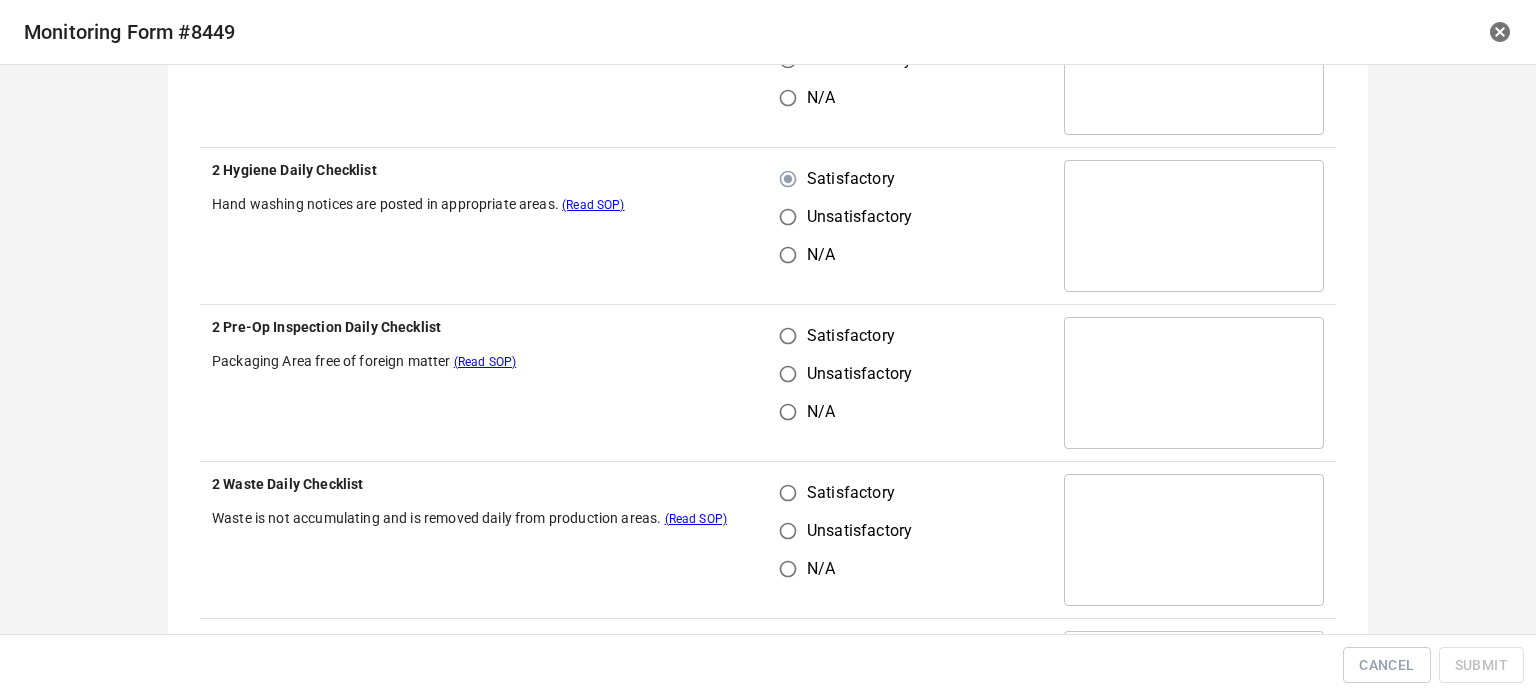 click on "Unsatisfactory" at bounding box center [788, 374] 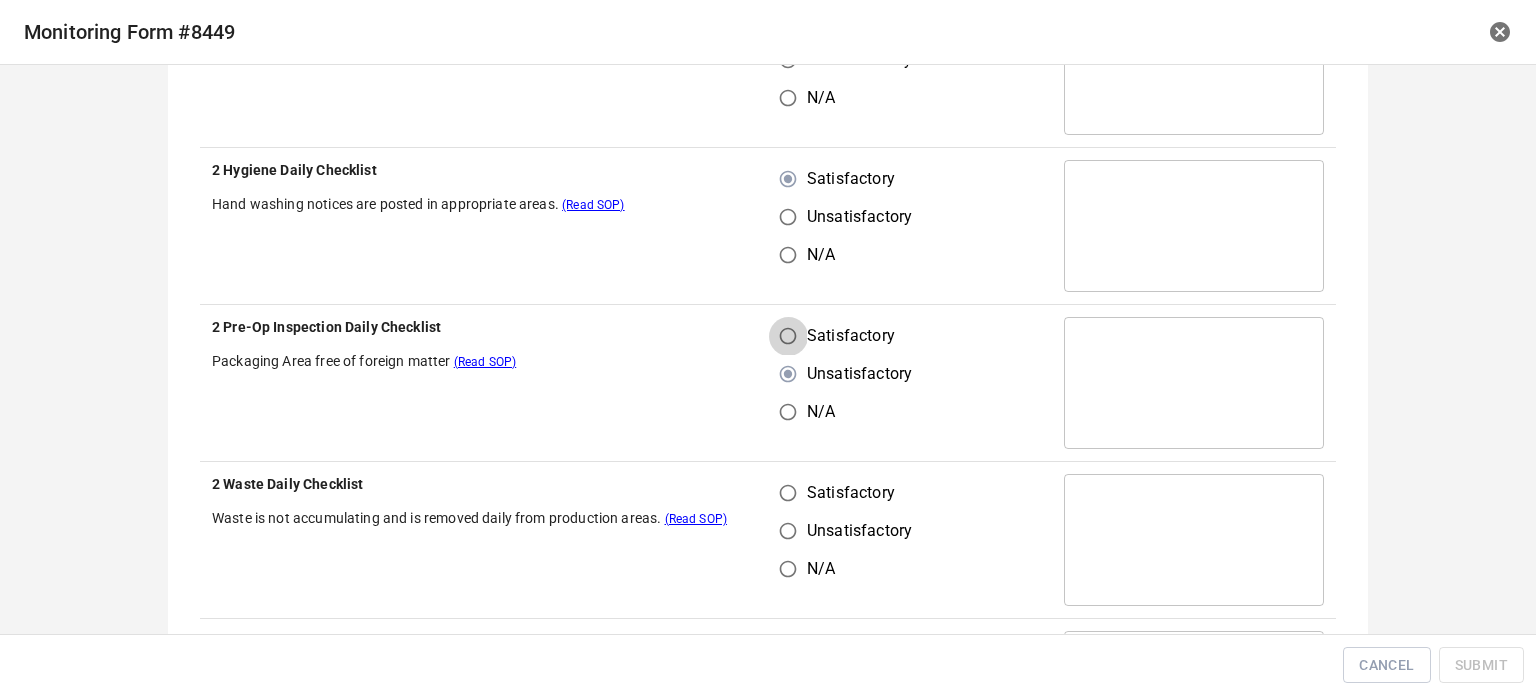 click on "Satisfactory" at bounding box center [788, 336] 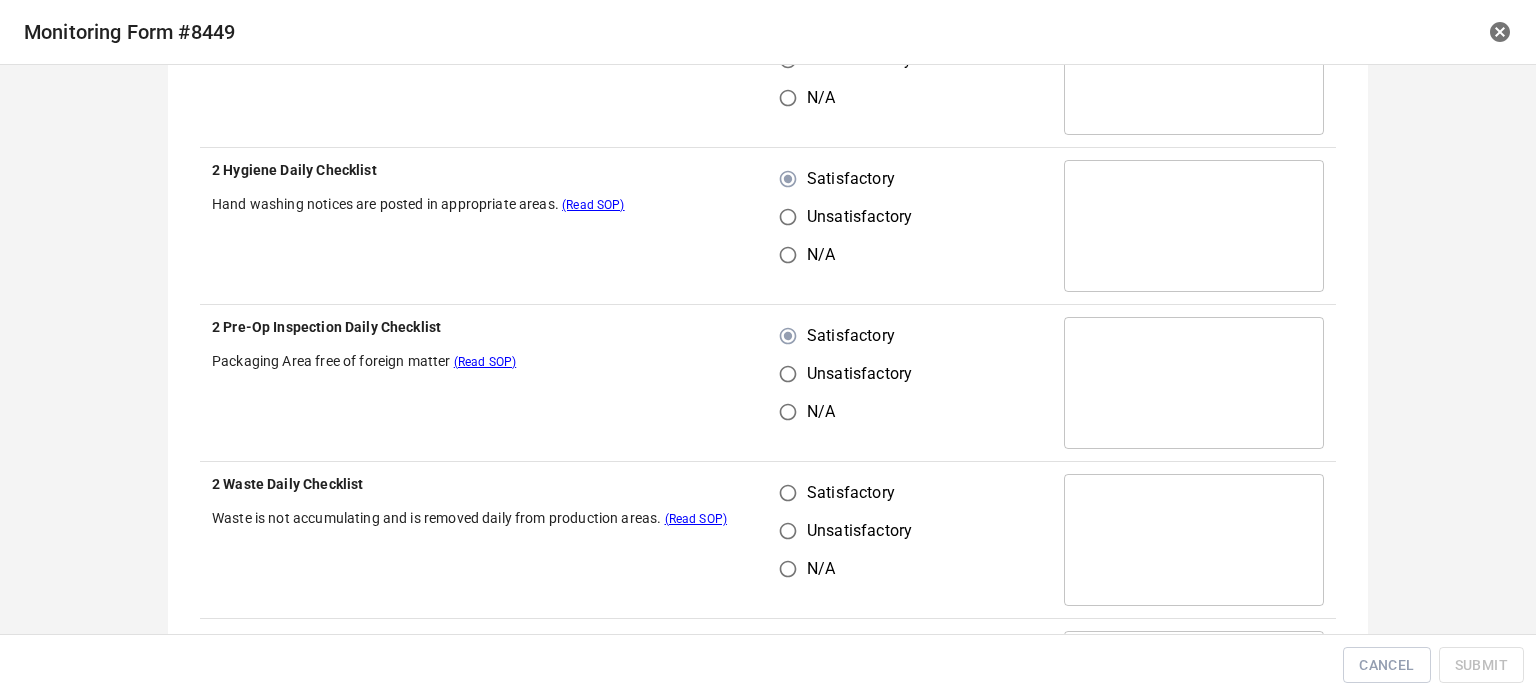 click on "Satisfactory" at bounding box center (788, 493) 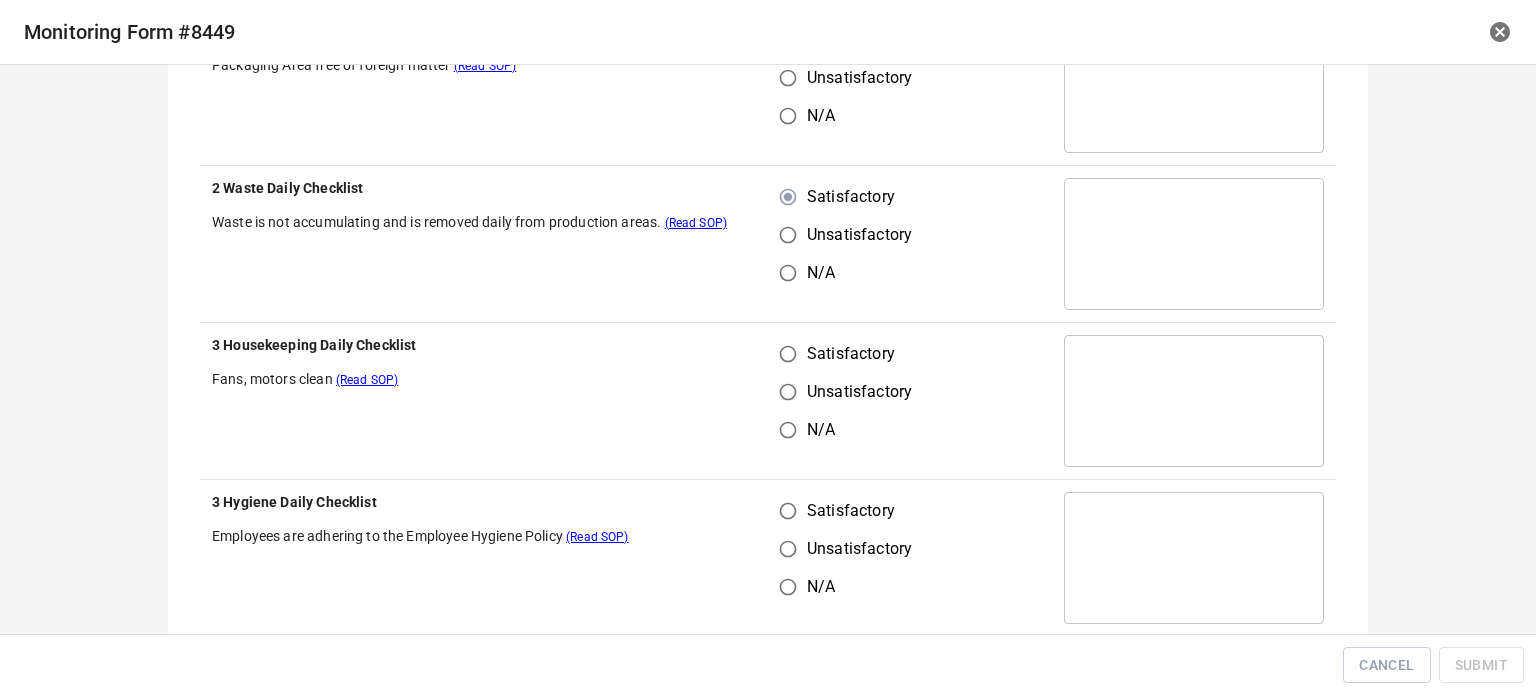 scroll, scrollTop: 1400, scrollLeft: 0, axis: vertical 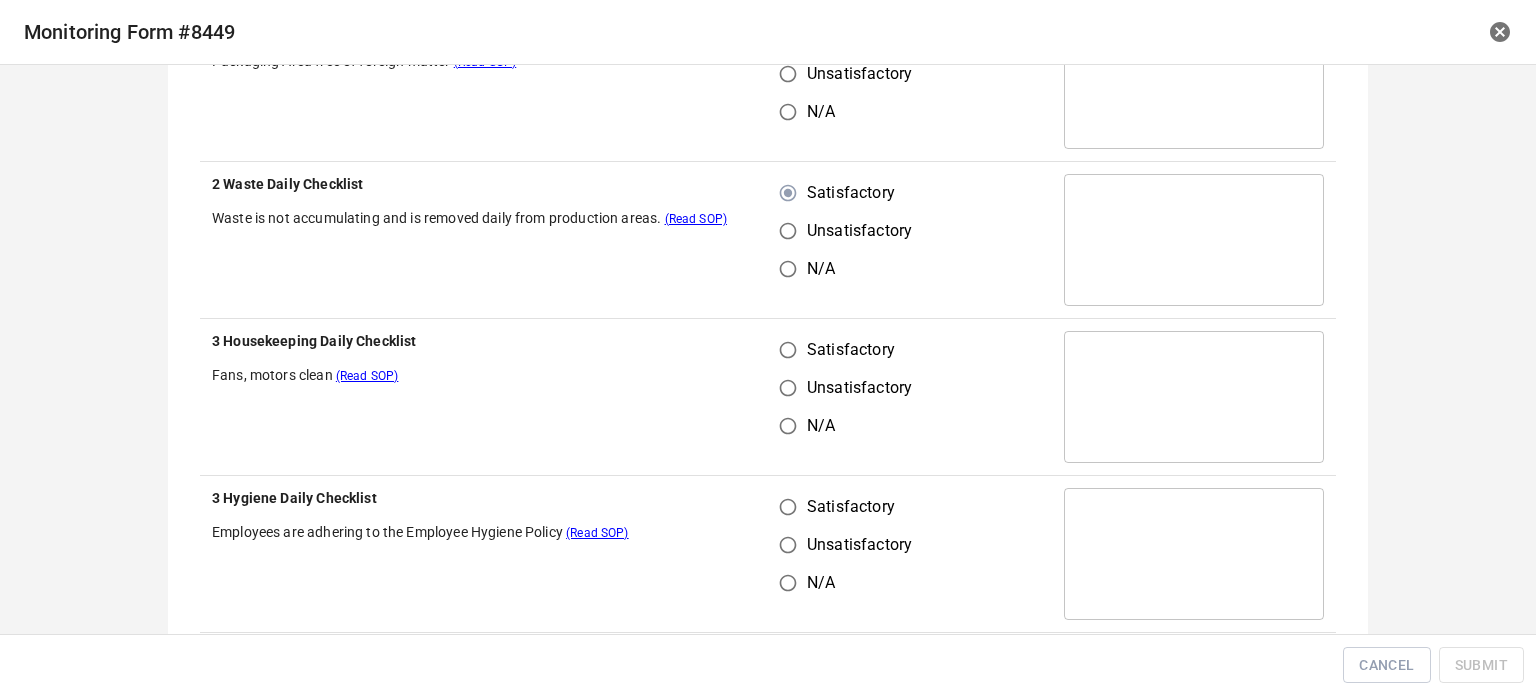 click on "Satisfactory" at bounding box center [788, 350] 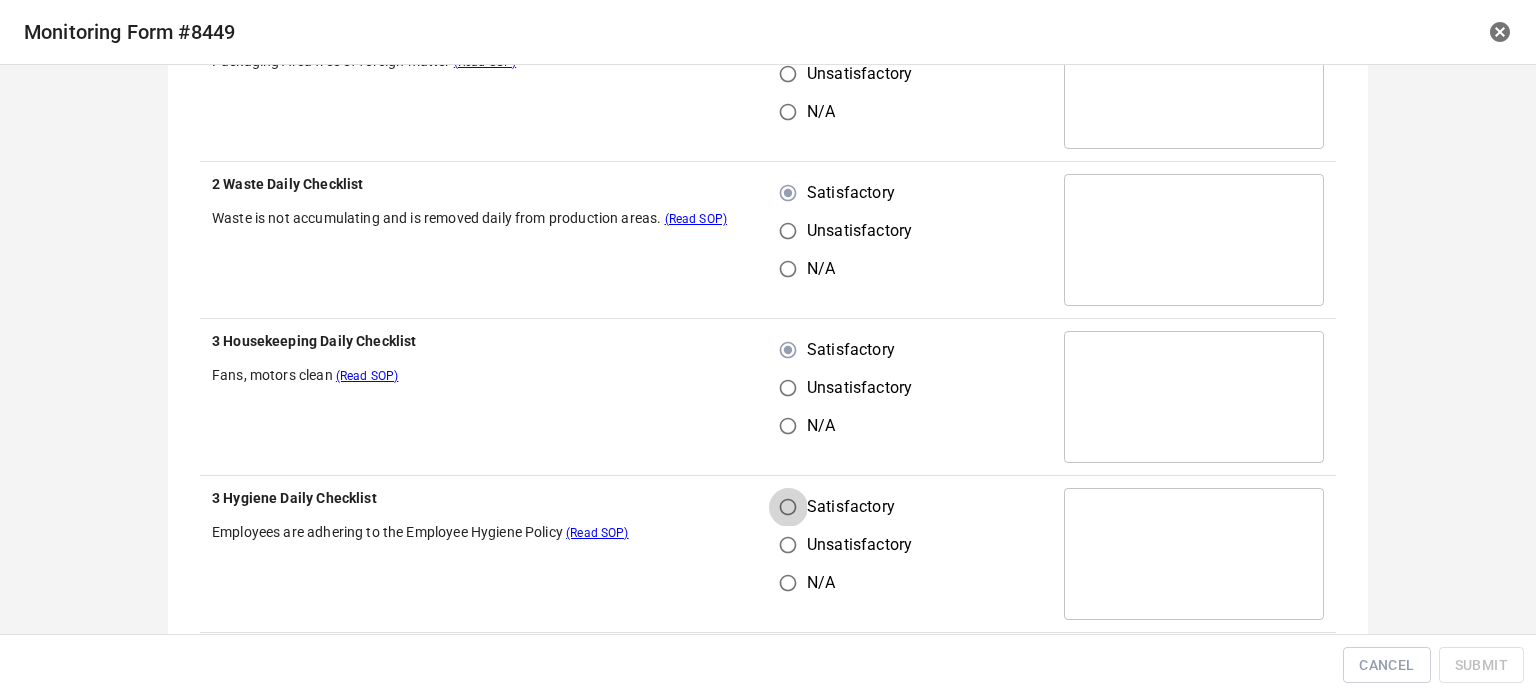 click on "Satisfactory" at bounding box center [788, 507] 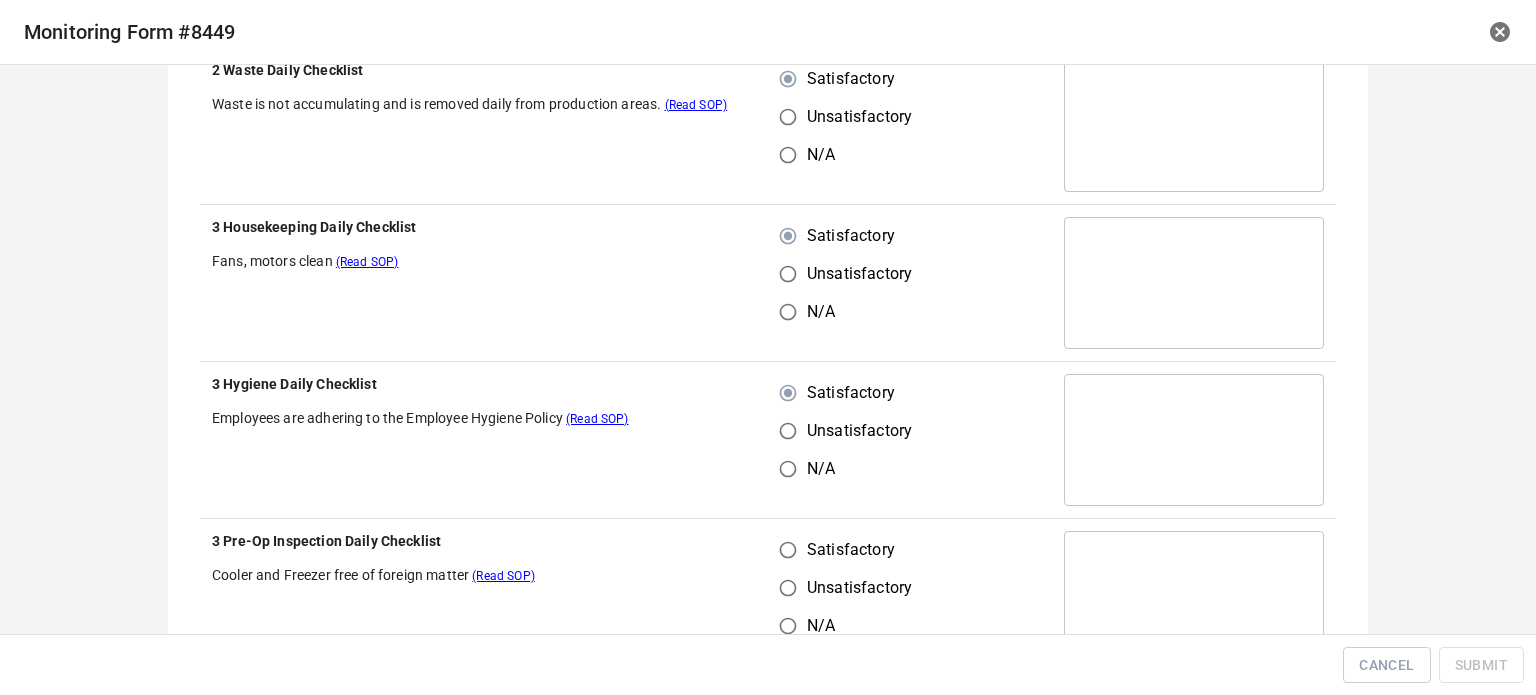 scroll, scrollTop: 1600, scrollLeft: 0, axis: vertical 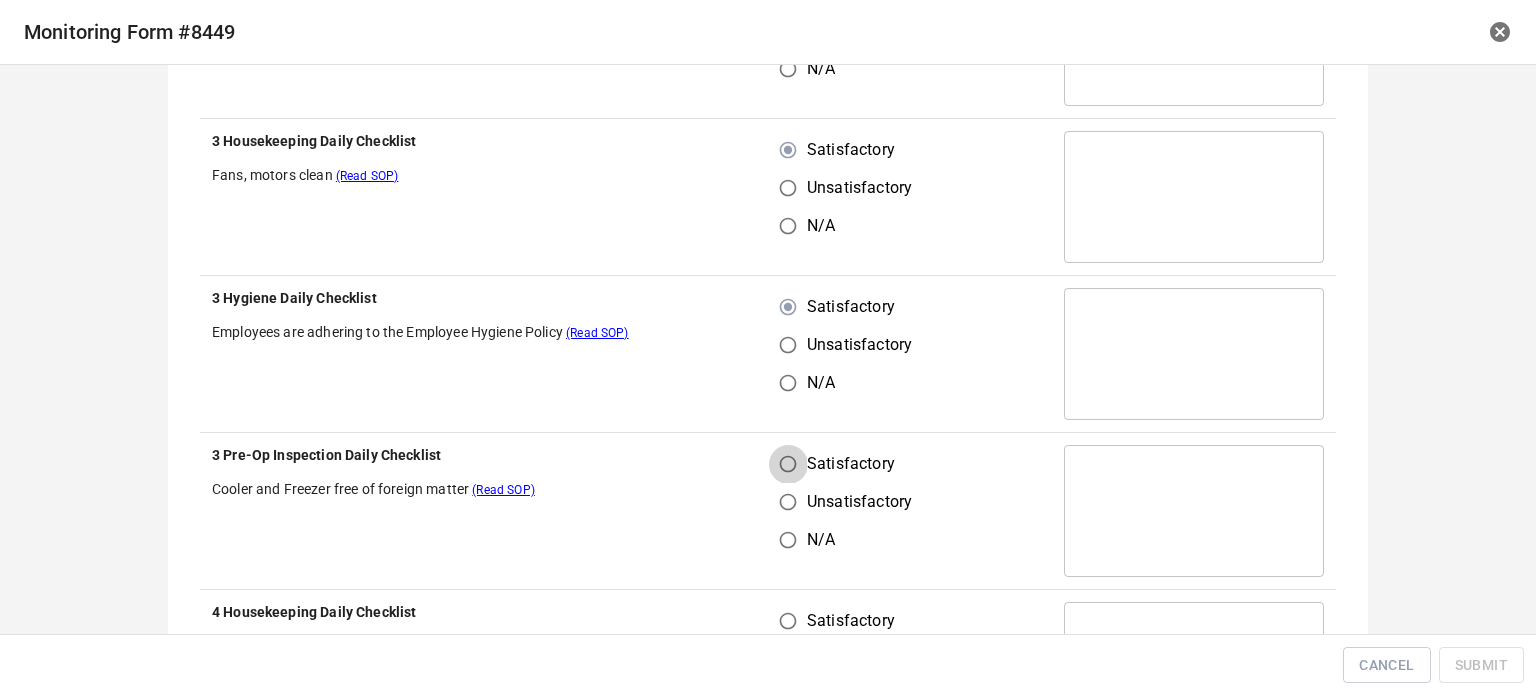 click on "Satisfactory" at bounding box center (788, 464) 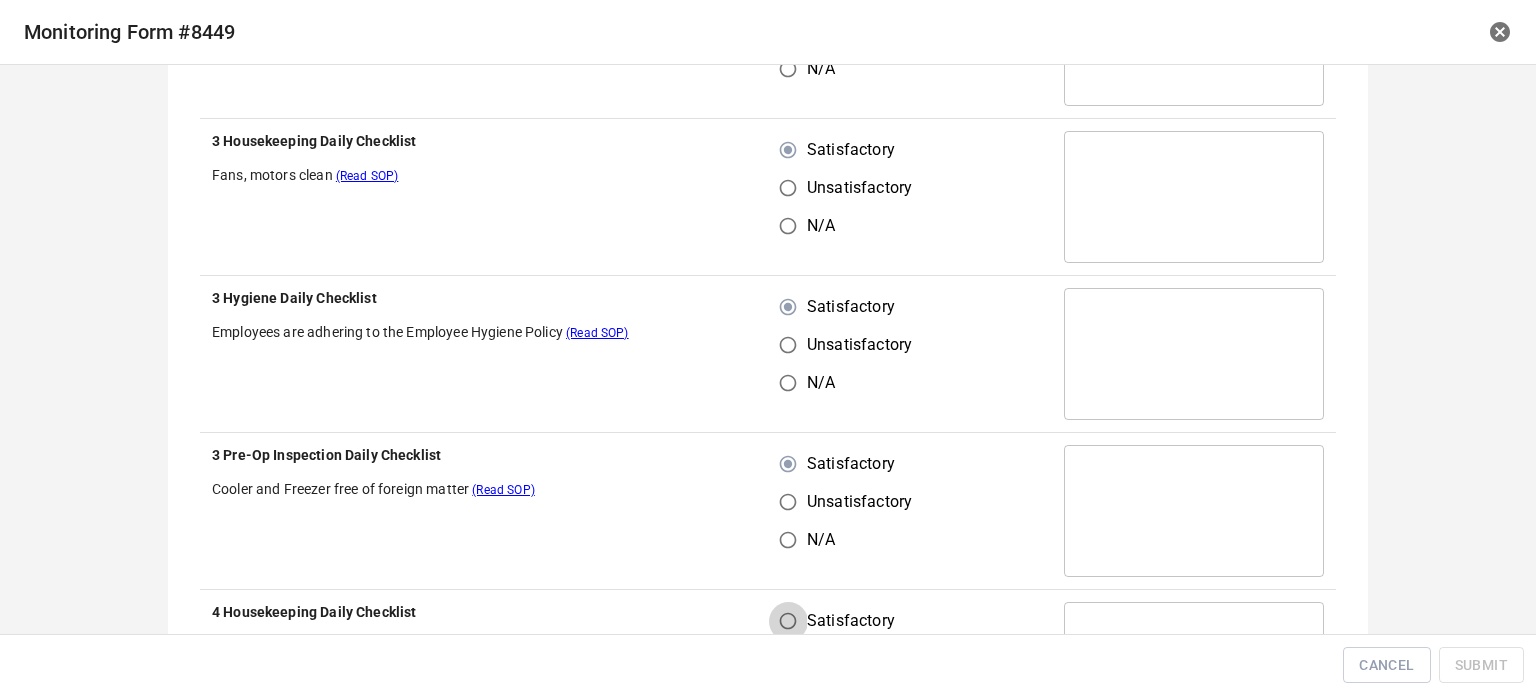 click on "Satisfactory" at bounding box center (788, 621) 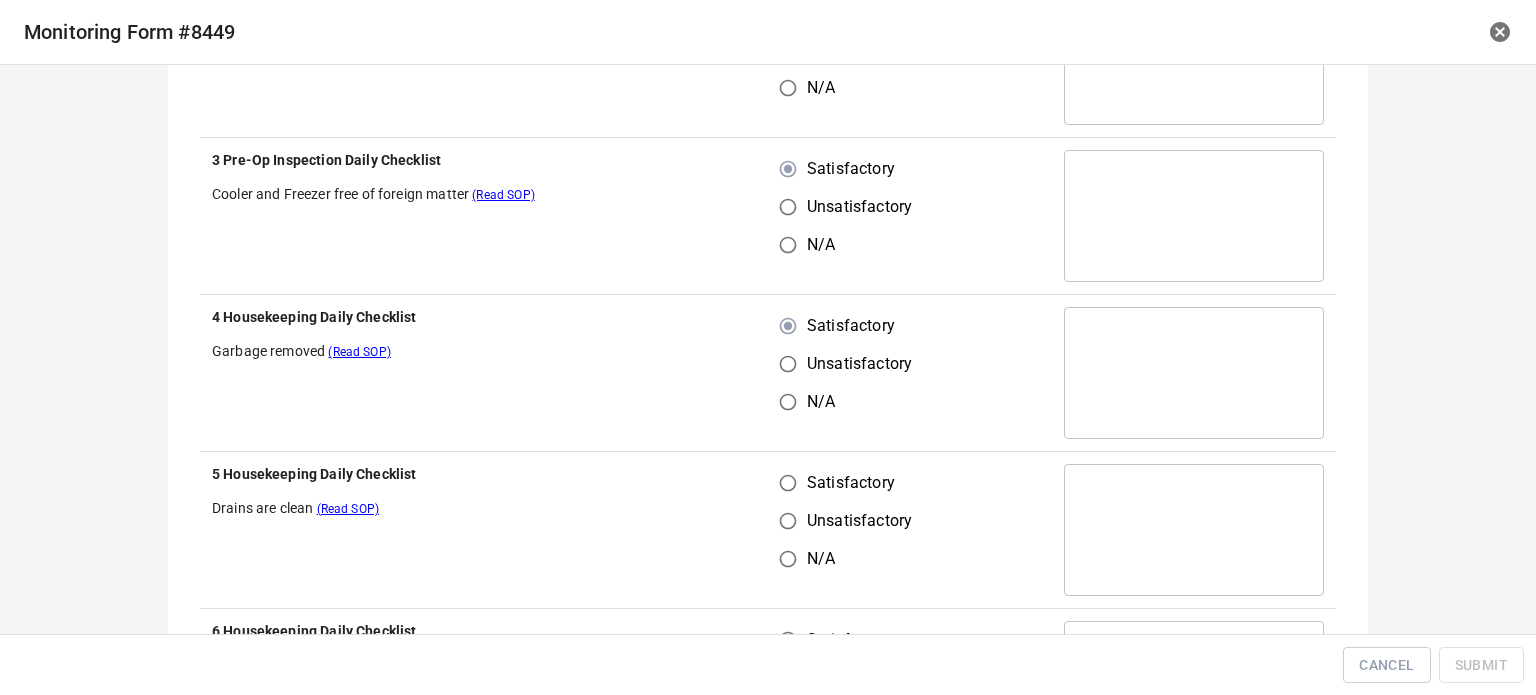 scroll, scrollTop: 1900, scrollLeft: 0, axis: vertical 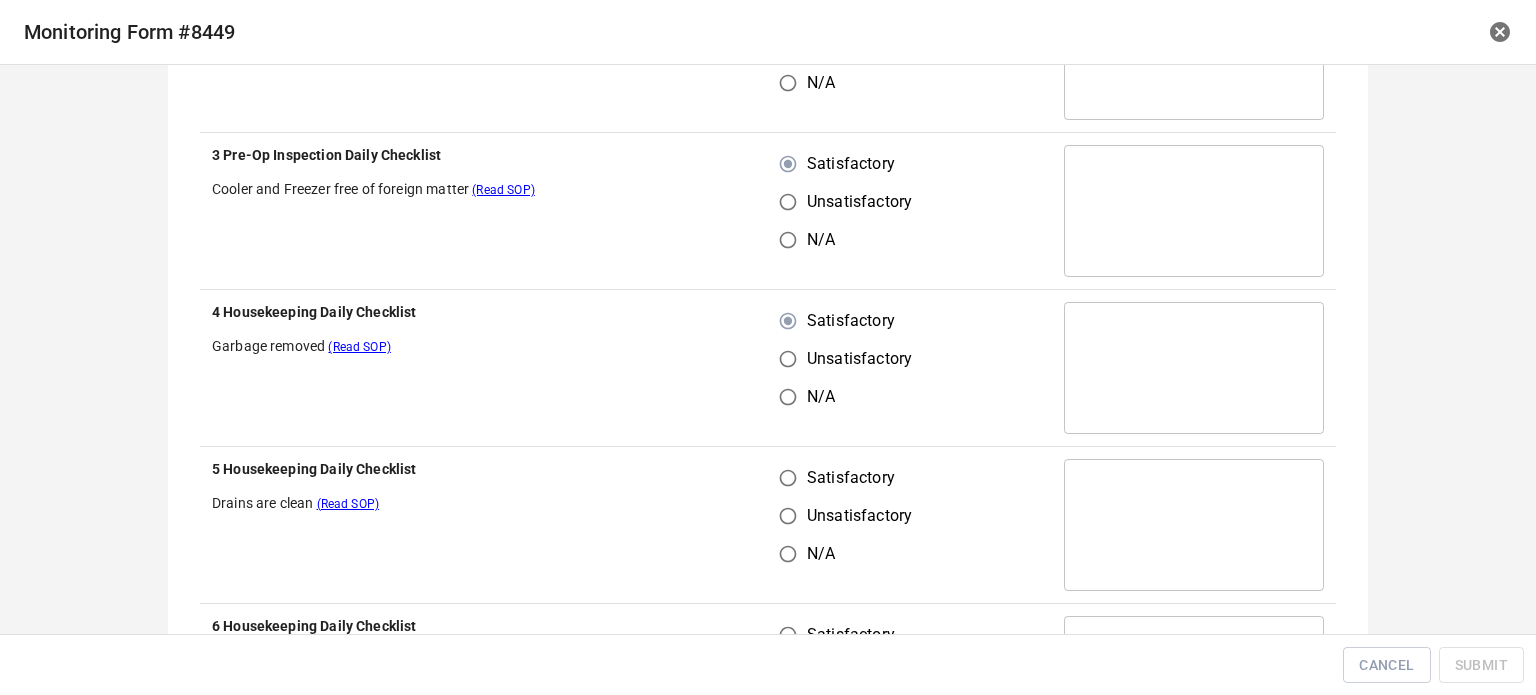 drag, startPoint x: 792, startPoint y: 468, endPoint x: 1041, endPoint y: 269, distance: 318.75067 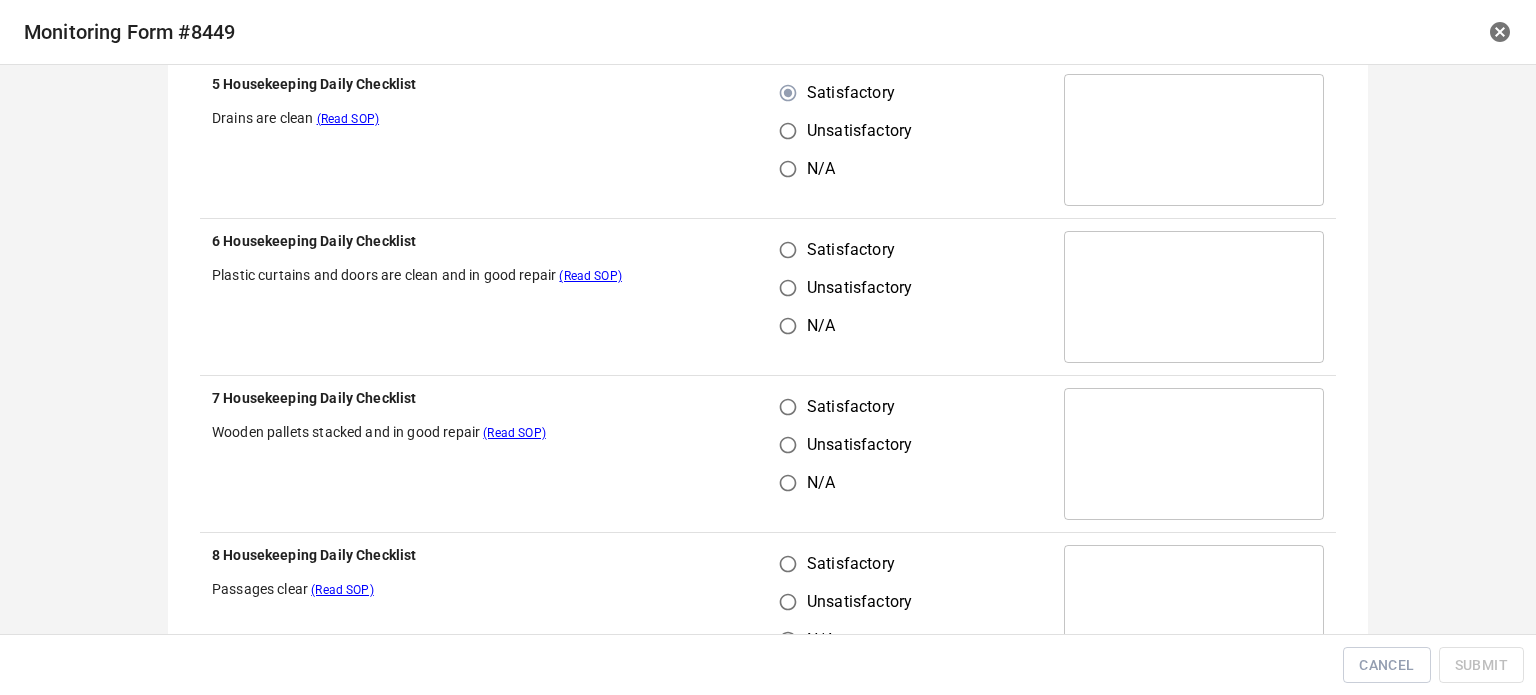 scroll, scrollTop: 2300, scrollLeft: 0, axis: vertical 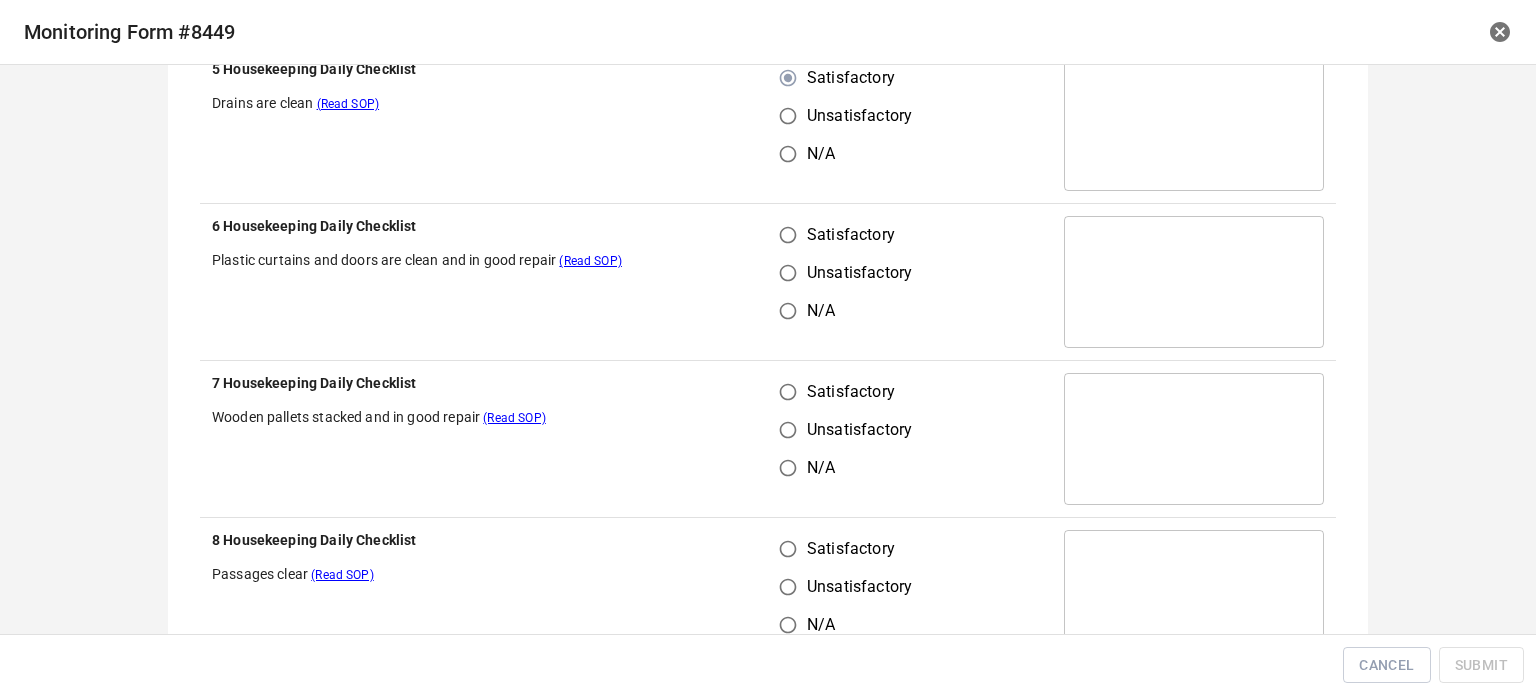 click on "Satisfactory" at bounding box center [788, 235] 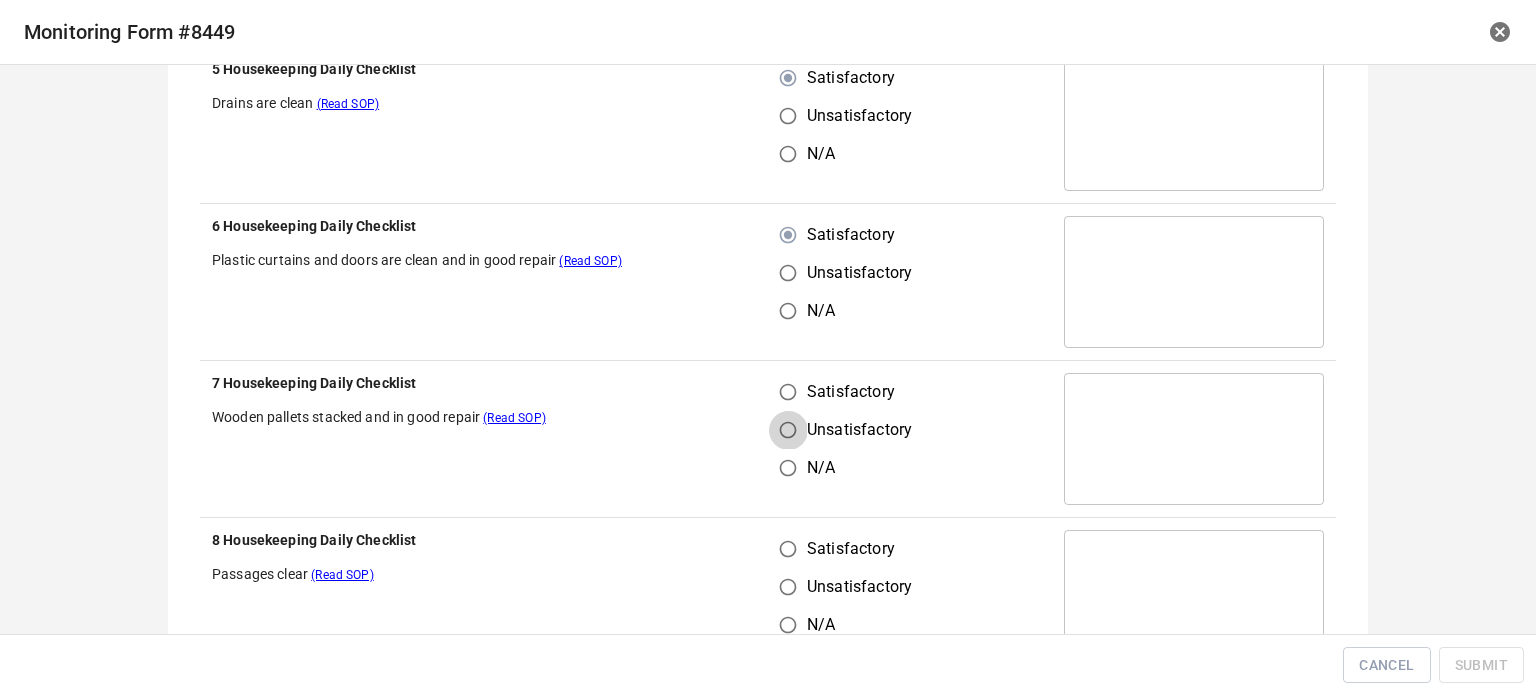 click on "Unsatisfactory" at bounding box center [788, 430] 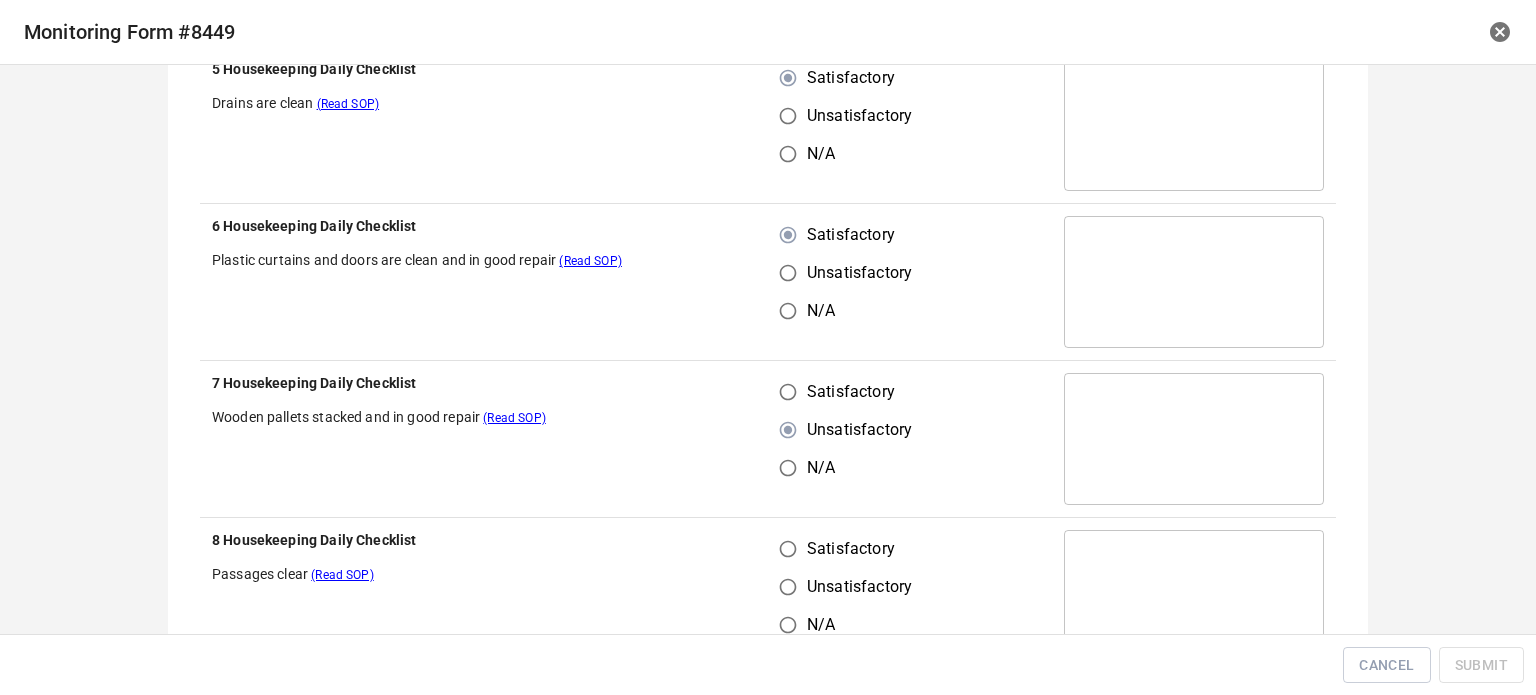 click on "Satisfactory" at bounding box center (788, 392) 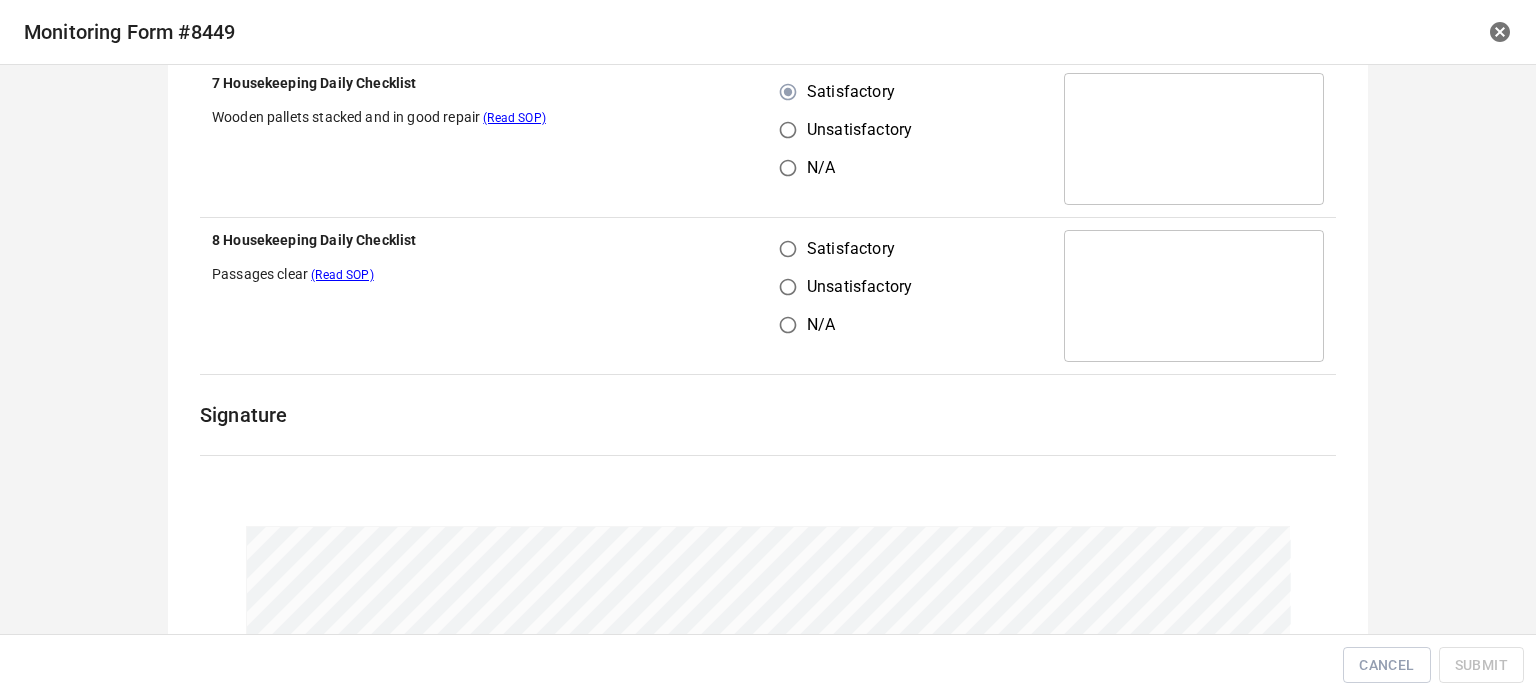 click on "Satisfactory" at bounding box center (788, 249) 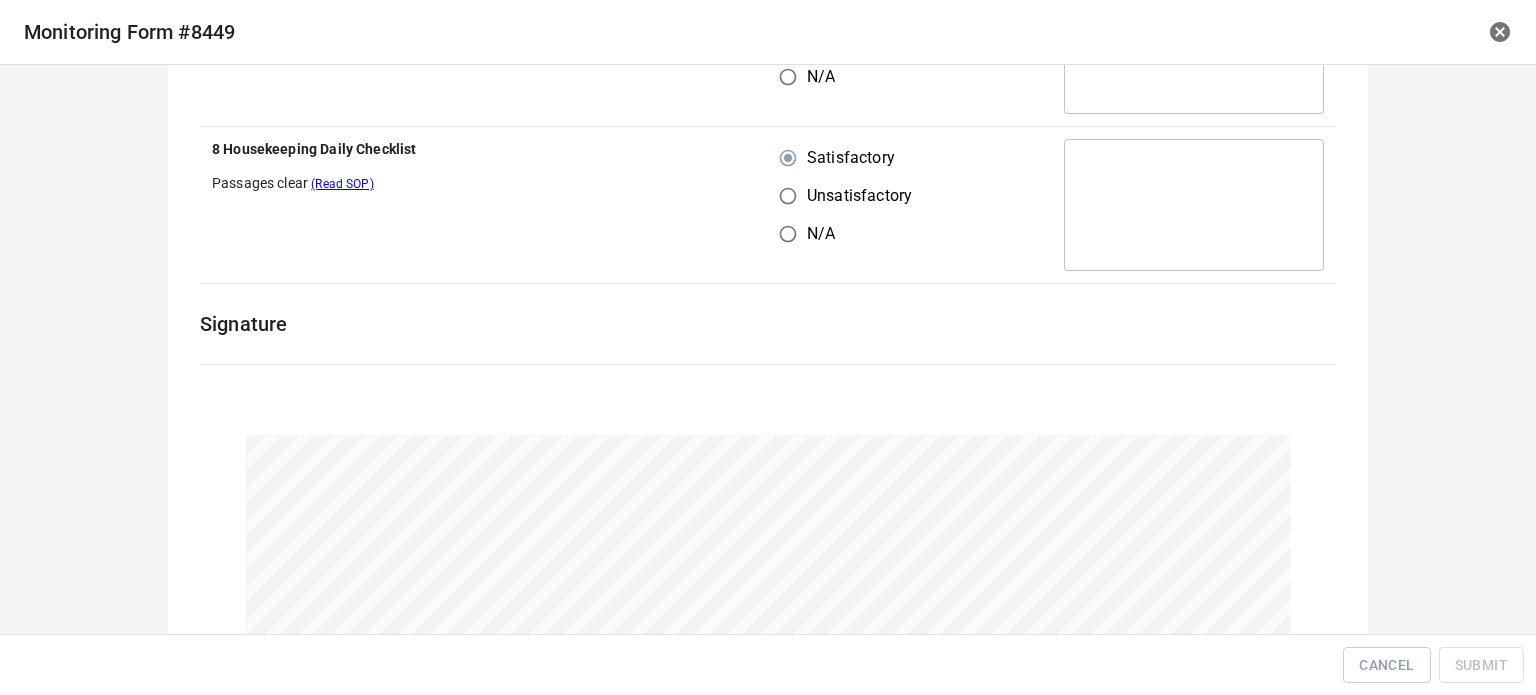 scroll, scrollTop: 2813, scrollLeft: 0, axis: vertical 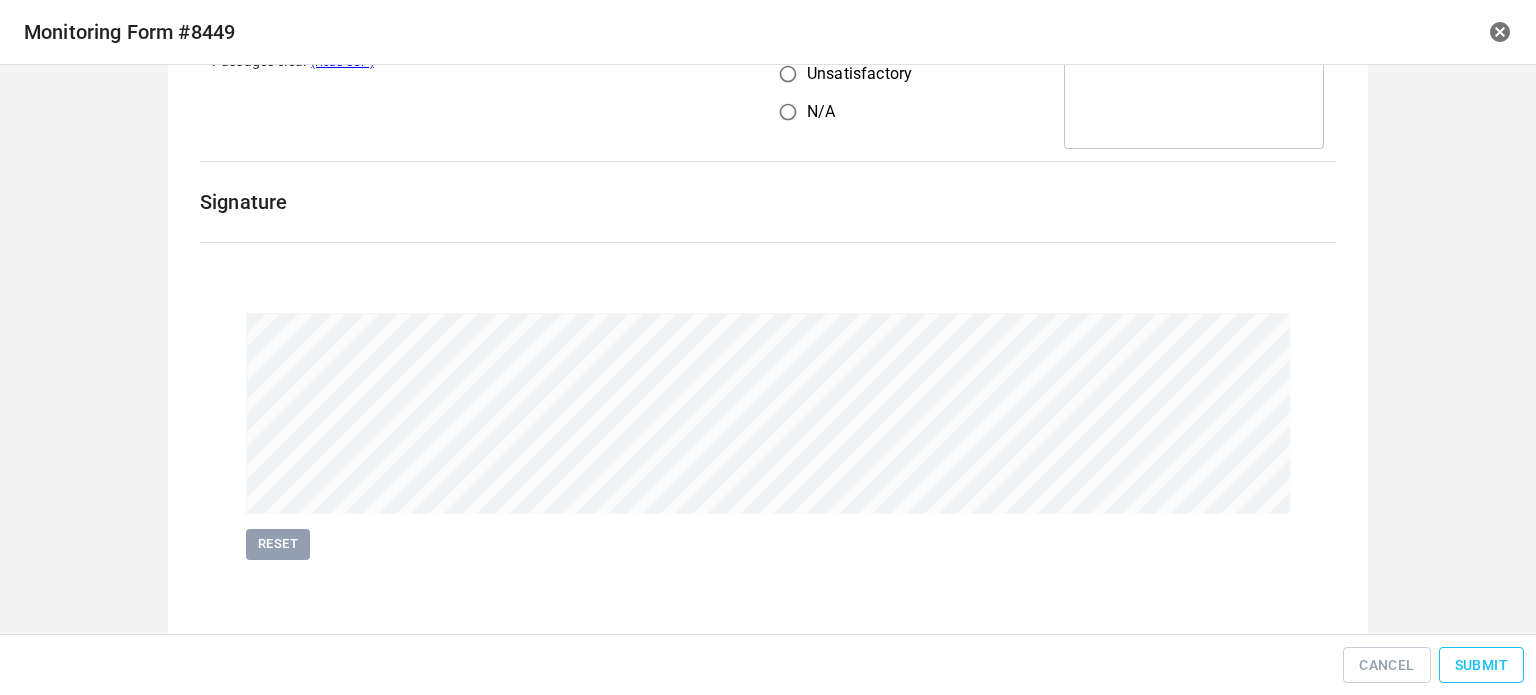 click on "Submit" at bounding box center (1481, 665) 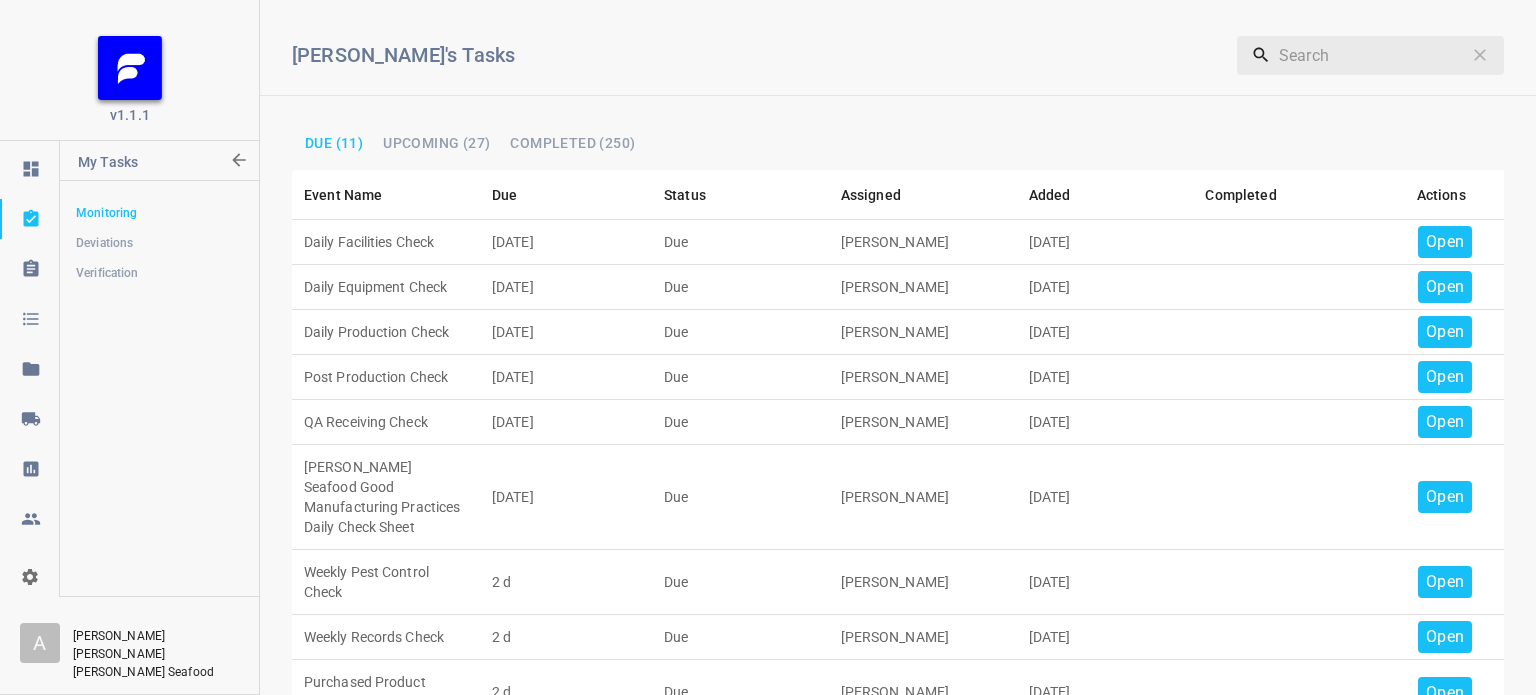 click on "Open" at bounding box center (1445, 242) 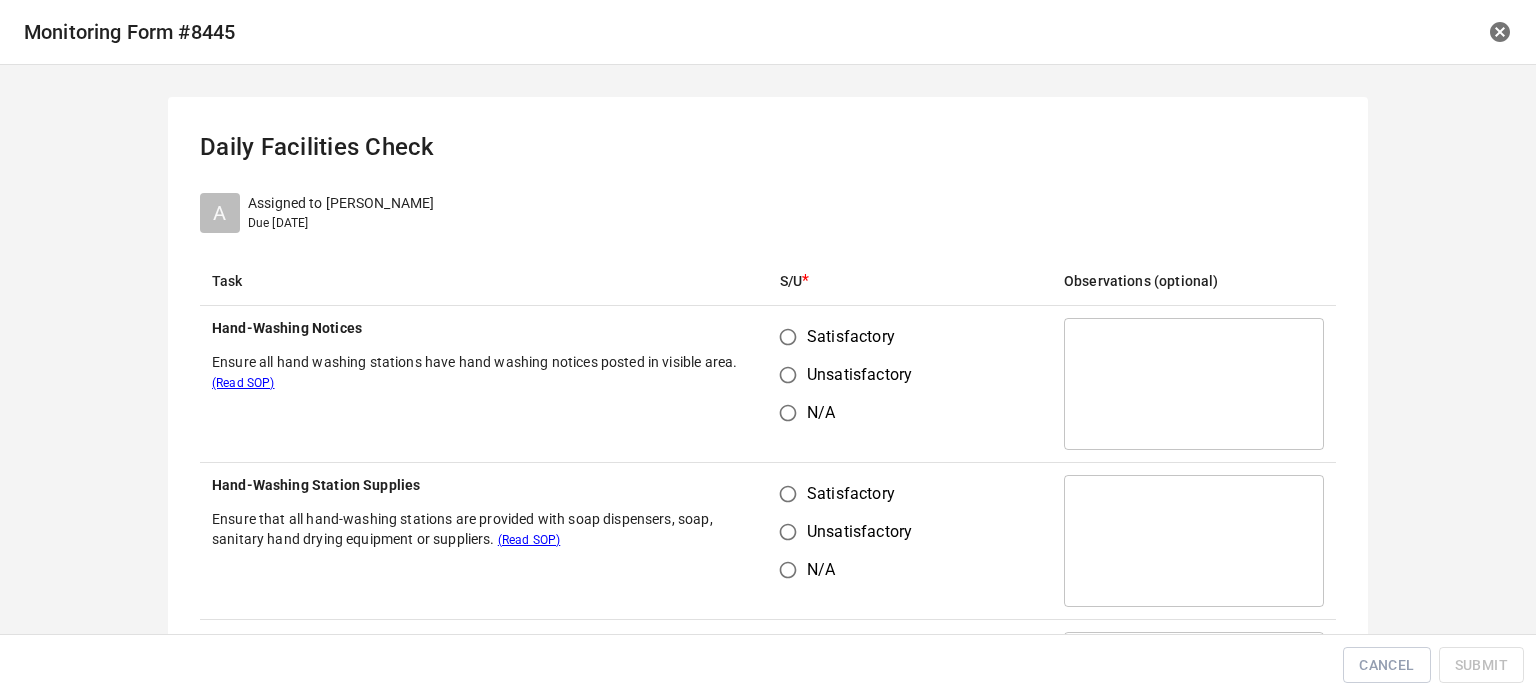 click on "Satisfactory" at bounding box center (788, 337) 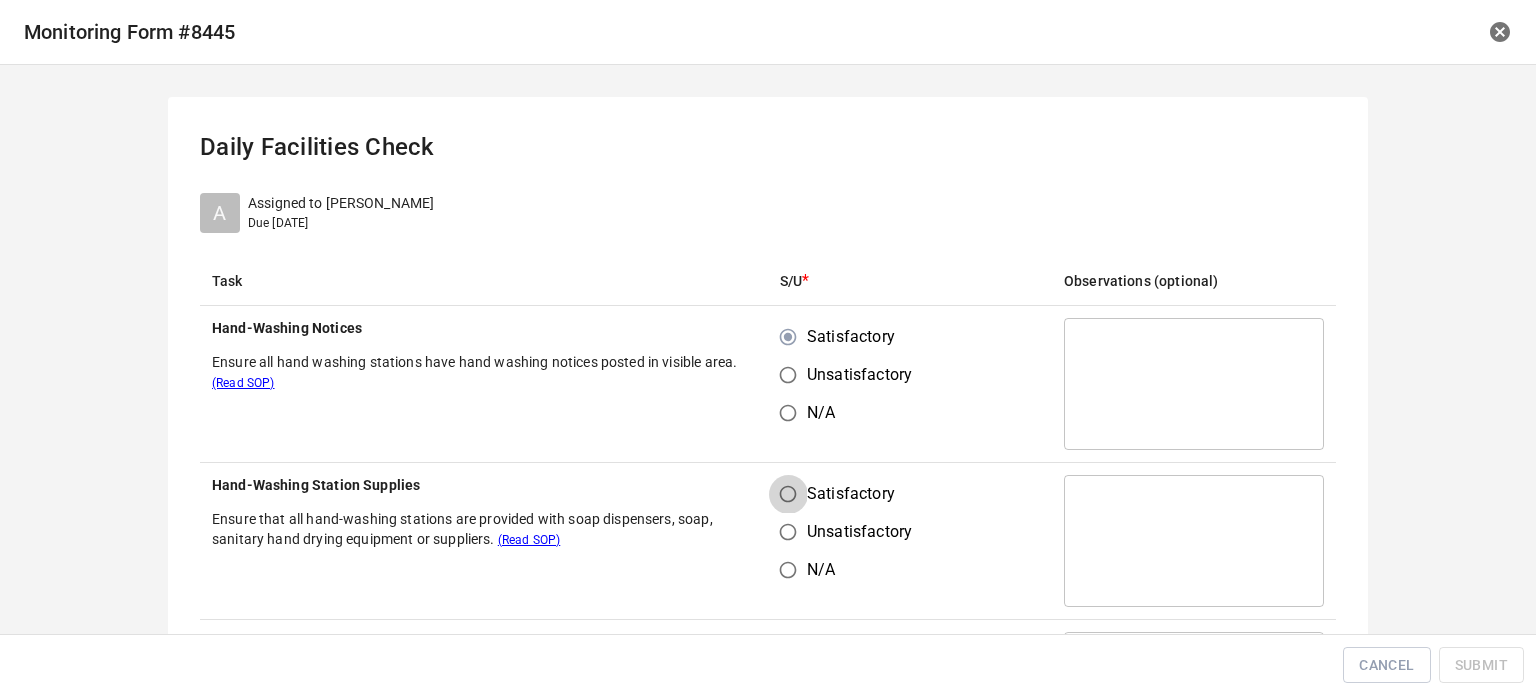 drag, startPoint x: 780, startPoint y: 493, endPoint x: 864, endPoint y: 404, distance: 122.380554 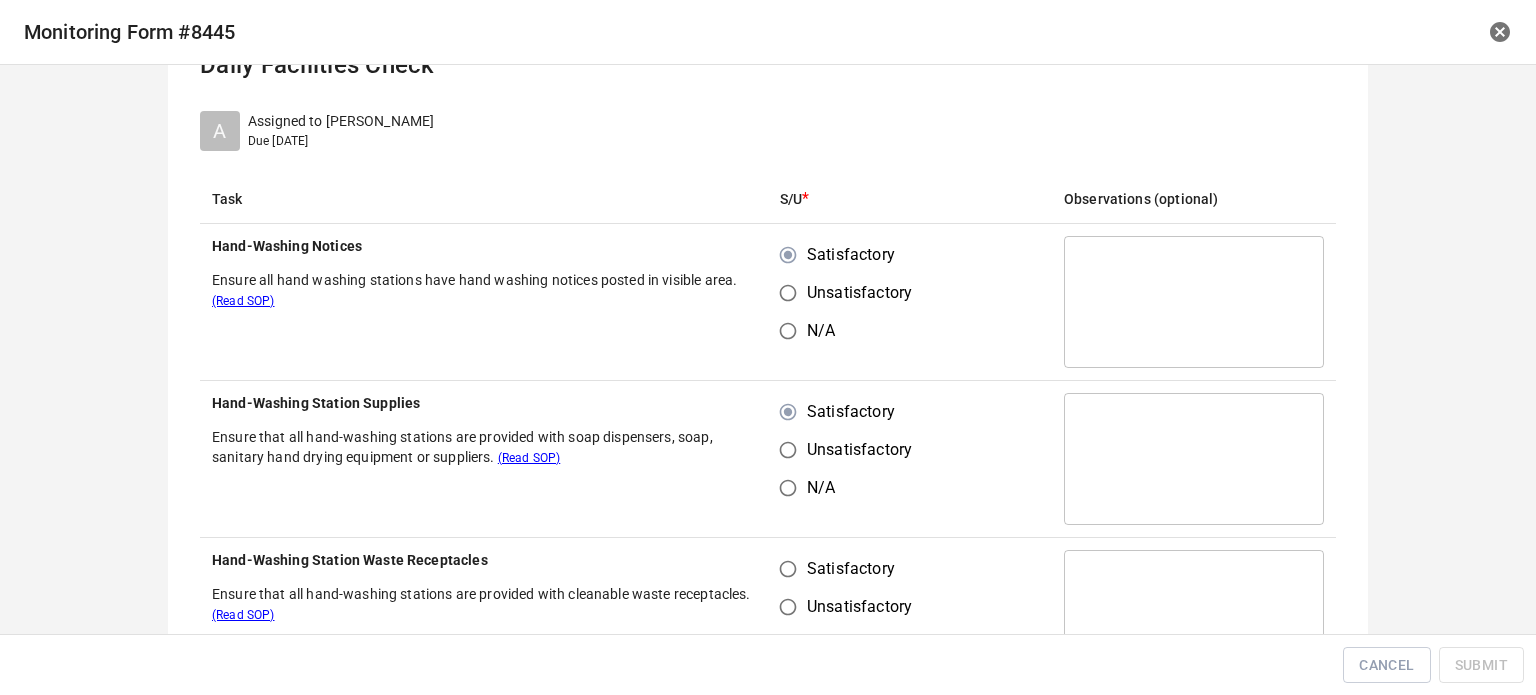 scroll, scrollTop: 200, scrollLeft: 0, axis: vertical 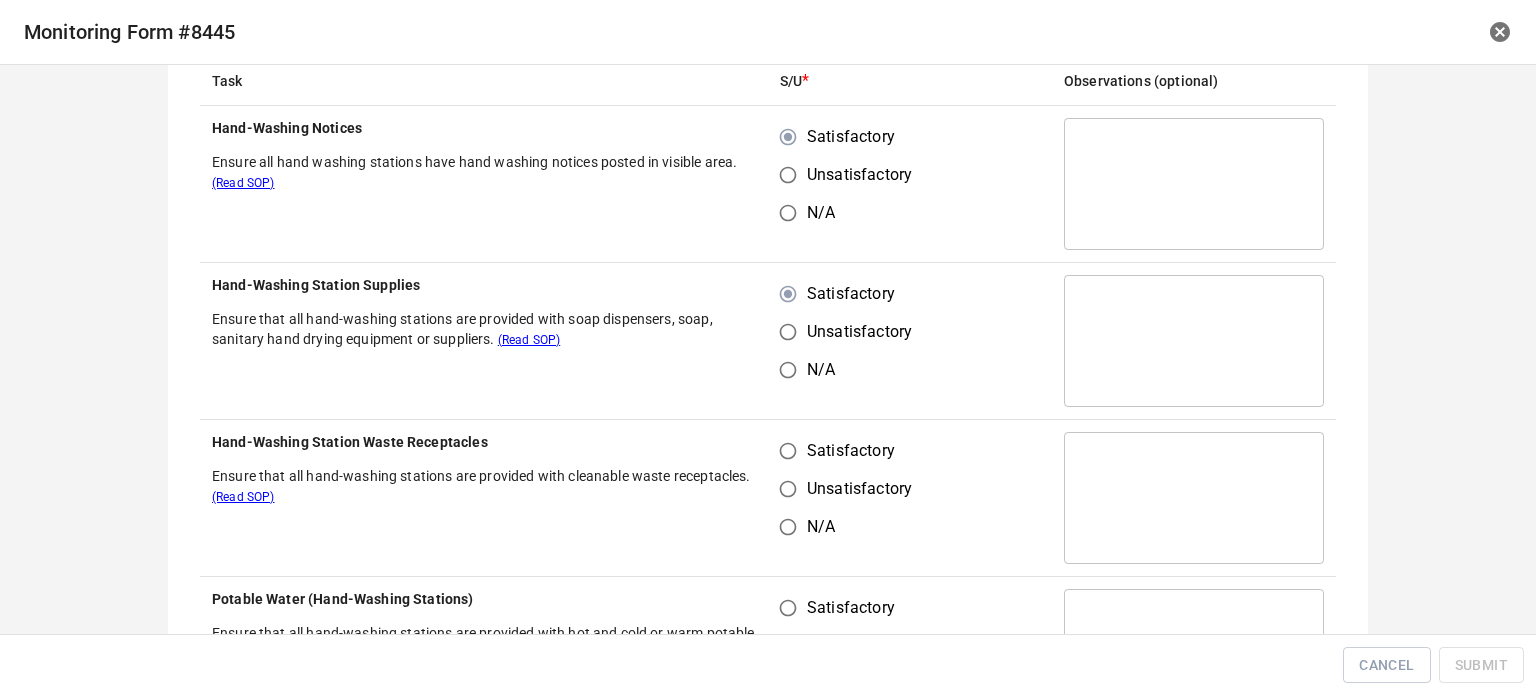 click on "Satisfactory" at bounding box center [788, 451] 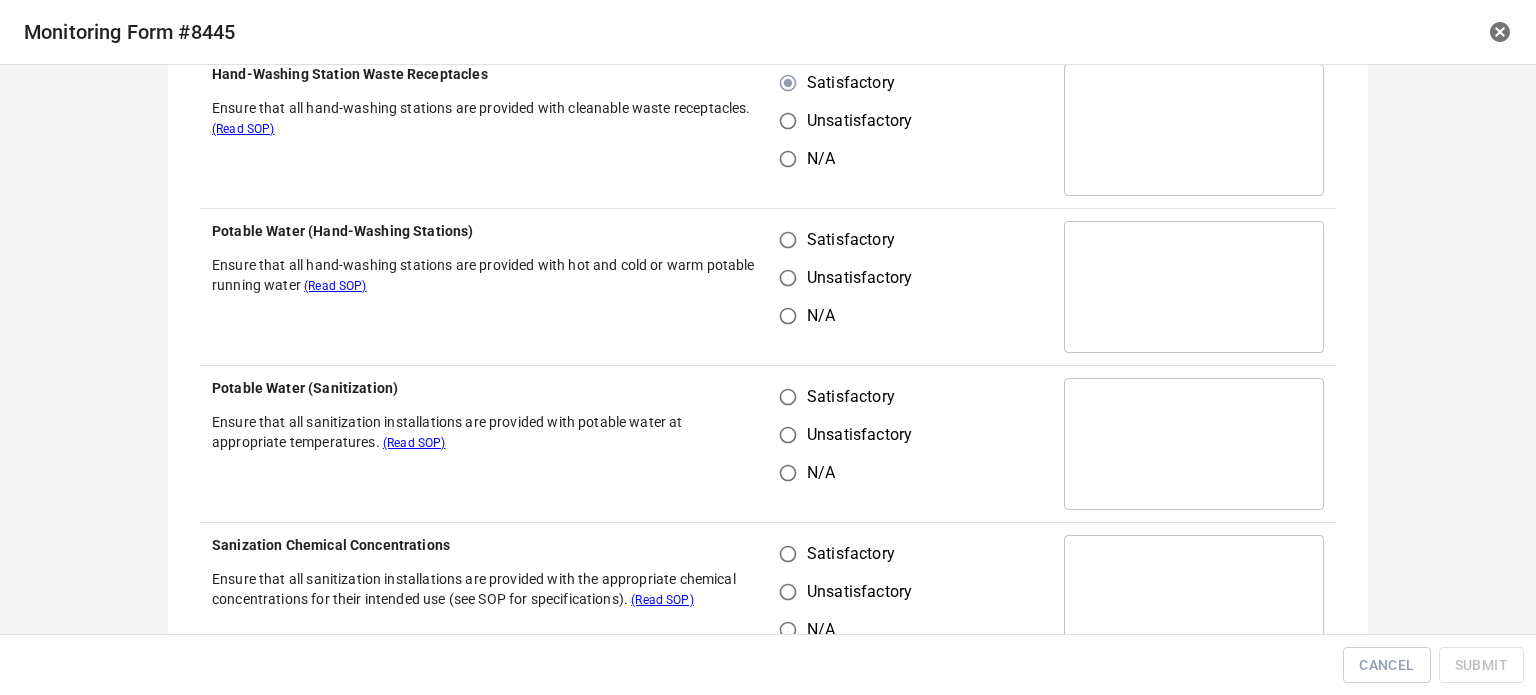 scroll, scrollTop: 600, scrollLeft: 0, axis: vertical 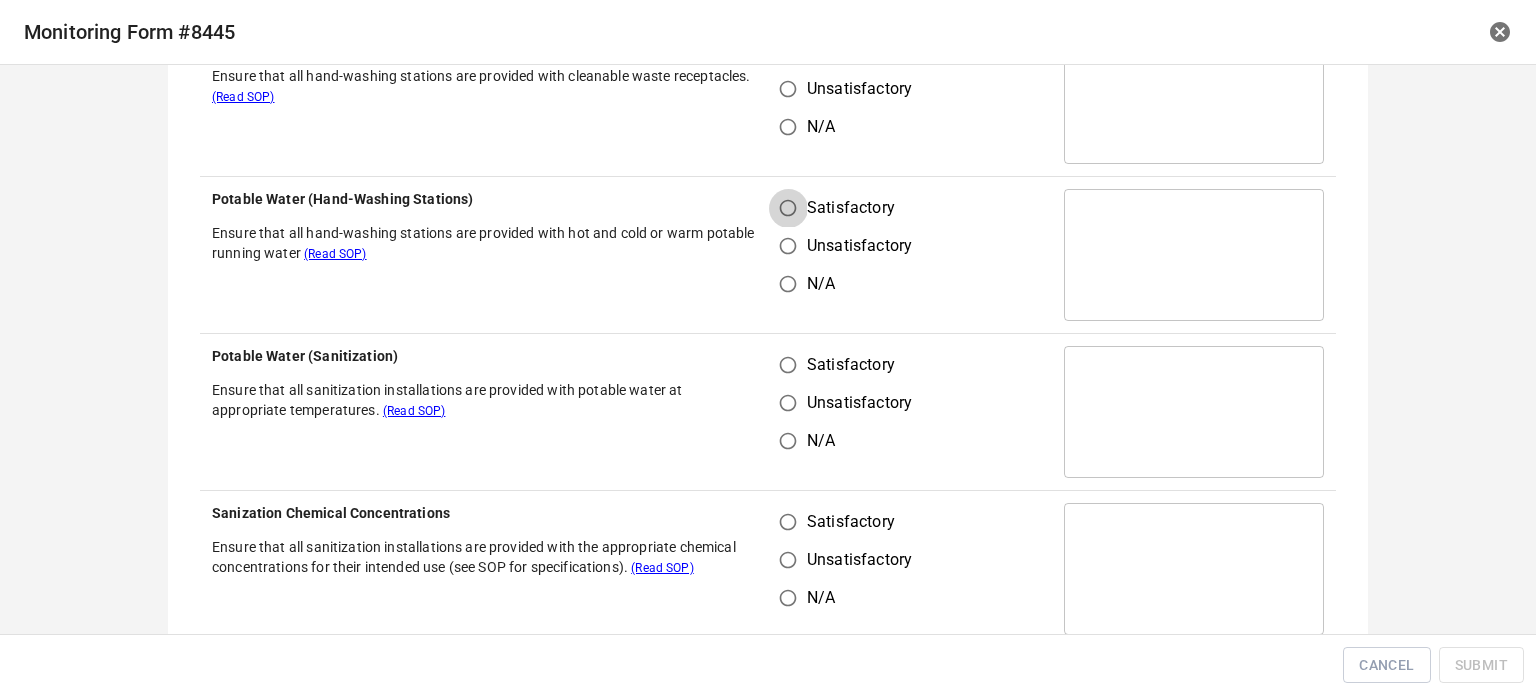 drag, startPoint x: 781, startPoint y: 211, endPoint x: 774, endPoint y: 348, distance: 137.17871 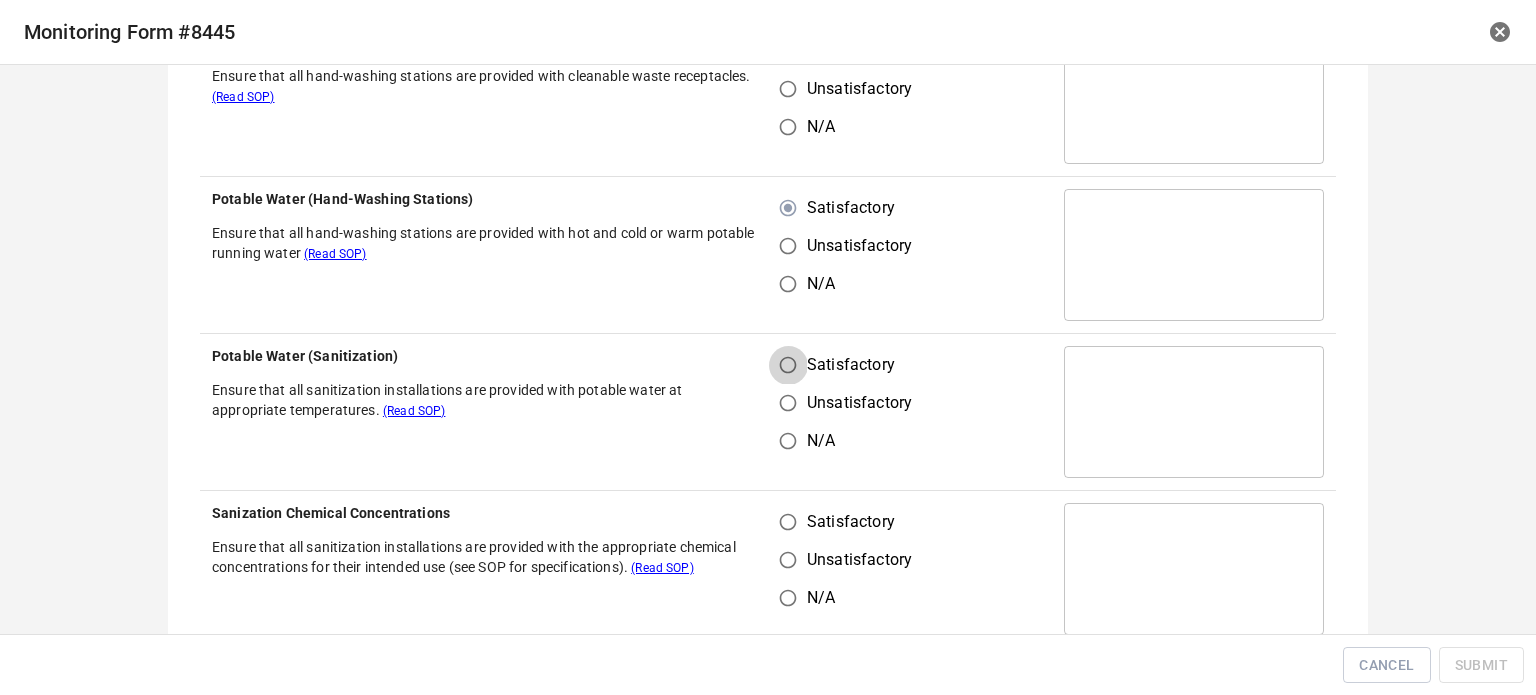 click on "Satisfactory" at bounding box center (788, 365) 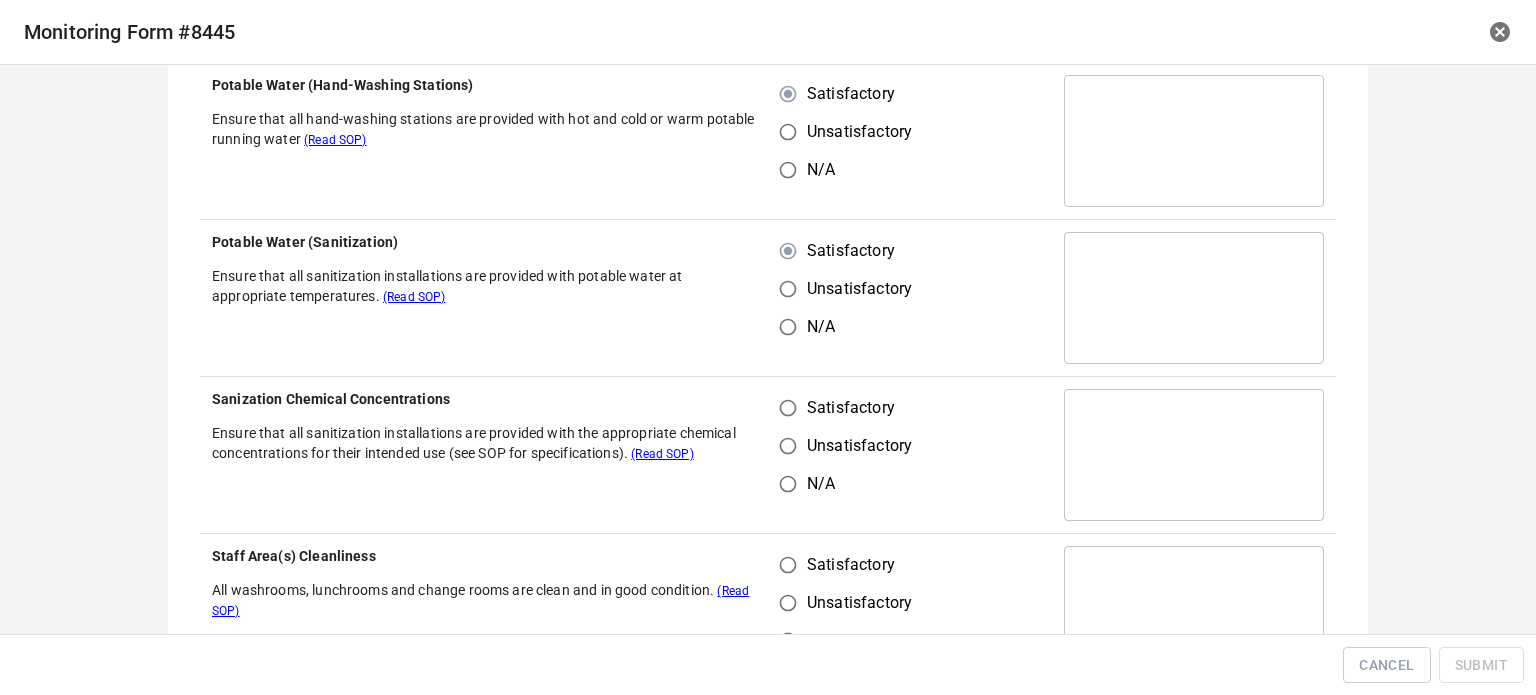 scroll, scrollTop: 800, scrollLeft: 0, axis: vertical 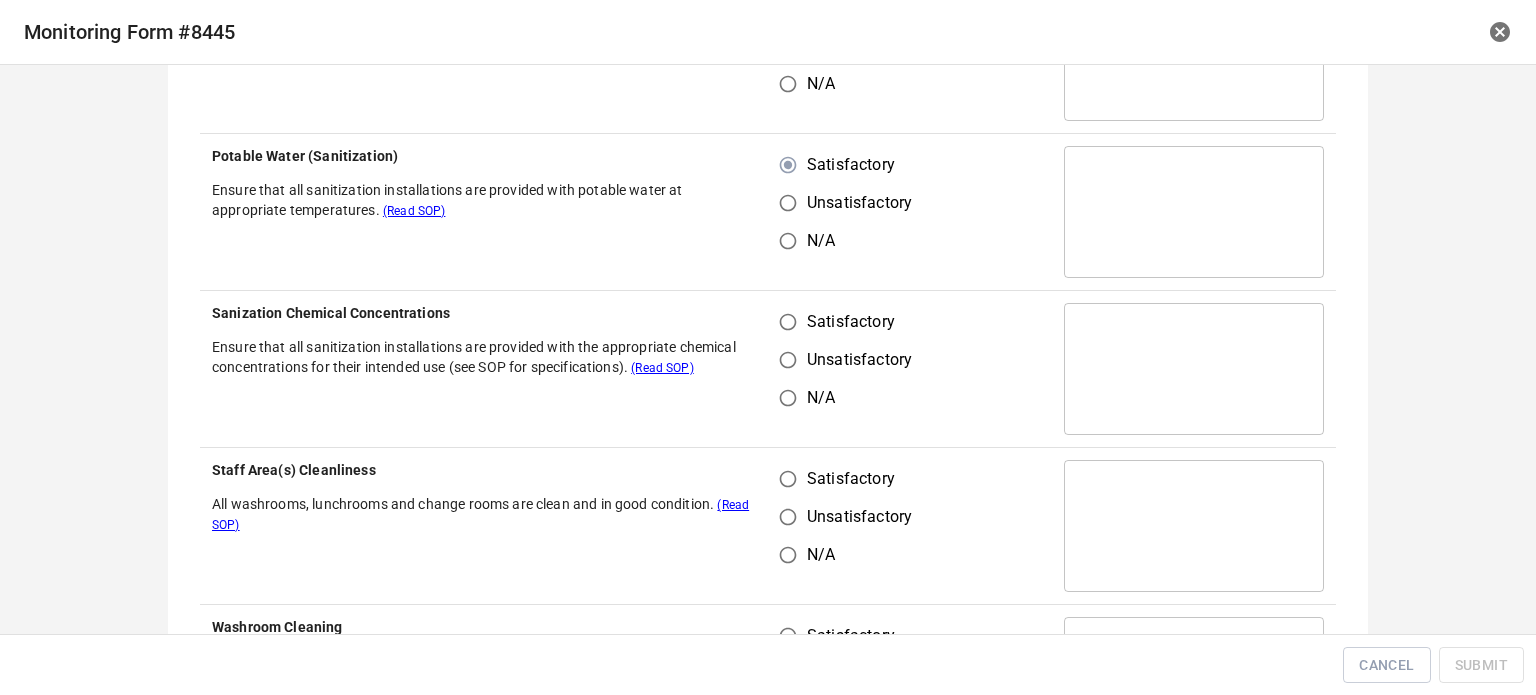 click on "Satisfactory" at bounding box center (788, 322) 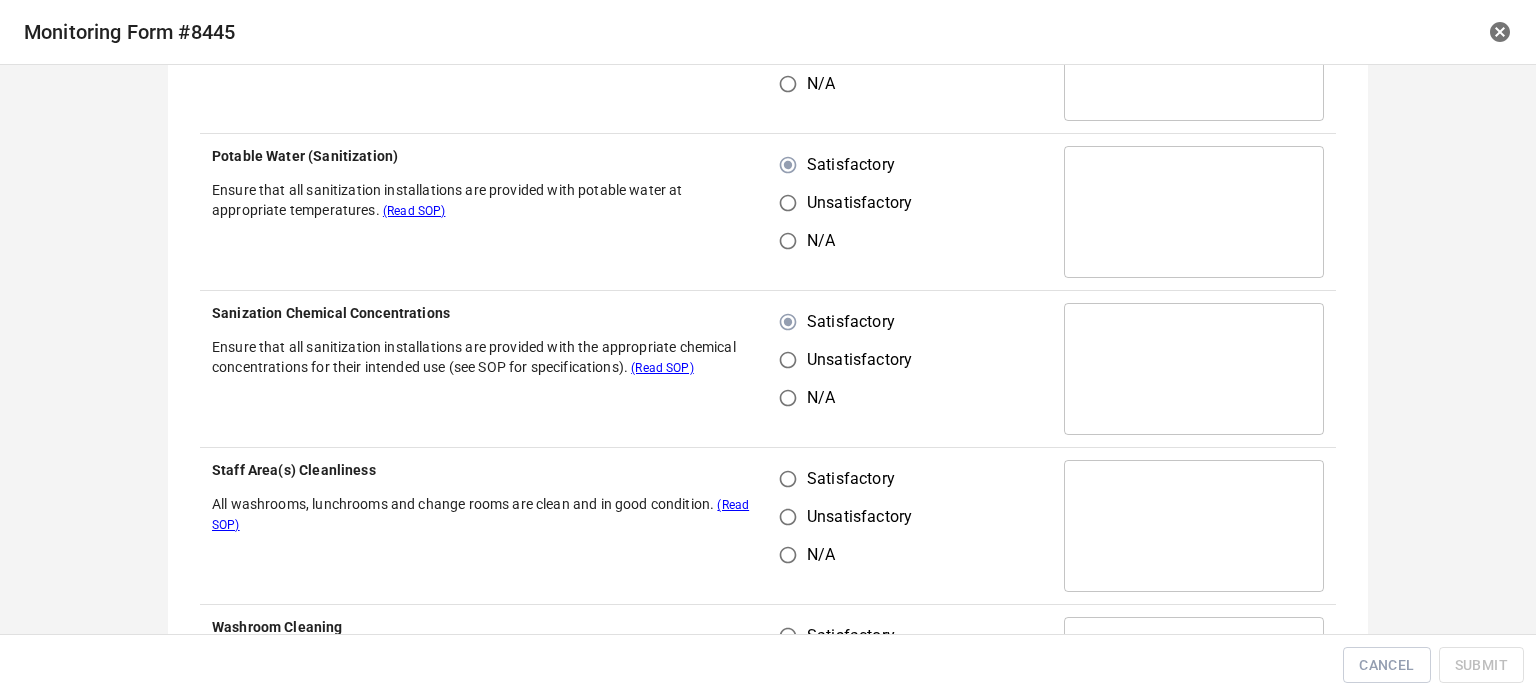 drag, startPoint x: 772, startPoint y: 471, endPoint x: 785, endPoint y: 470, distance: 13.038404 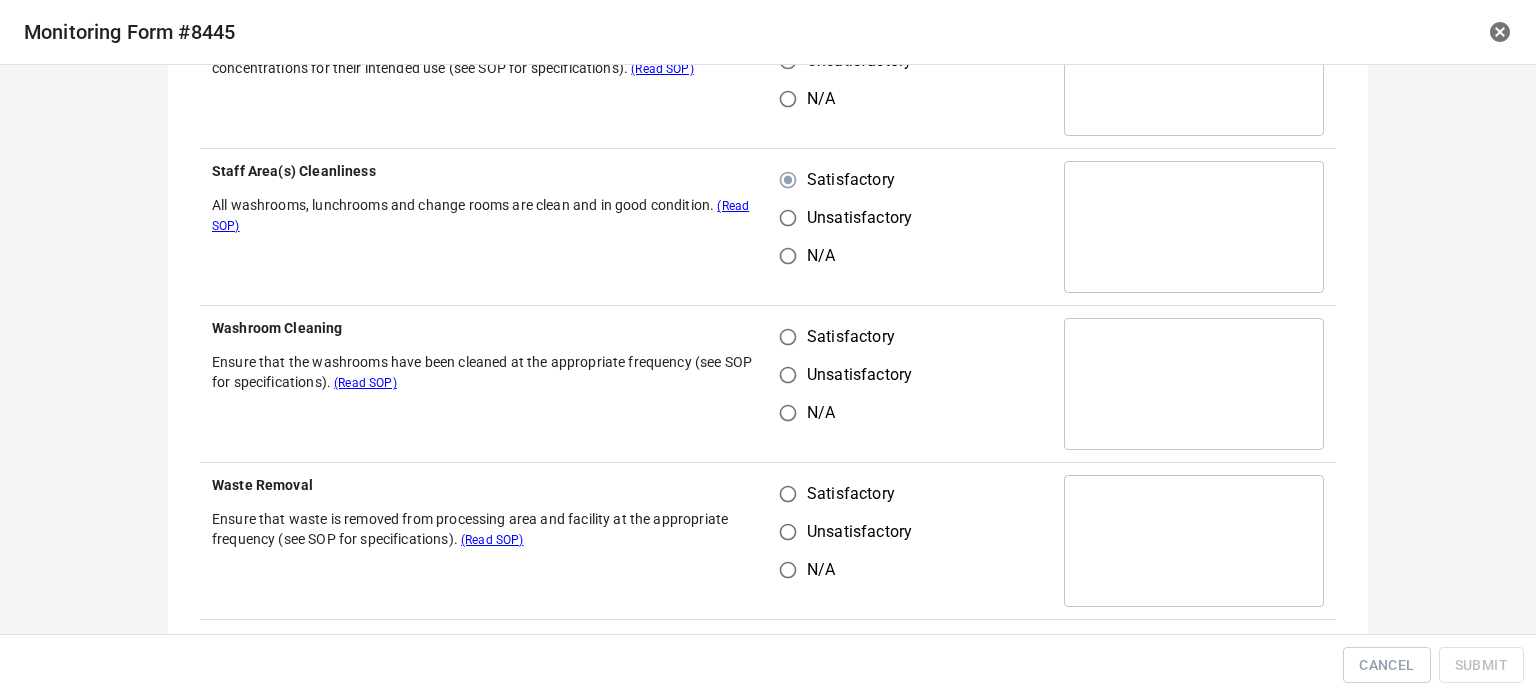 scroll, scrollTop: 1100, scrollLeft: 0, axis: vertical 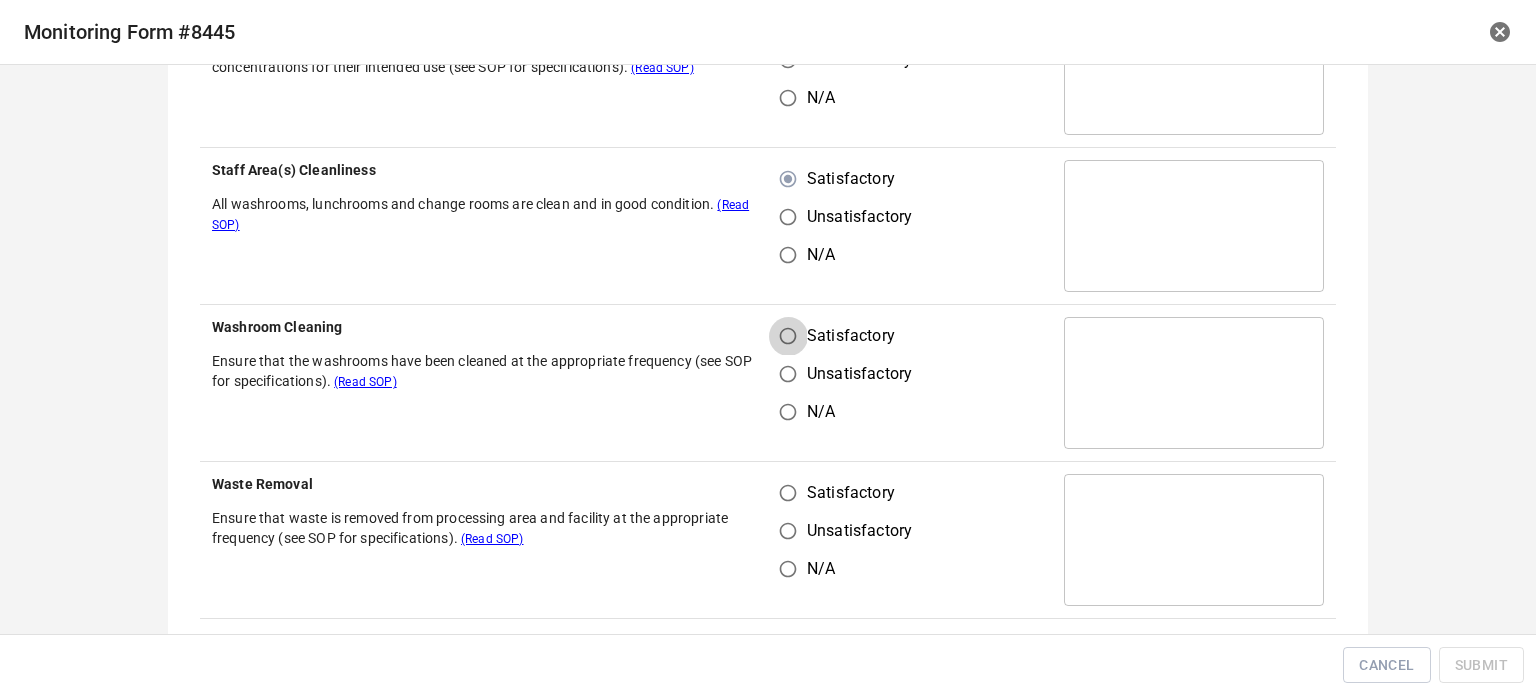 drag, startPoint x: 772, startPoint y: 336, endPoint x: 777, endPoint y: 435, distance: 99.12618 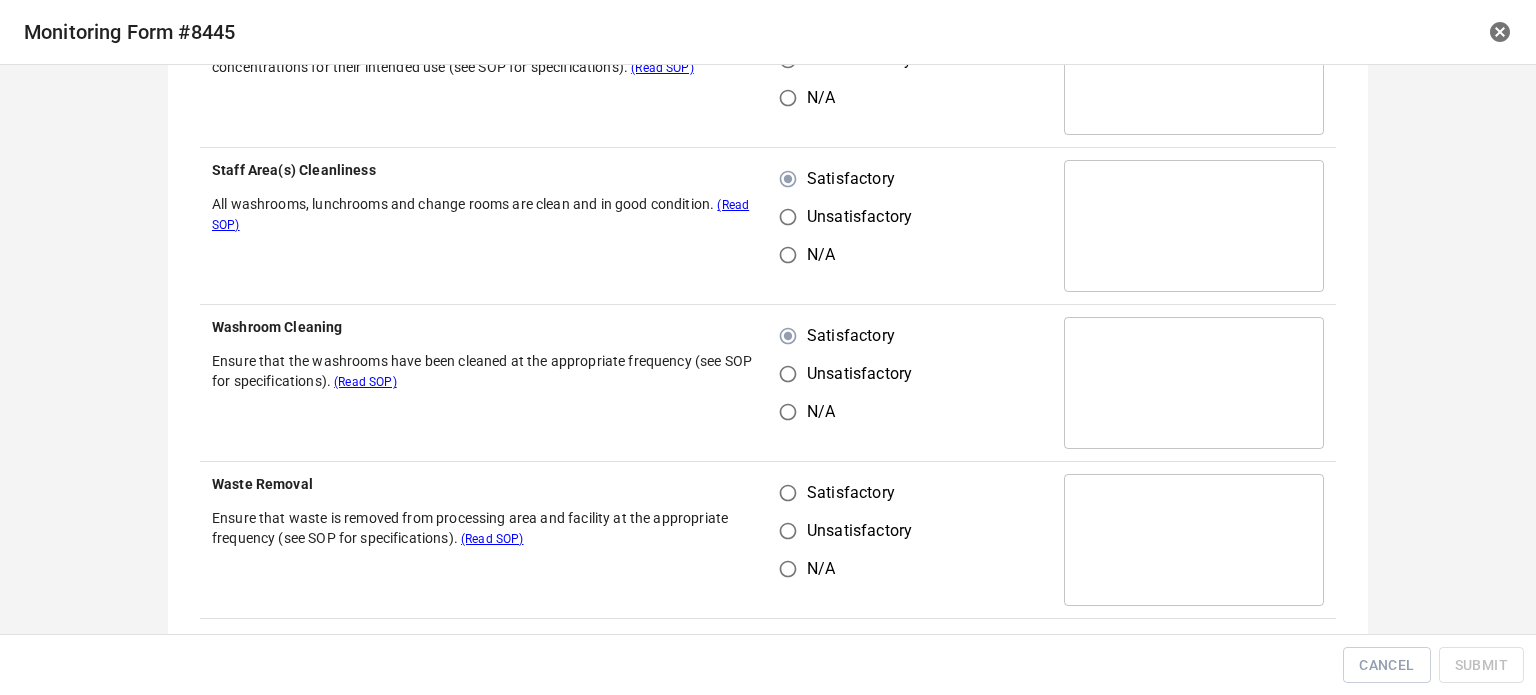 drag, startPoint x: 782, startPoint y: 463, endPoint x: 782, endPoint y: 475, distance: 12 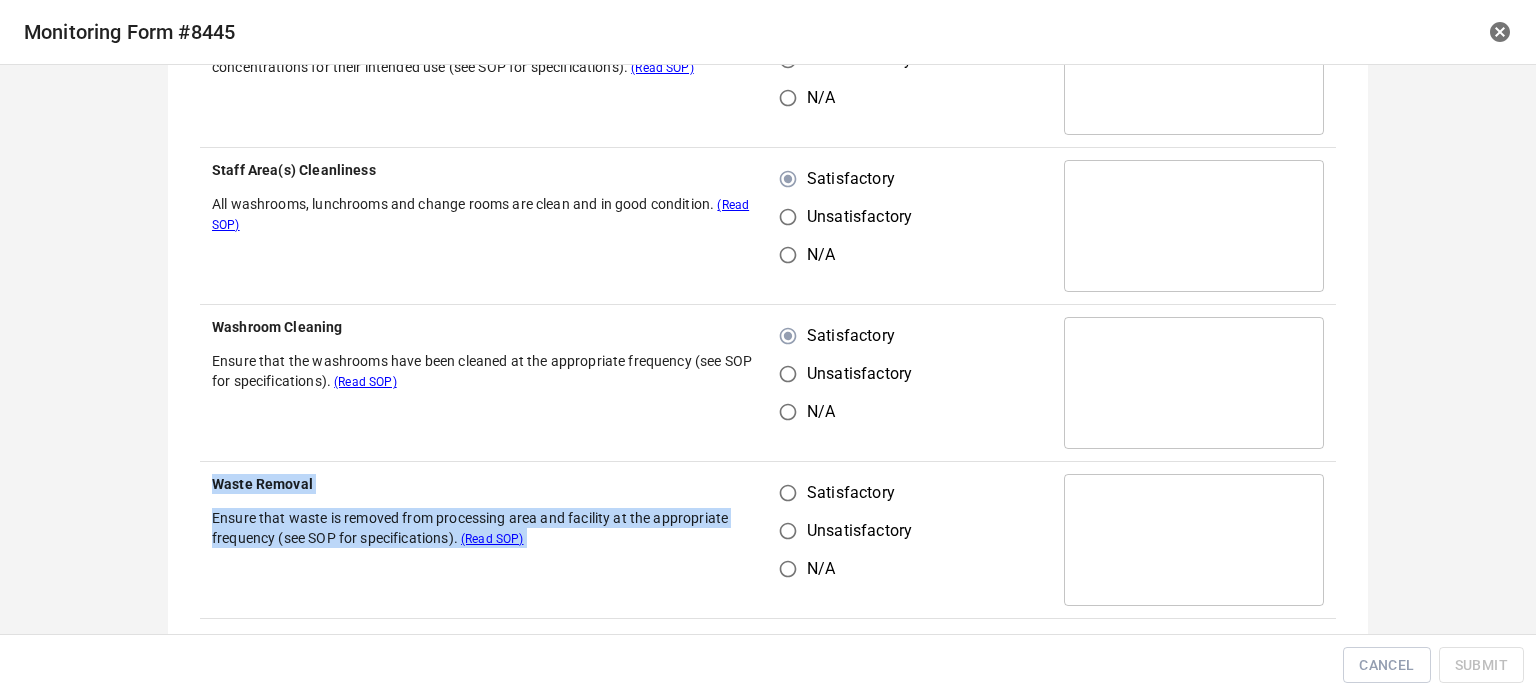 click on "Satisfactory" at bounding box center (788, 493) 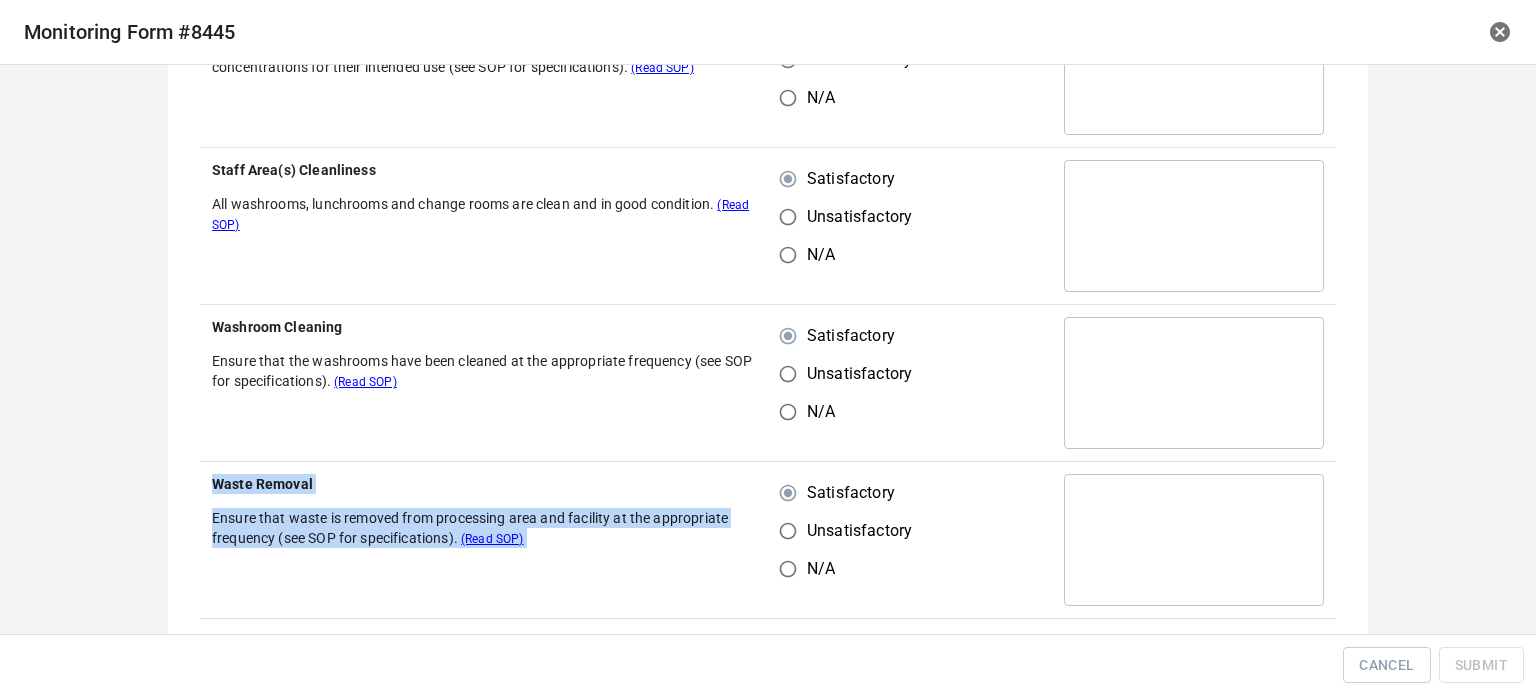 click on "Satisfactory Unsatisfactory N/A" at bounding box center [910, 383] 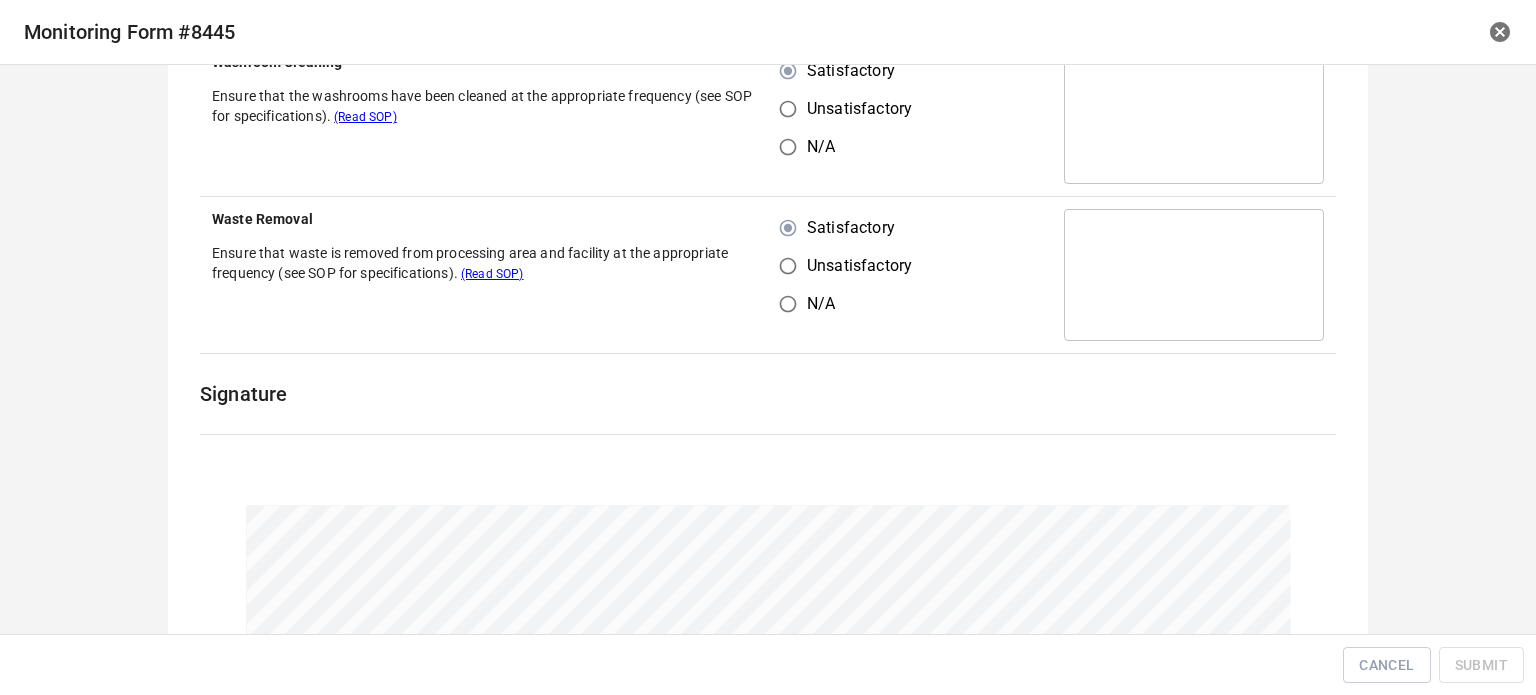 scroll, scrollTop: 1500, scrollLeft: 0, axis: vertical 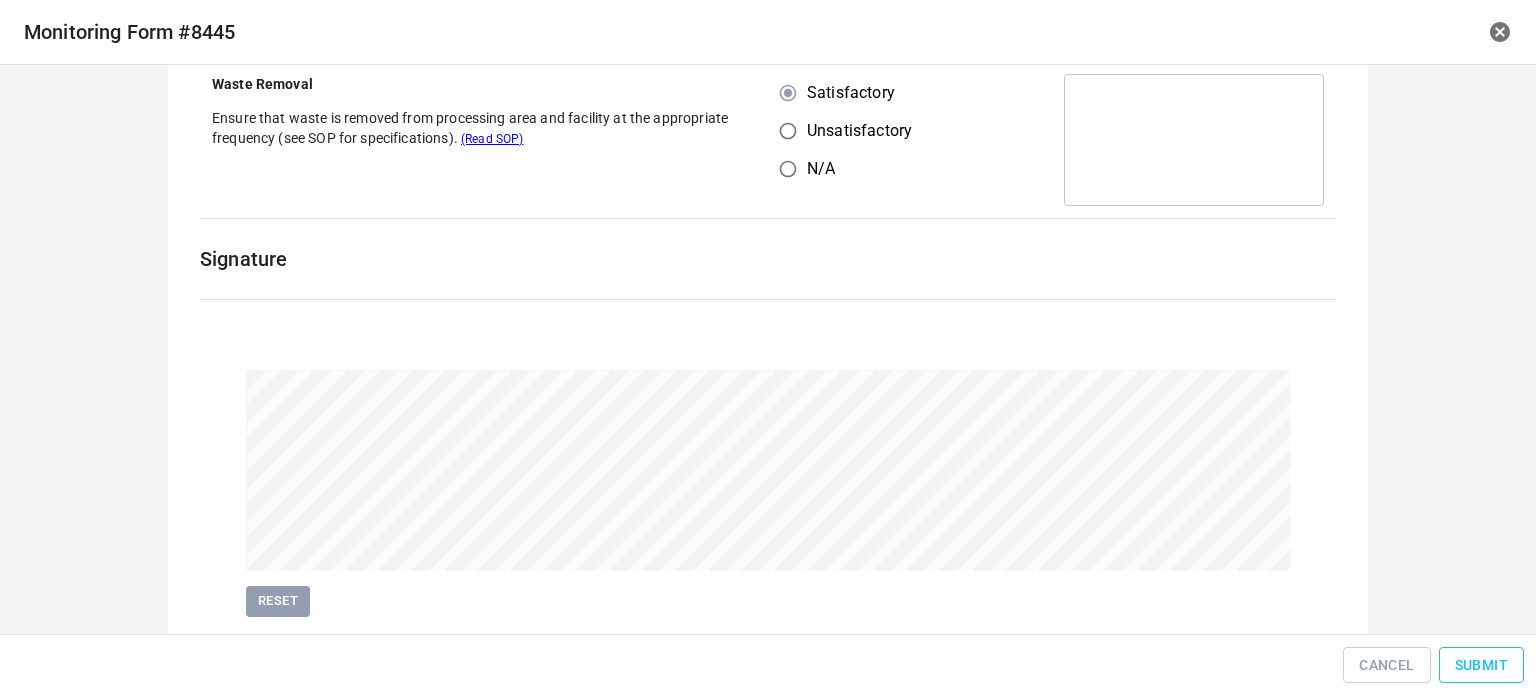 click on "Submit" at bounding box center [1481, 665] 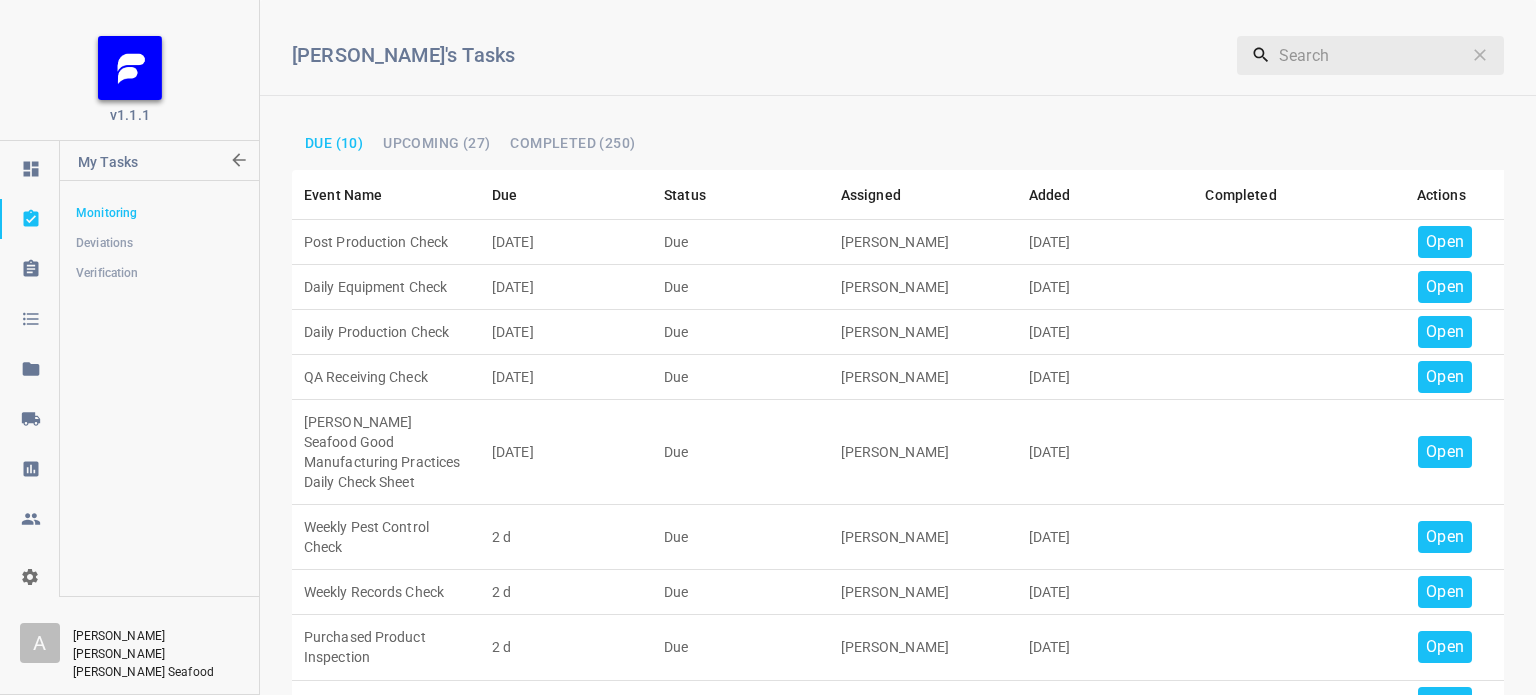 click on "Open" at bounding box center (1445, 242) 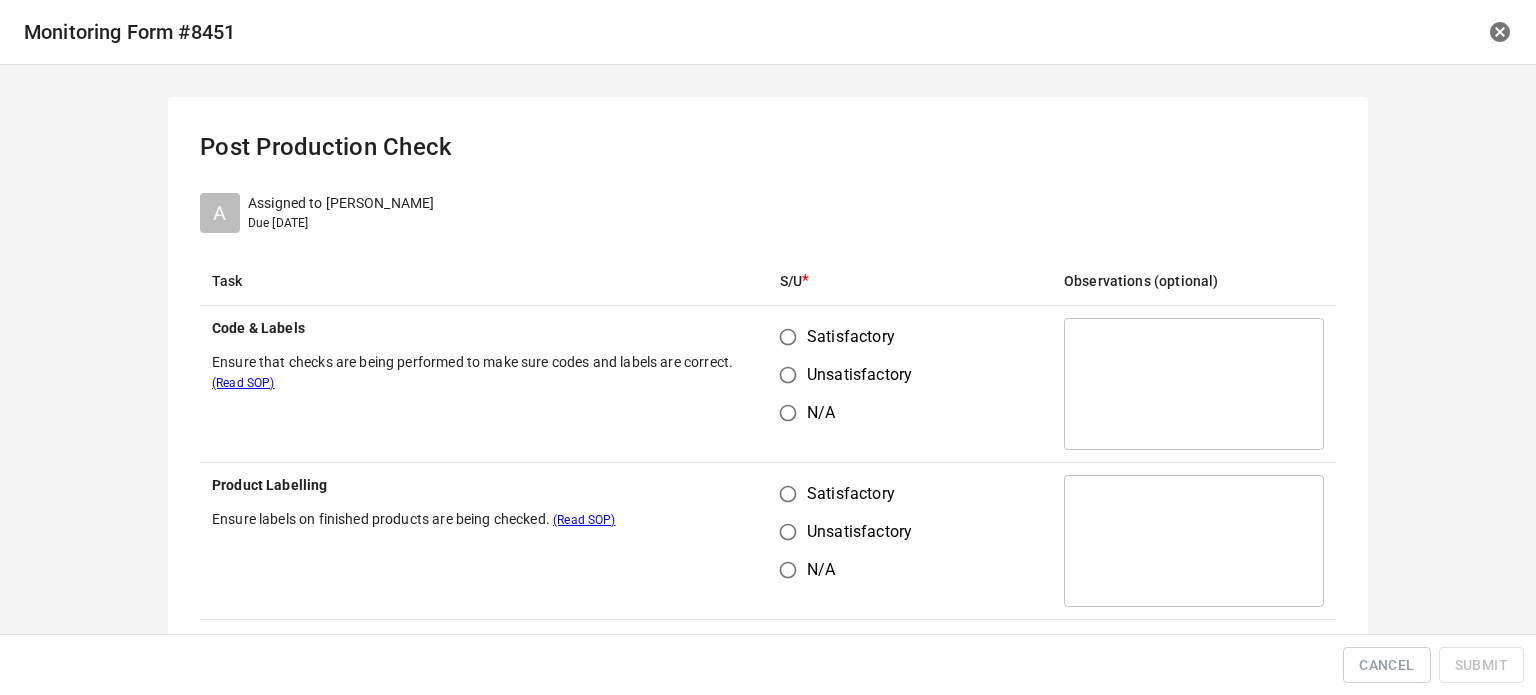 click on "Satisfactory" at bounding box center [788, 337] 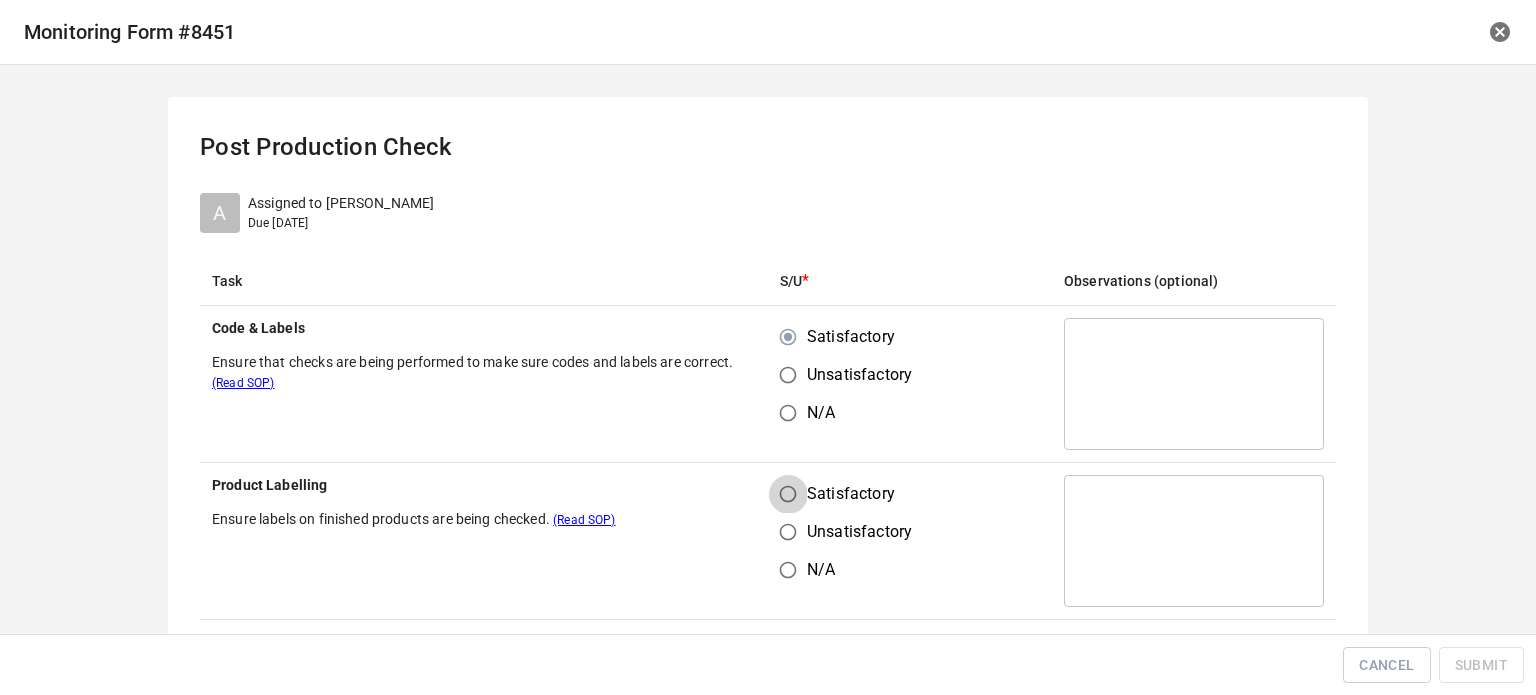 drag, startPoint x: 790, startPoint y: 501, endPoint x: 804, endPoint y: 497, distance: 14.56022 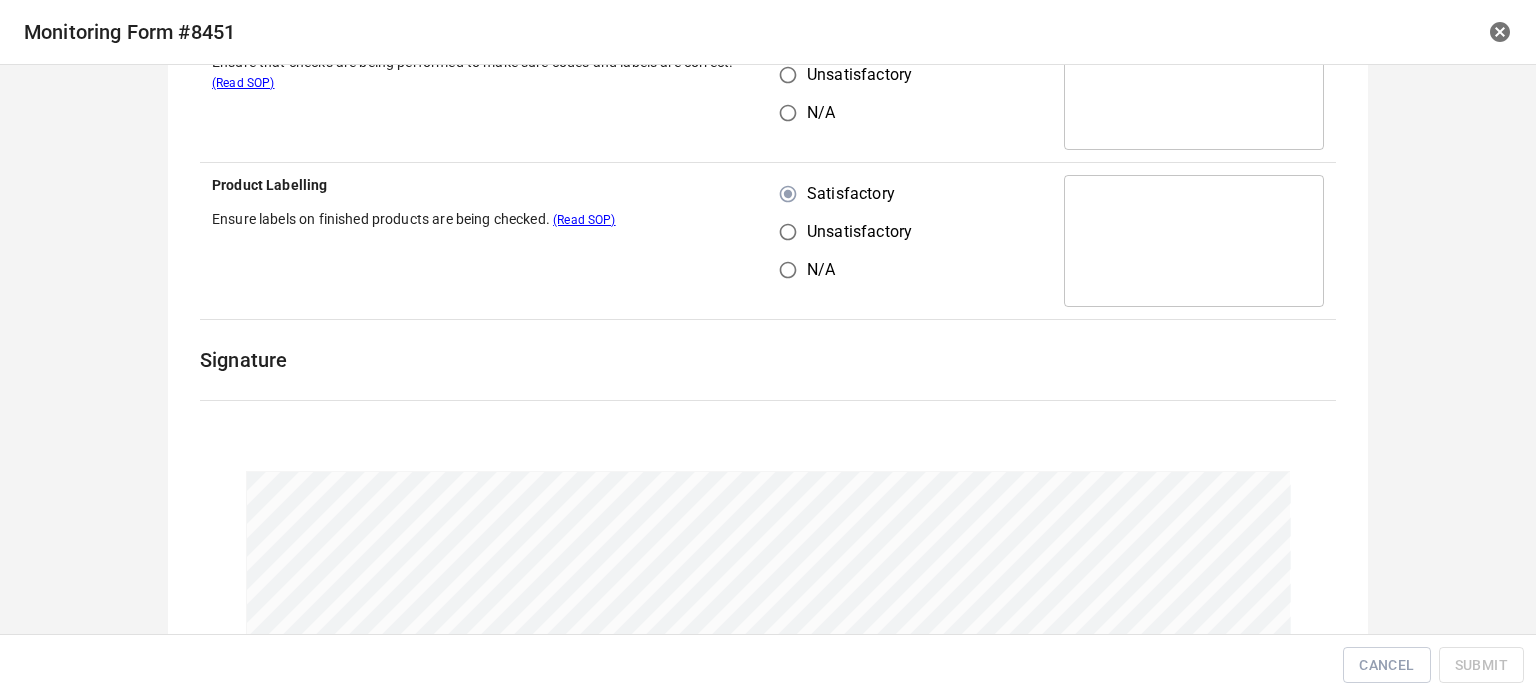 scroll, scrollTop: 461, scrollLeft: 0, axis: vertical 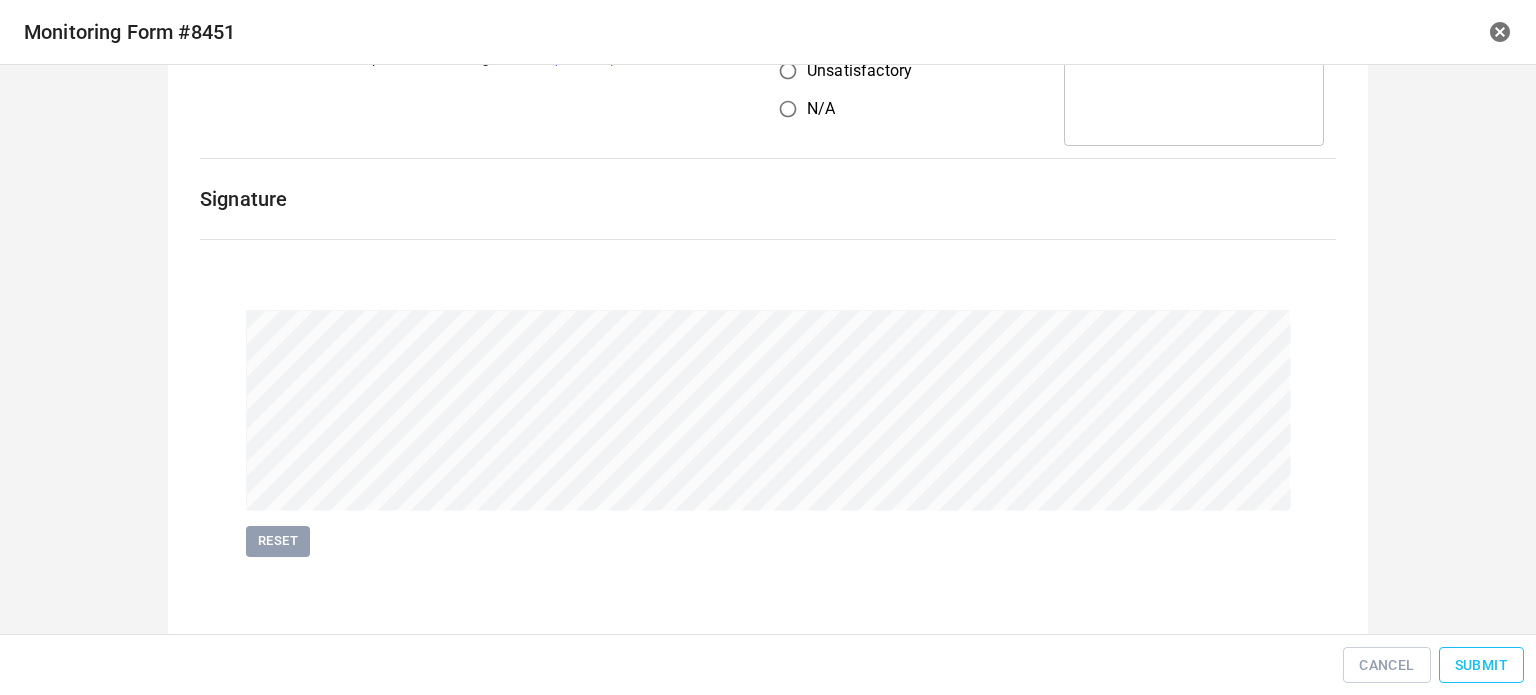 click on "Submit" at bounding box center [1481, 665] 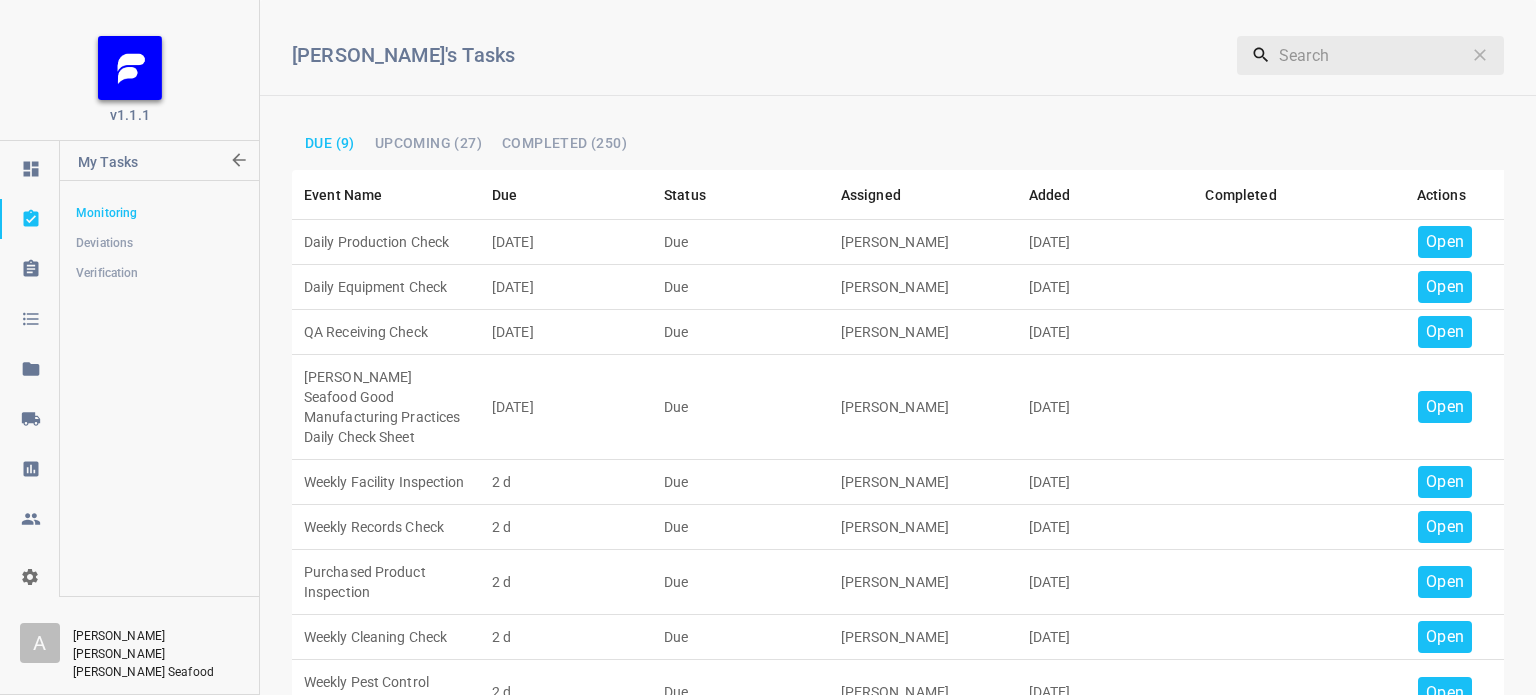 click on "Open" at bounding box center (1445, 242) 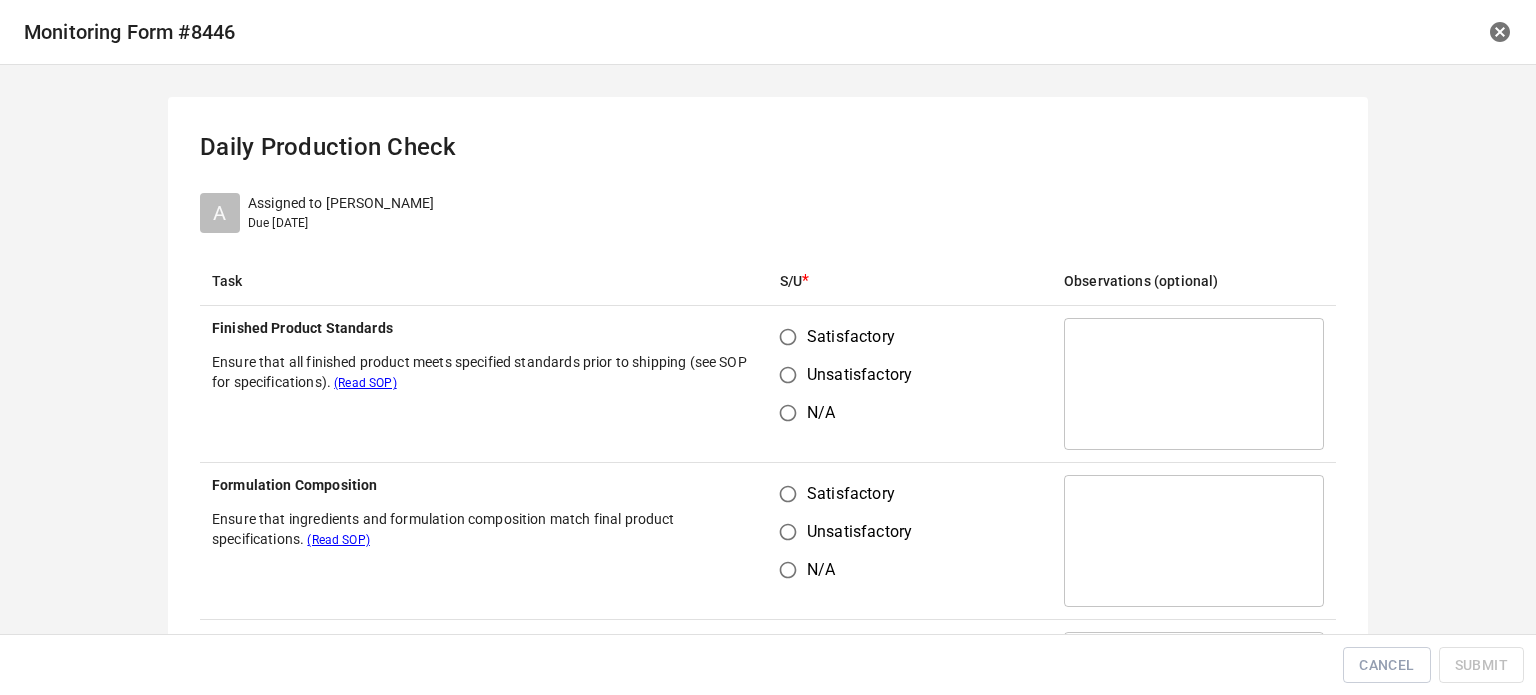 click on "Satisfactory" at bounding box center (788, 337) 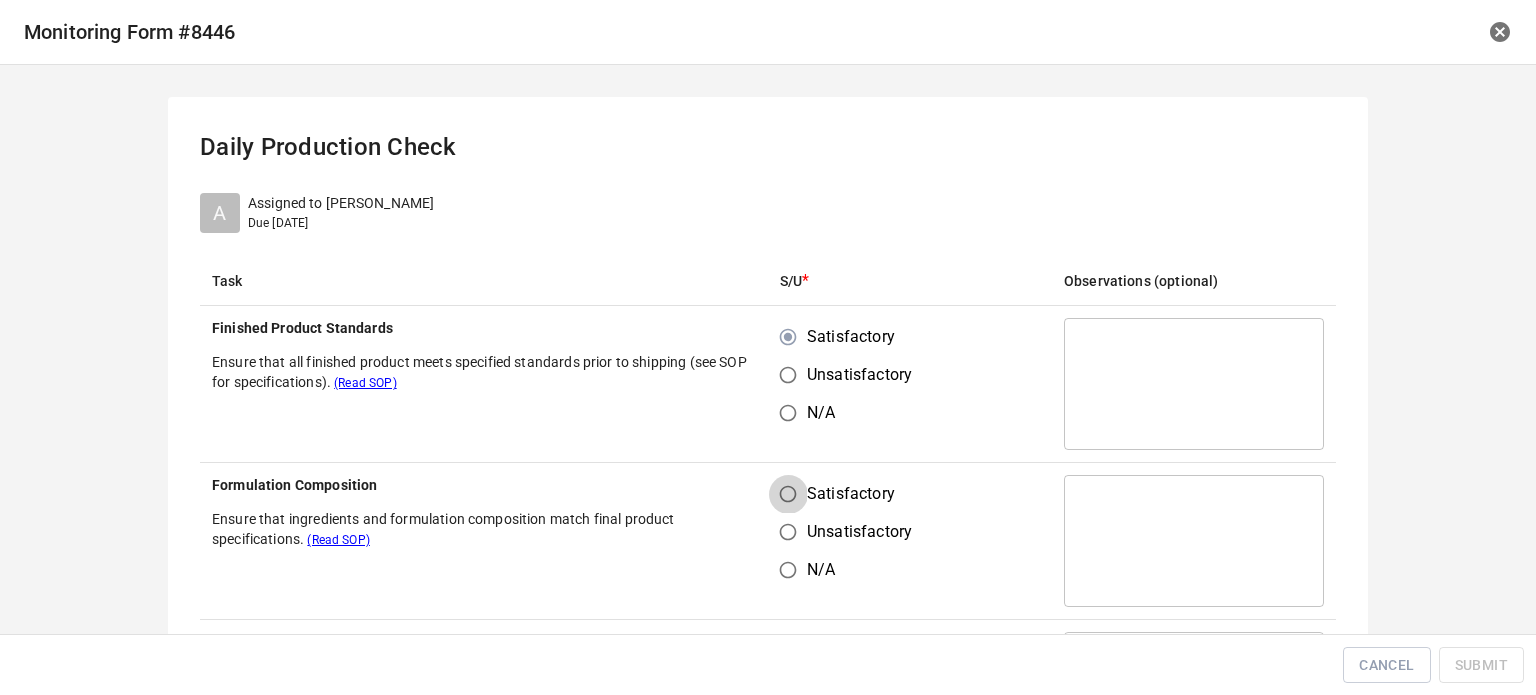 drag, startPoint x: 788, startPoint y: 495, endPoint x: 901, endPoint y: 390, distance: 154.25304 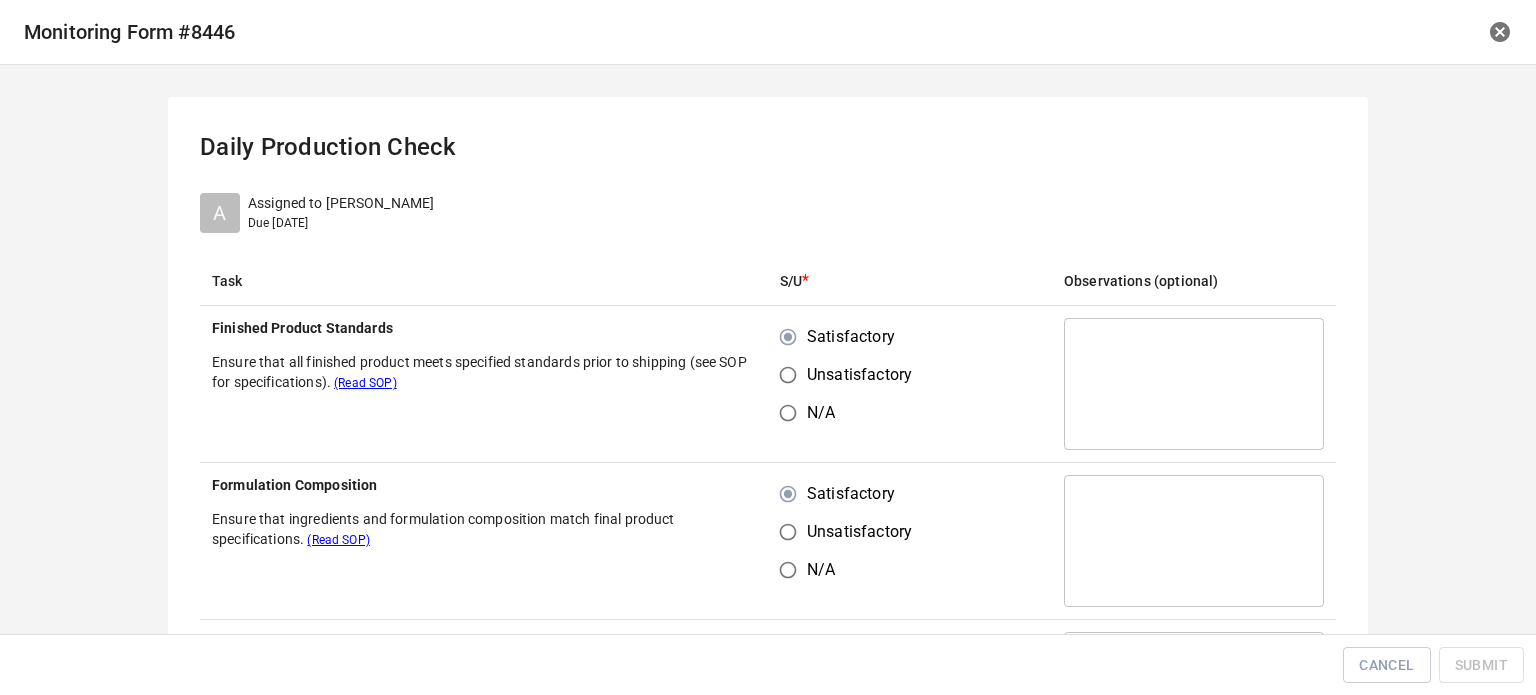scroll, scrollTop: 300, scrollLeft: 0, axis: vertical 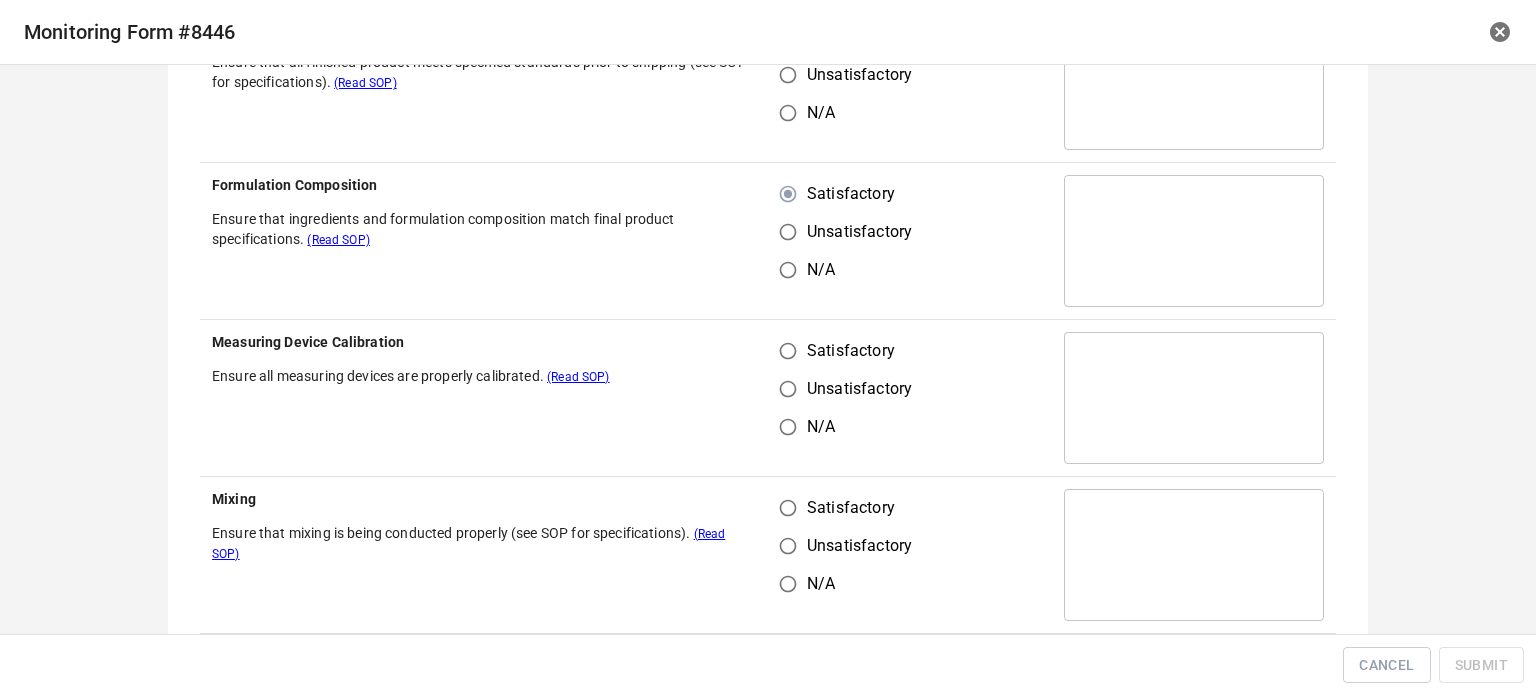 drag, startPoint x: 782, startPoint y: 325, endPoint x: 795, endPoint y: 411, distance: 86.977005 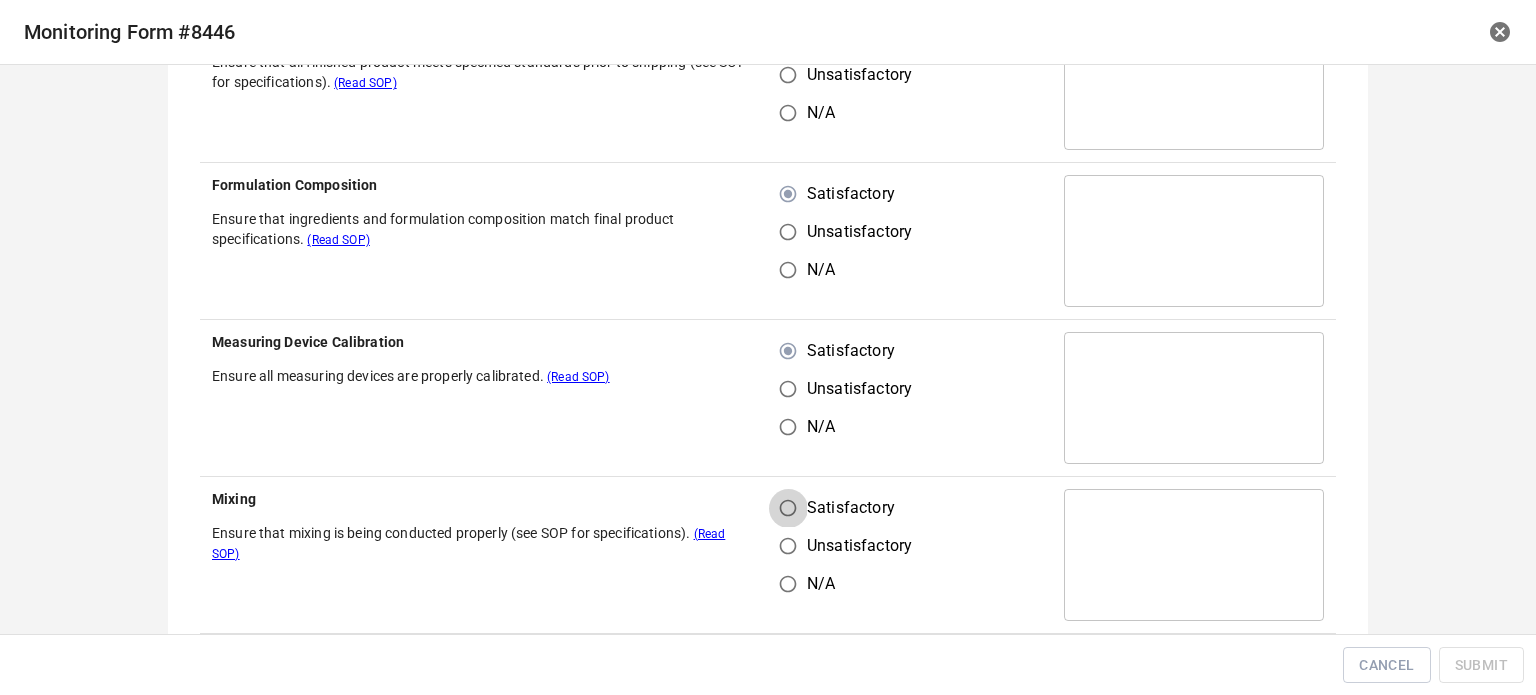 drag, startPoint x: 789, startPoint y: 503, endPoint x: 813, endPoint y: 520, distance: 29.410883 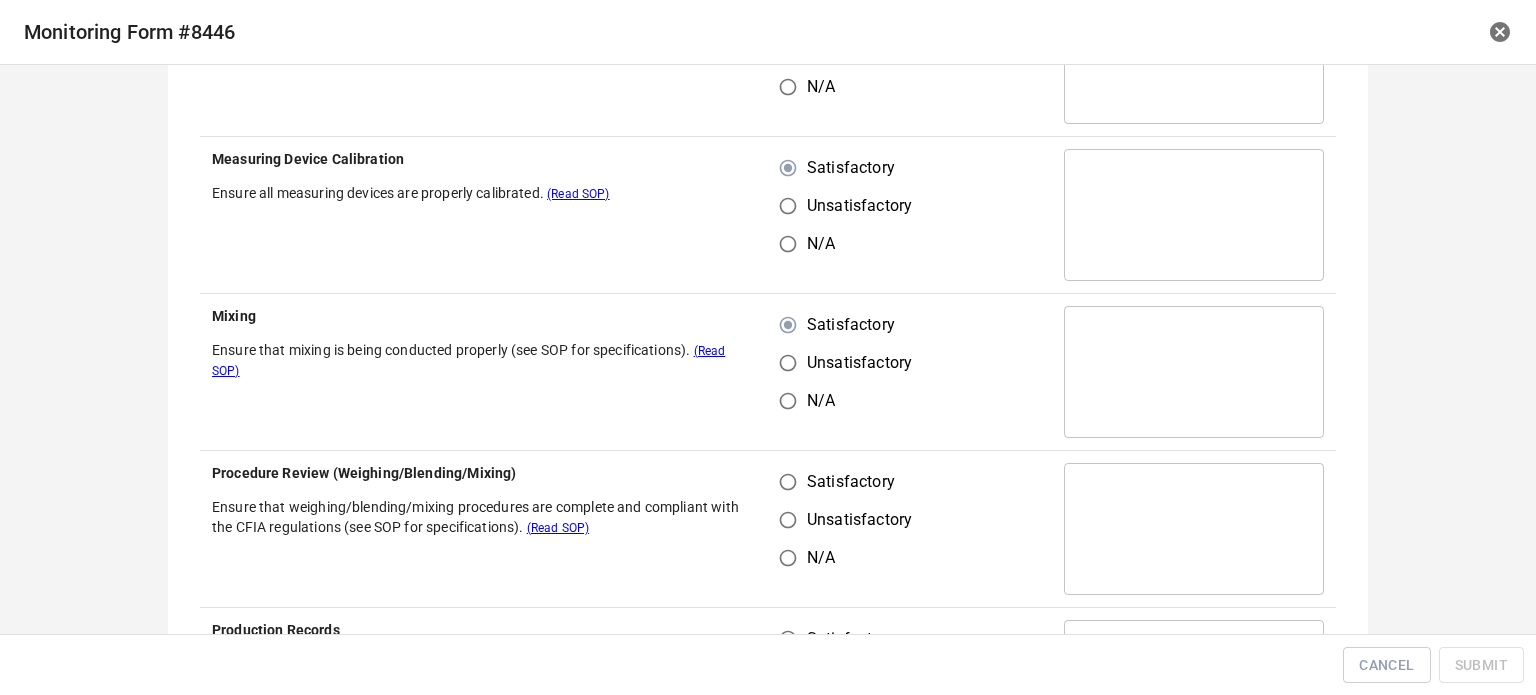 scroll, scrollTop: 600, scrollLeft: 0, axis: vertical 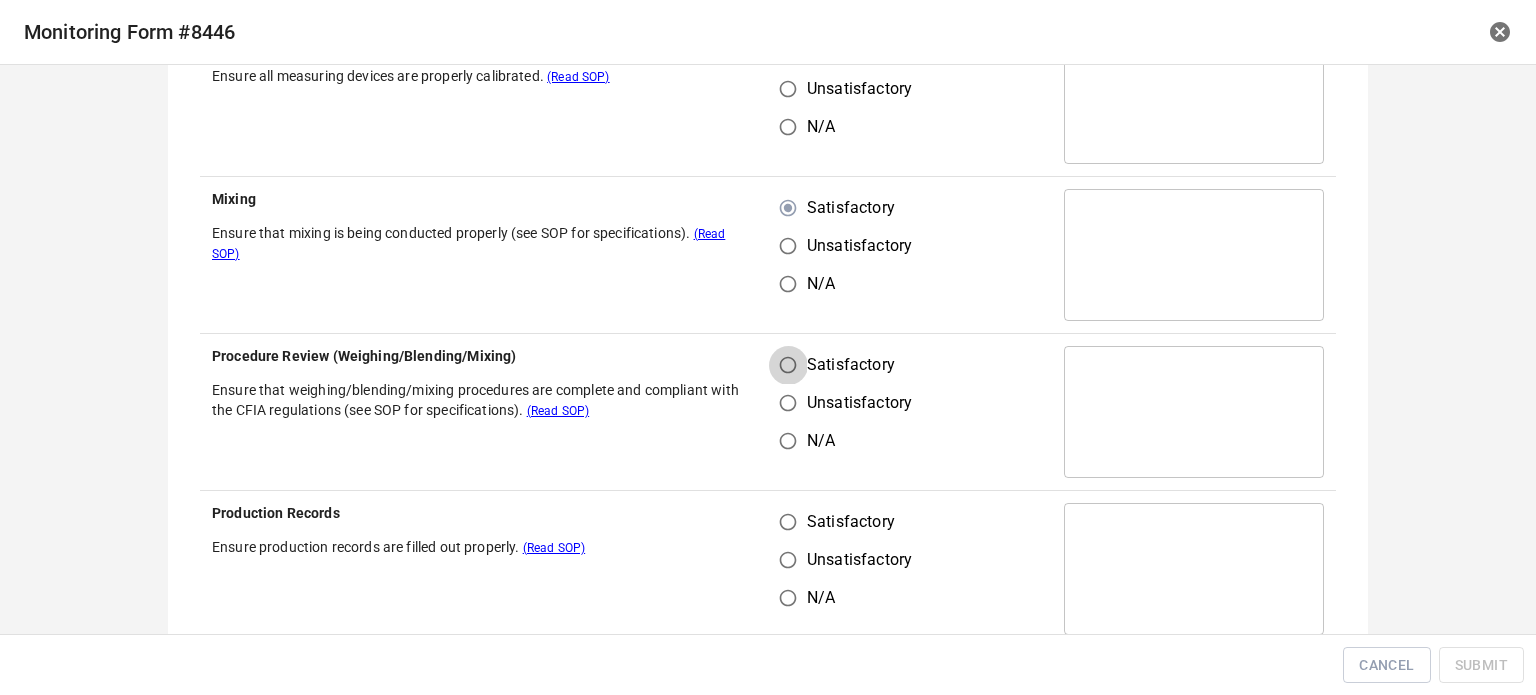 drag, startPoint x: 779, startPoint y: 363, endPoint x: 802, endPoint y: 520, distance: 158.67577 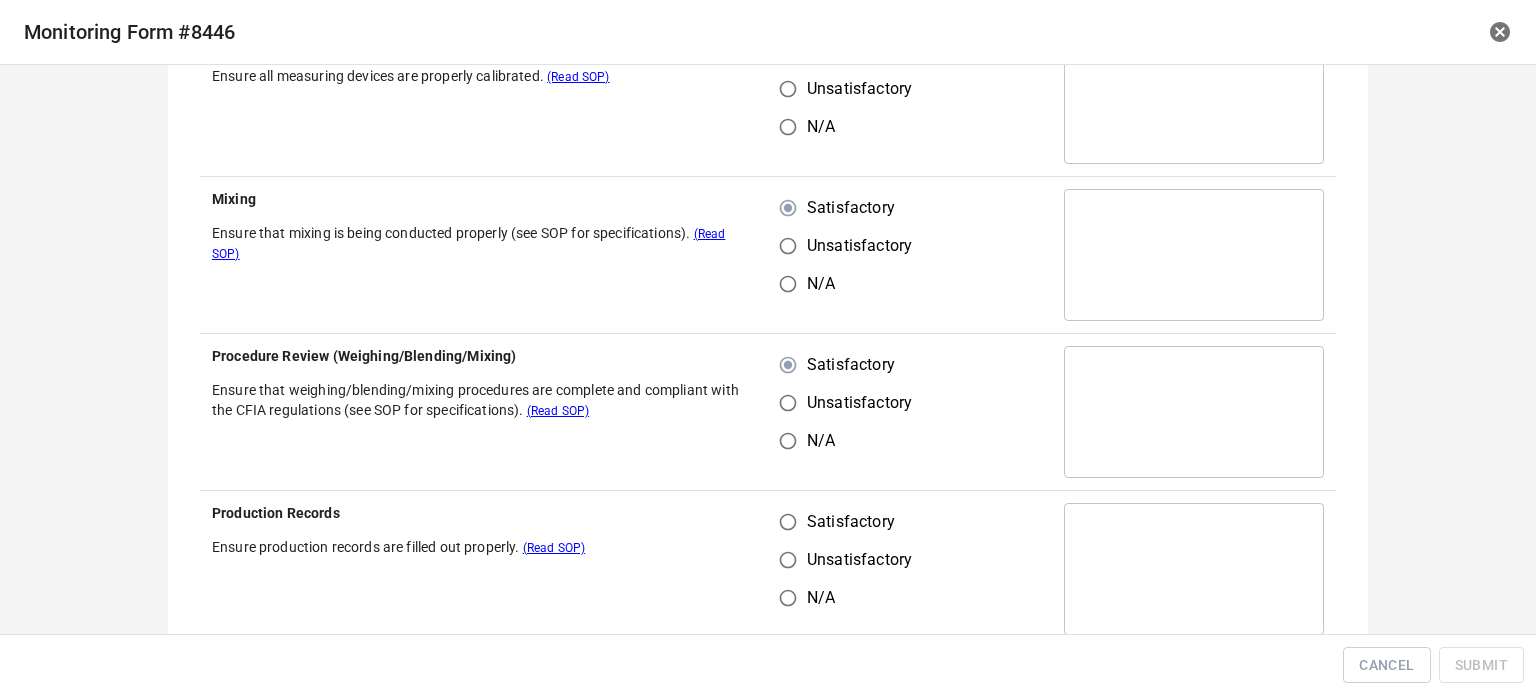drag, startPoint x: 800, startPoint y: 546, endPoint x: 796, endPoint y: 529, distance: 17.464249 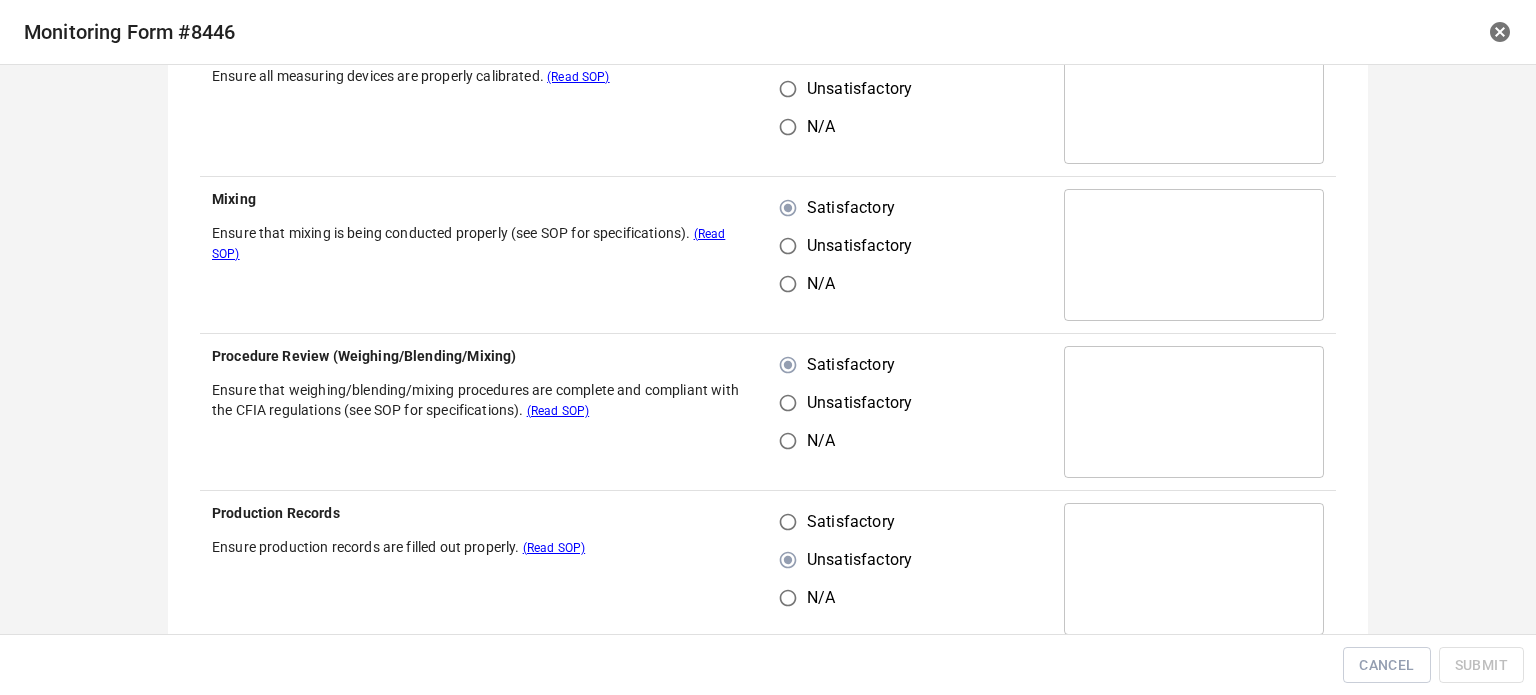 drag, startPoint x: 794, startPoint y: 522, endPoint x: 941, endPoint y: 427, distance: 175.02571 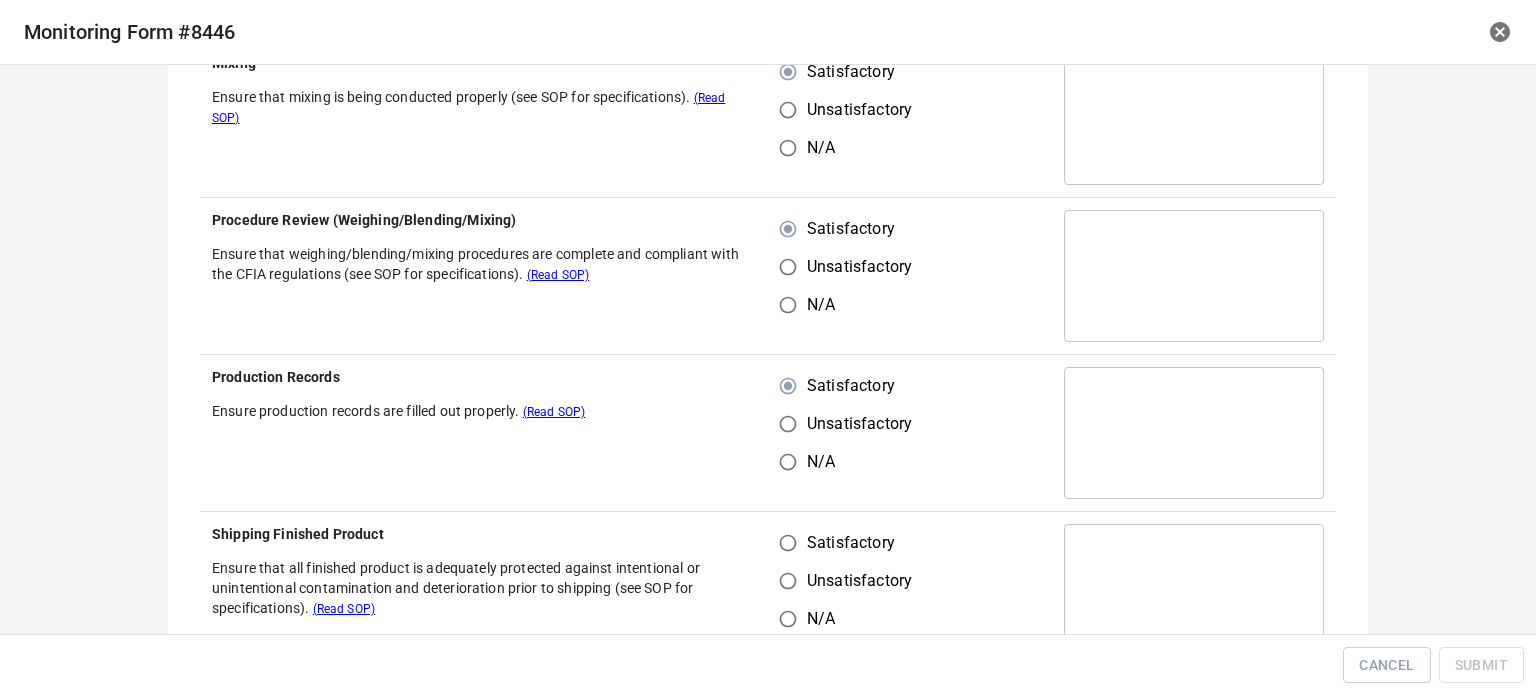 scroll, scrollTop: 1000, scrollLeft: 0, axis: vertical 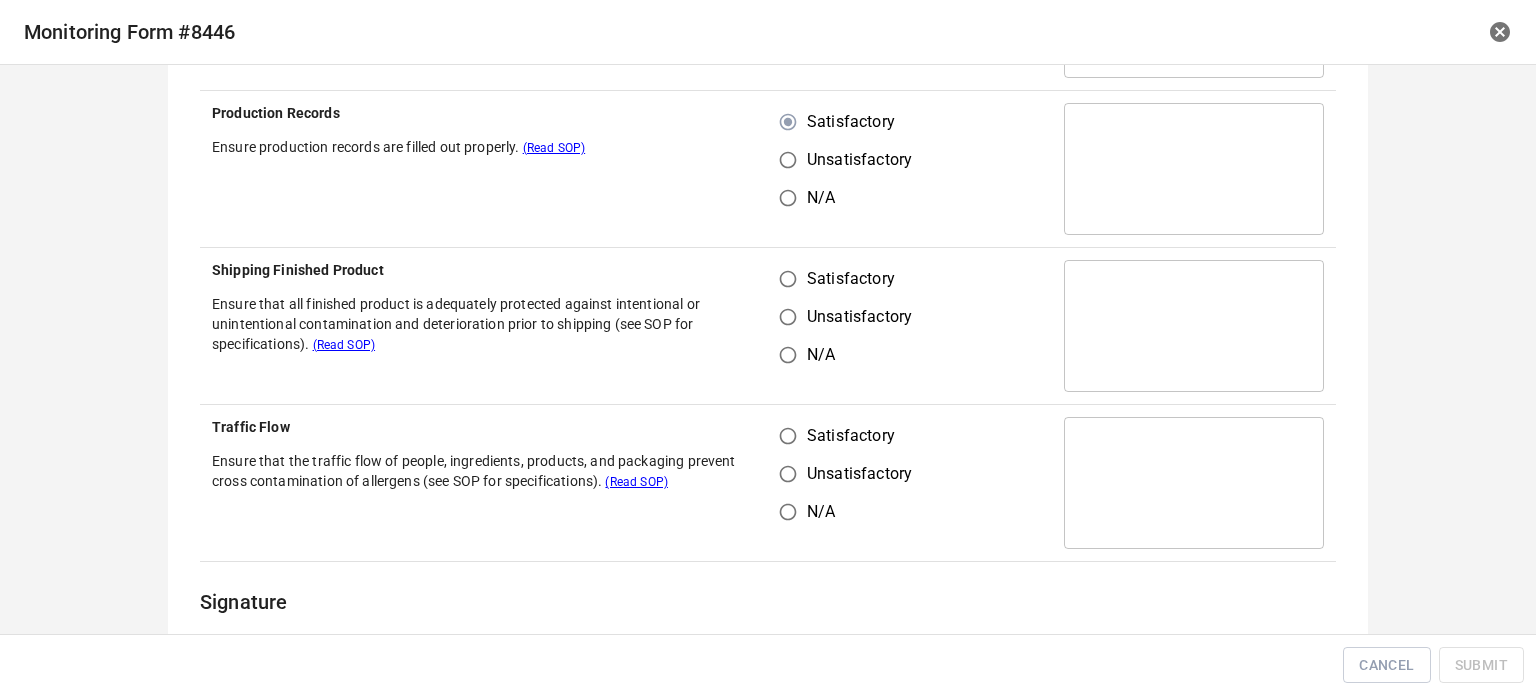 click on "Satisfactory" at bounding box center [788, 436] 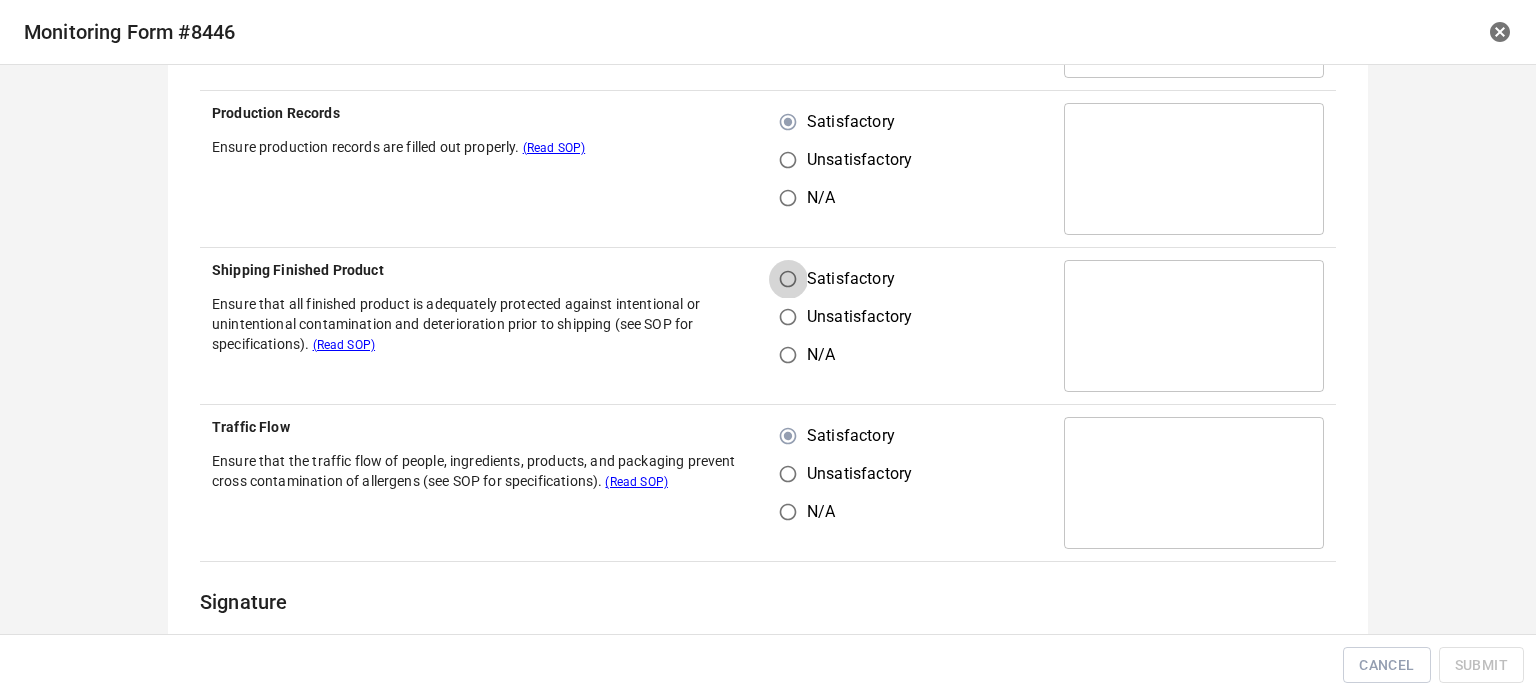 click on "Satisfactory" at bounding box center (788, 279) 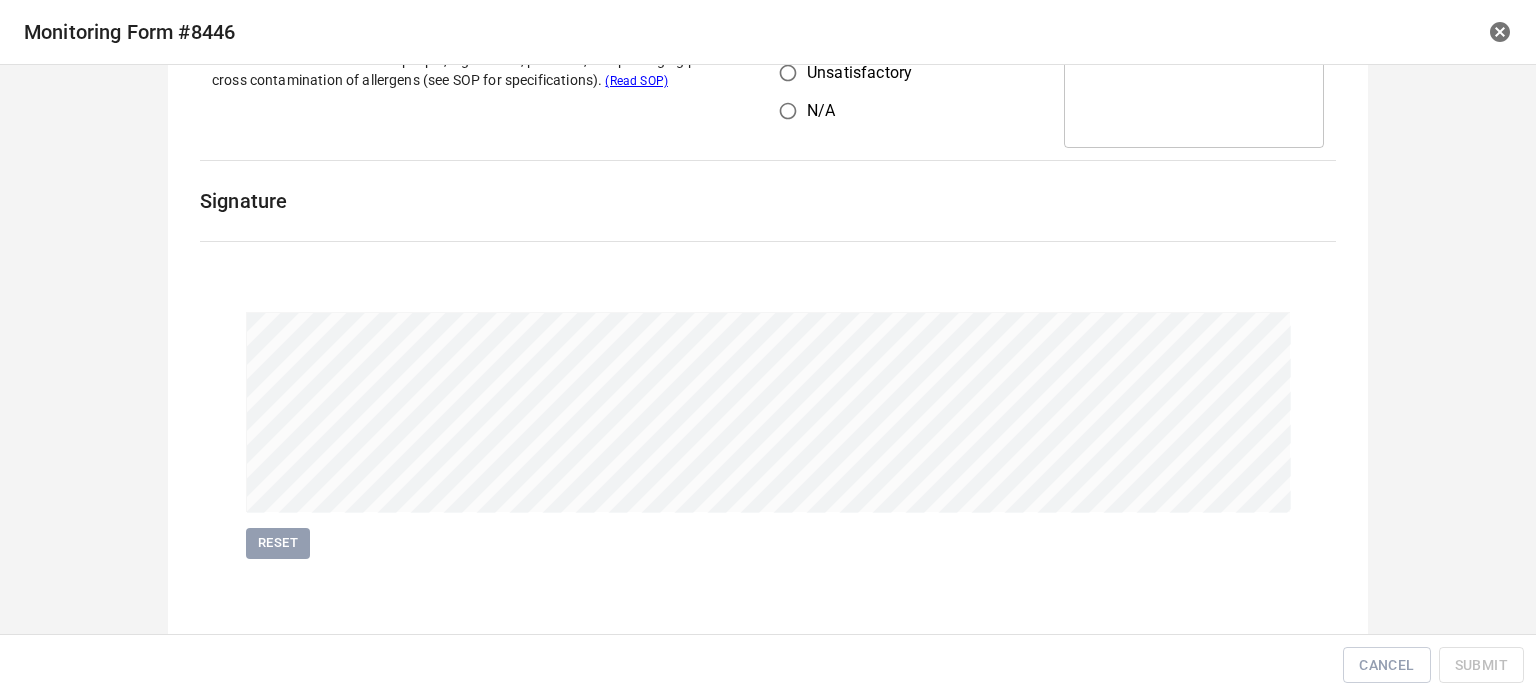 scroll, scrollTop: 1402, scrollLeft: 0, axis: vertical 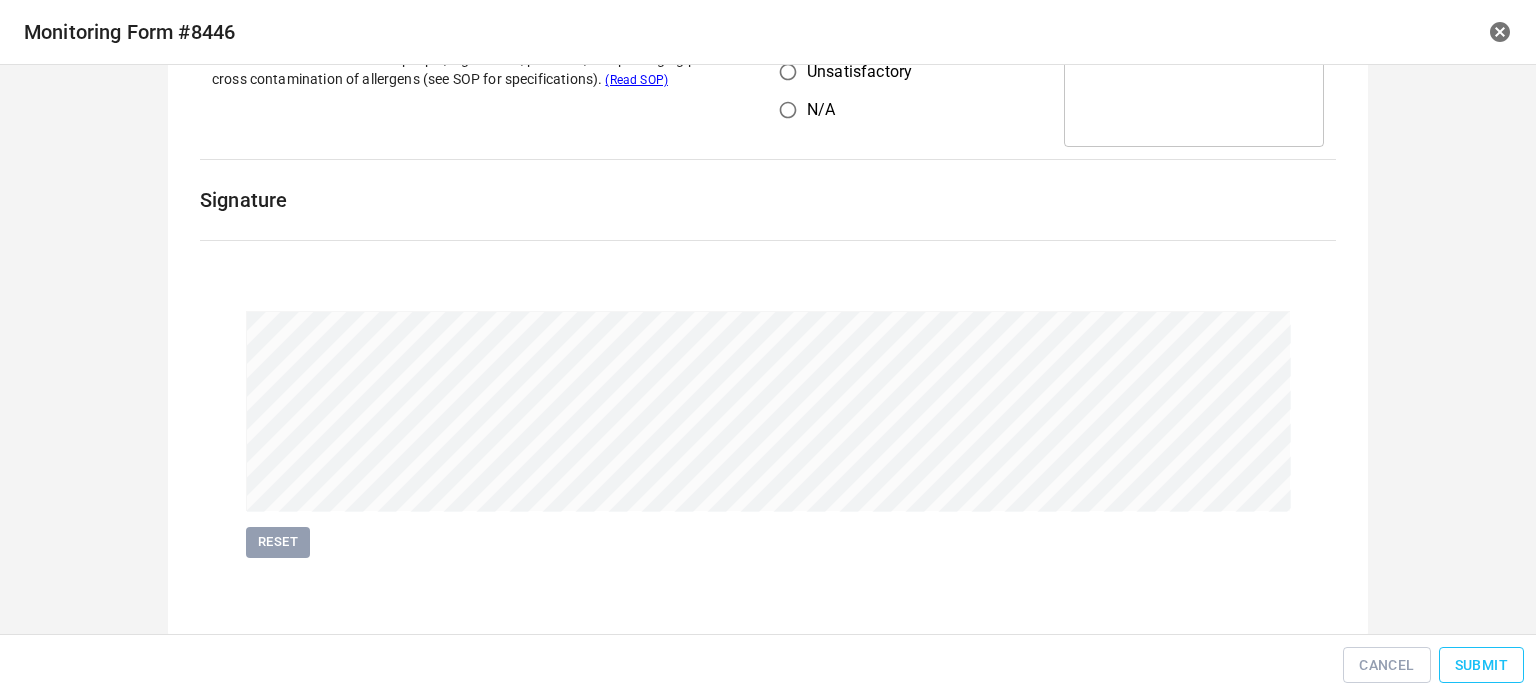 click on "Submit" at bounding box center [1481, 665] 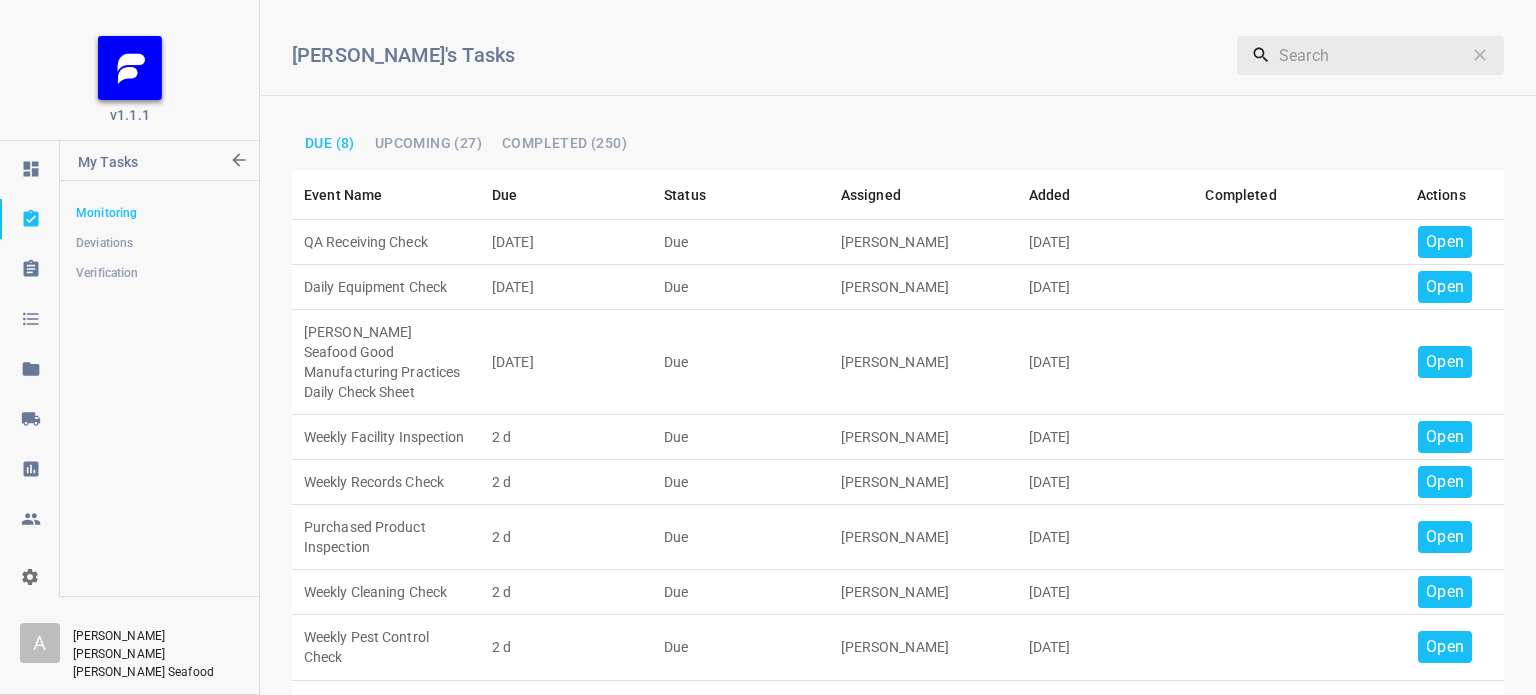 click on "Open" at bounding box center [1445, 242] 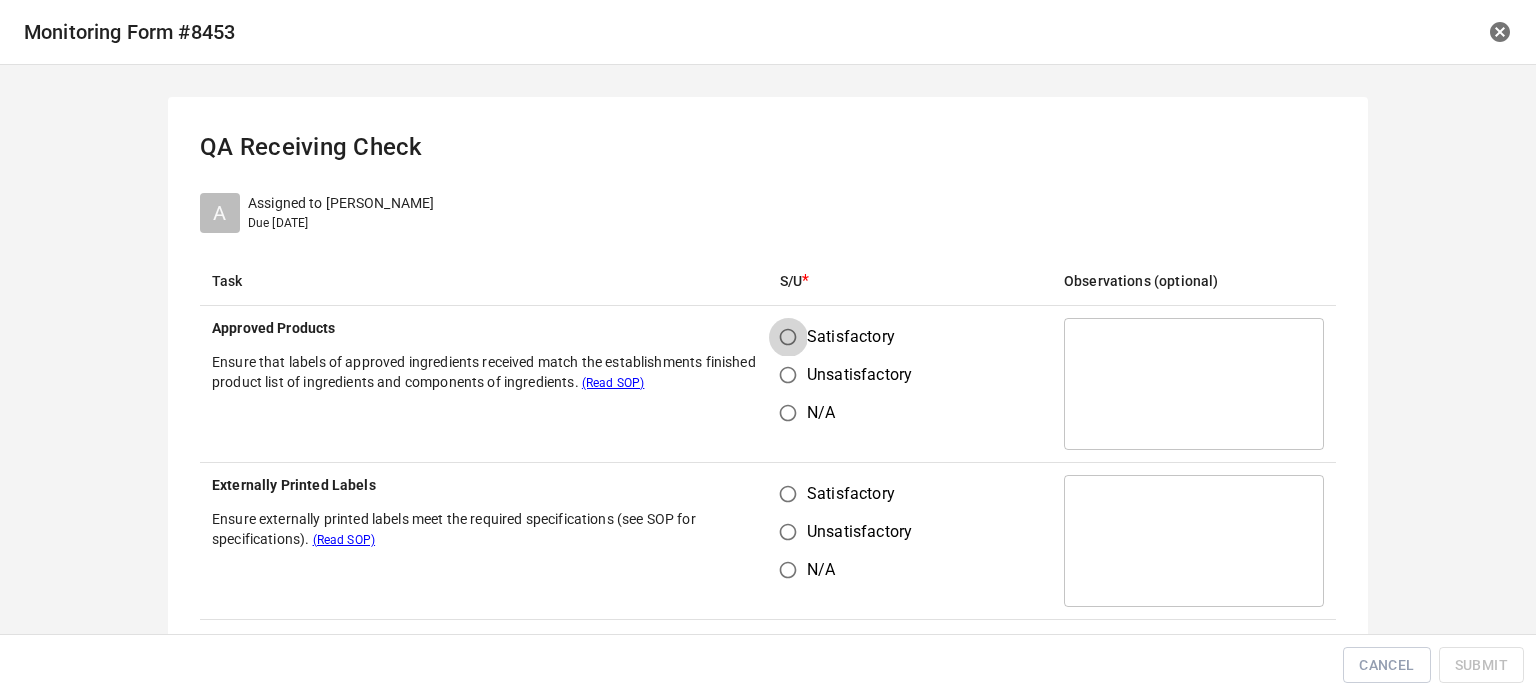 drag, startPoint x: 776, startPoint y: 335, endPoint x: 804, endPoint y: 480, distance: 147.67871 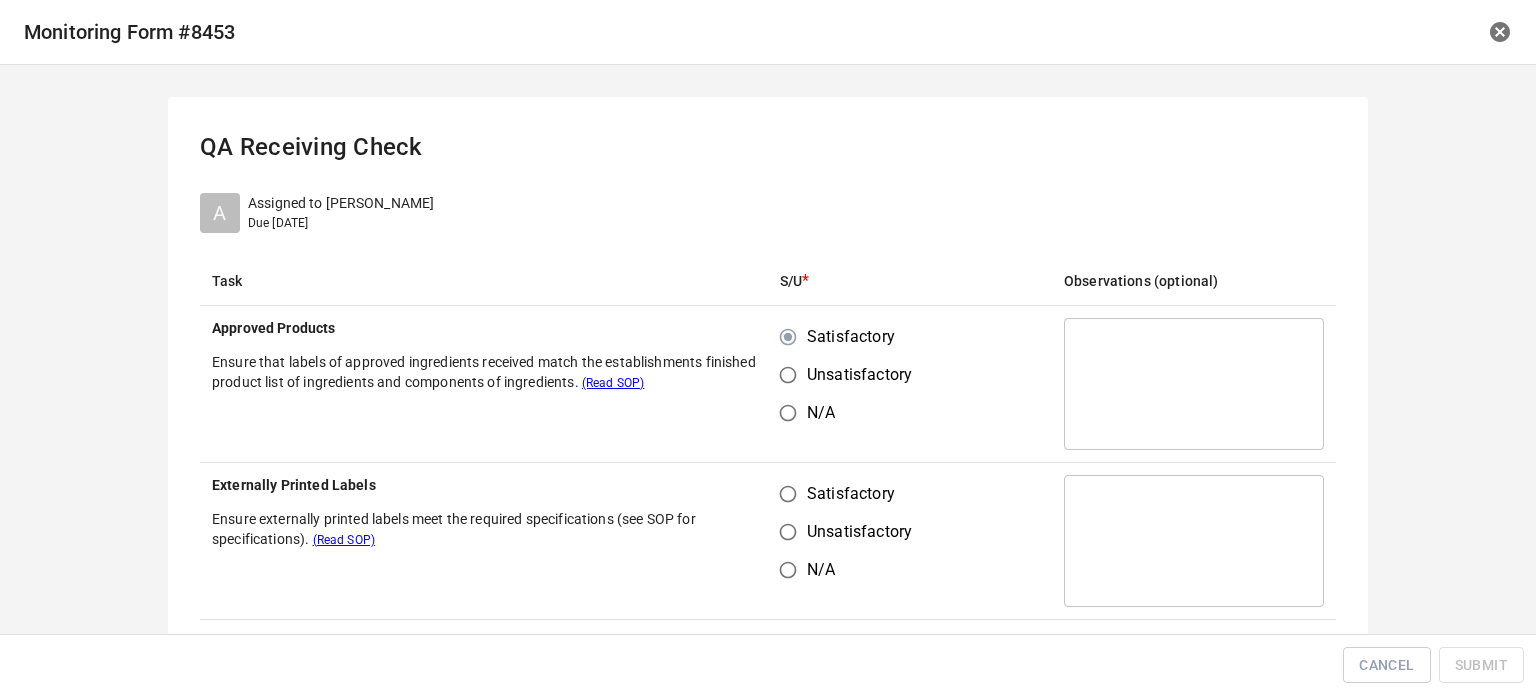click on "Satisfactory" at bounding box center (851, 494) 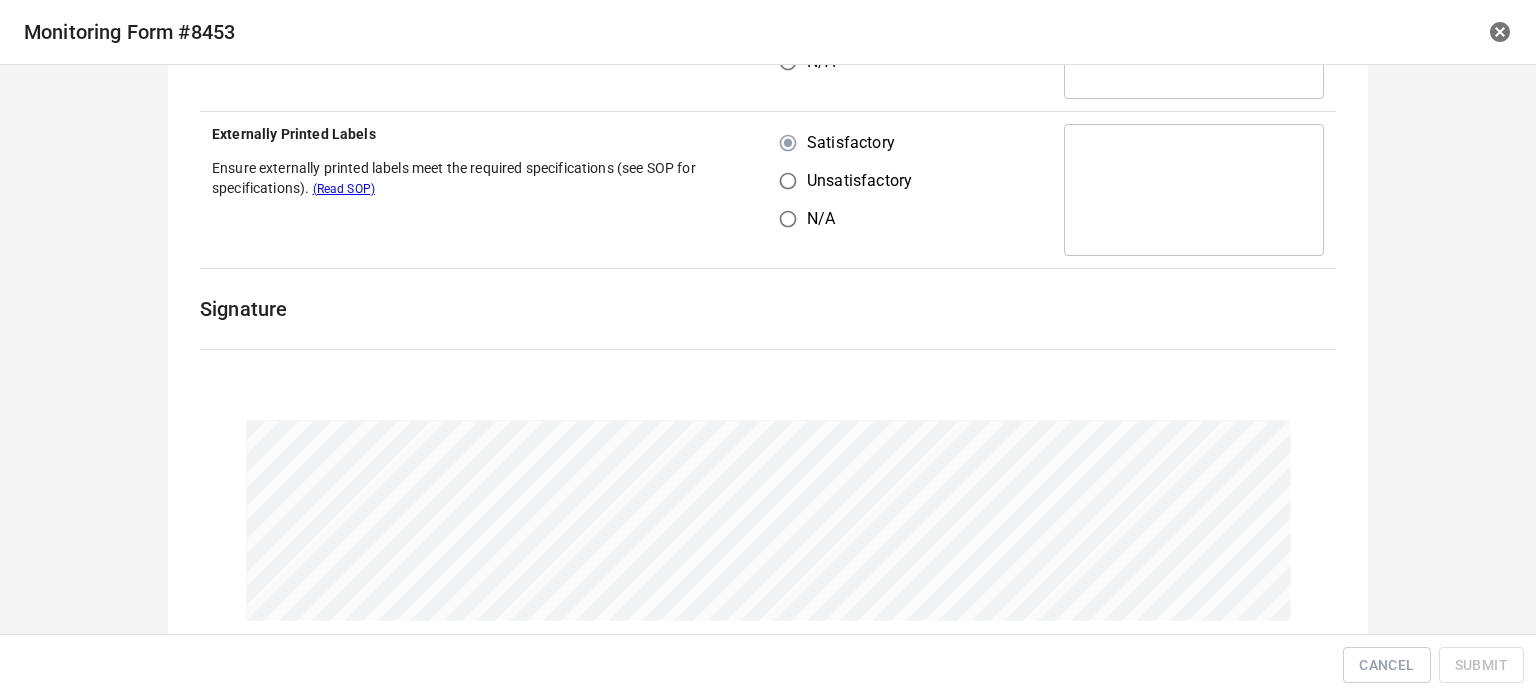 scroll, scrollTop: 400, scrollLeft: 0, axis: vertical 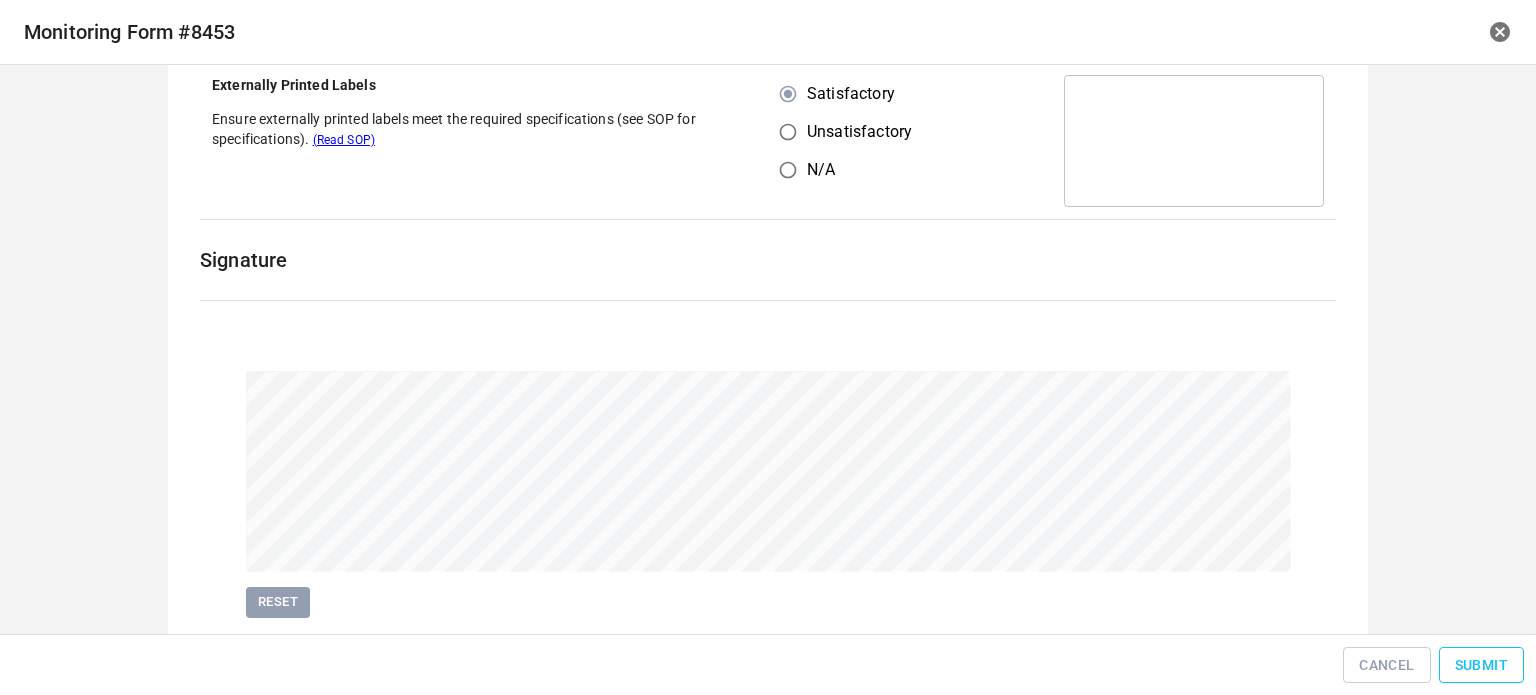 click on "Submit" at bounding box center [1481, 665] 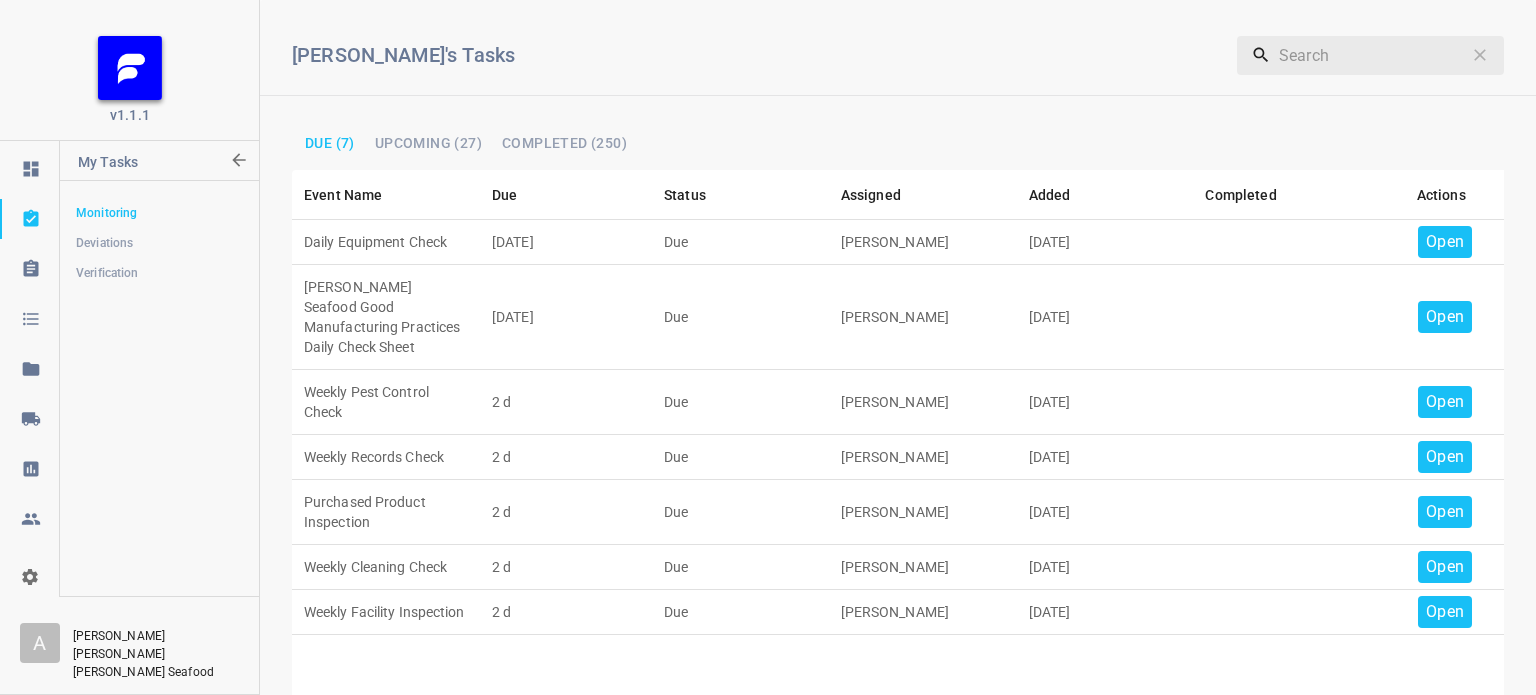 click on "Open" at bounding box center [1445, 242] 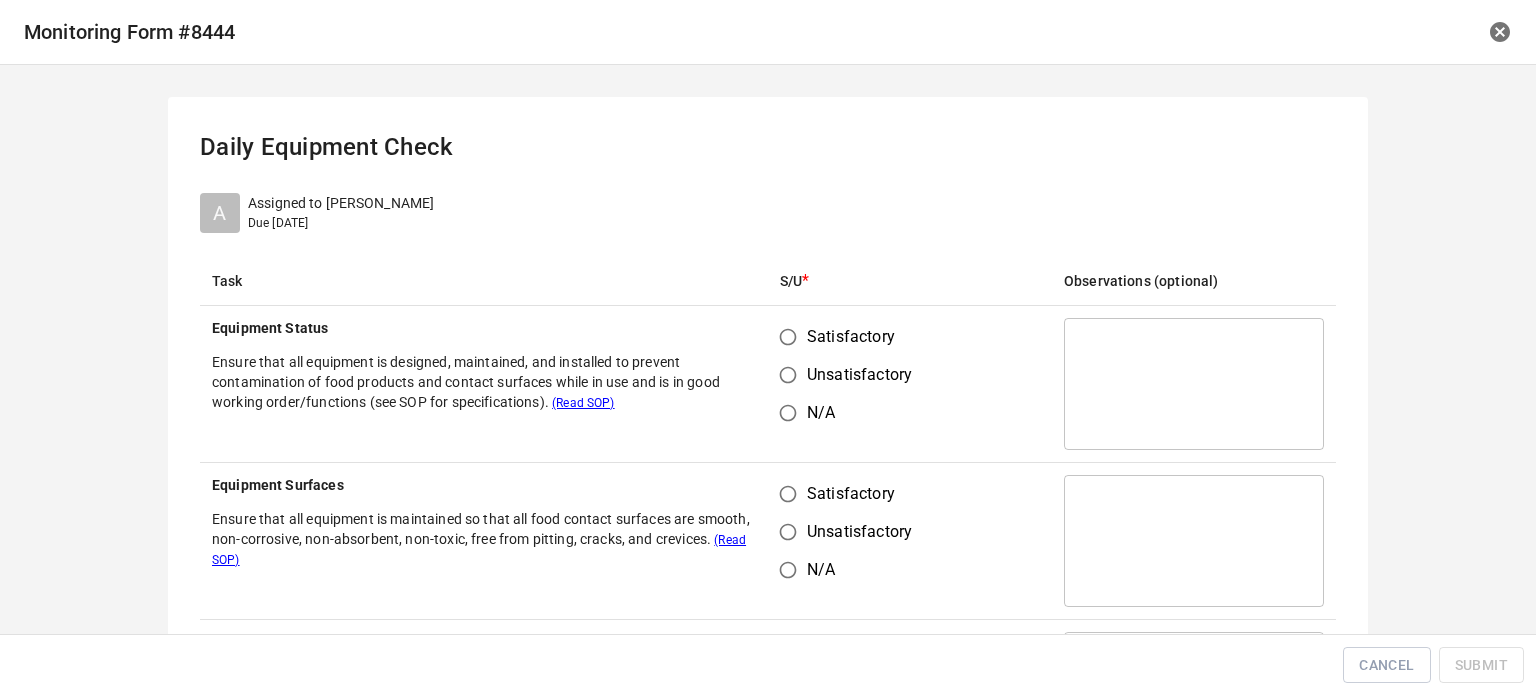 drag, startPoint x: 754, startPoint y: 343, endPoint x: 784, endPoint y: 351, distance: 31.04835 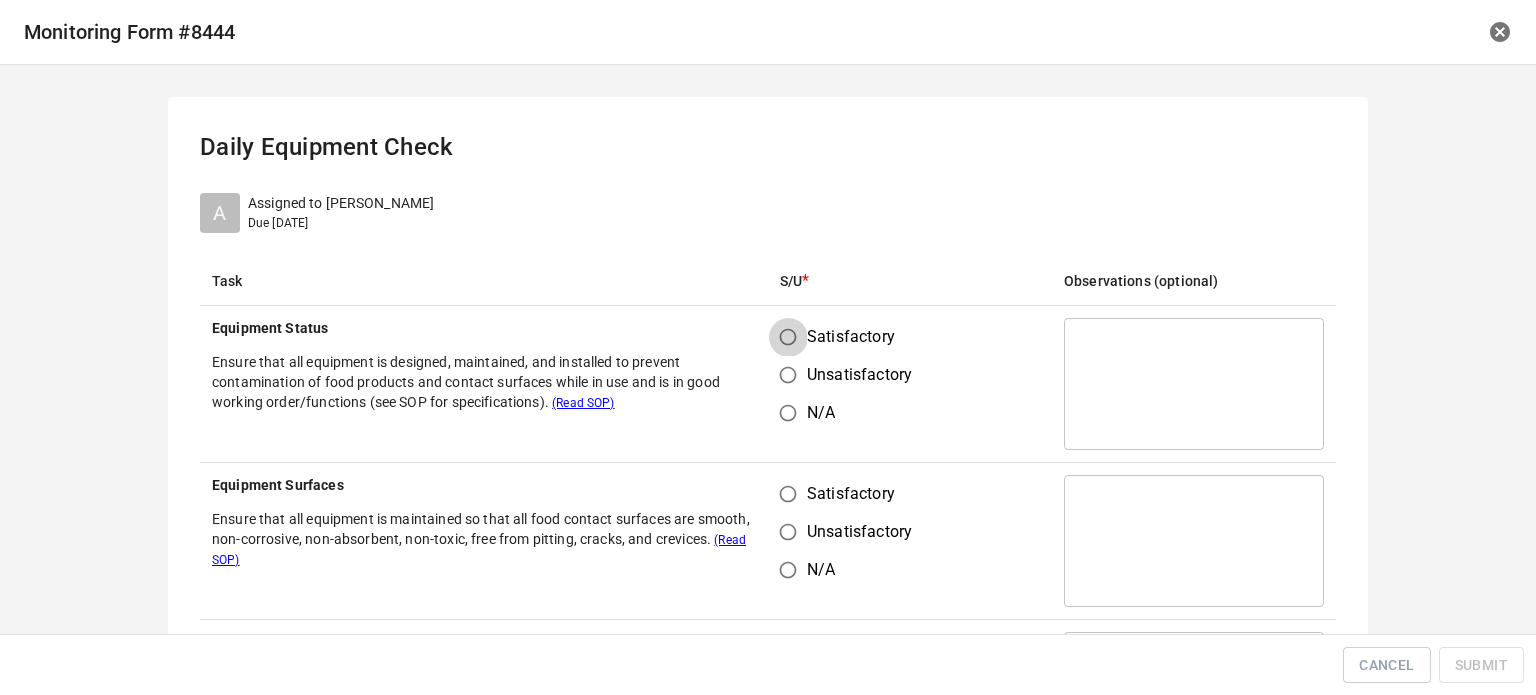 click on "Satisfactory" at bounding box center (788, 337) 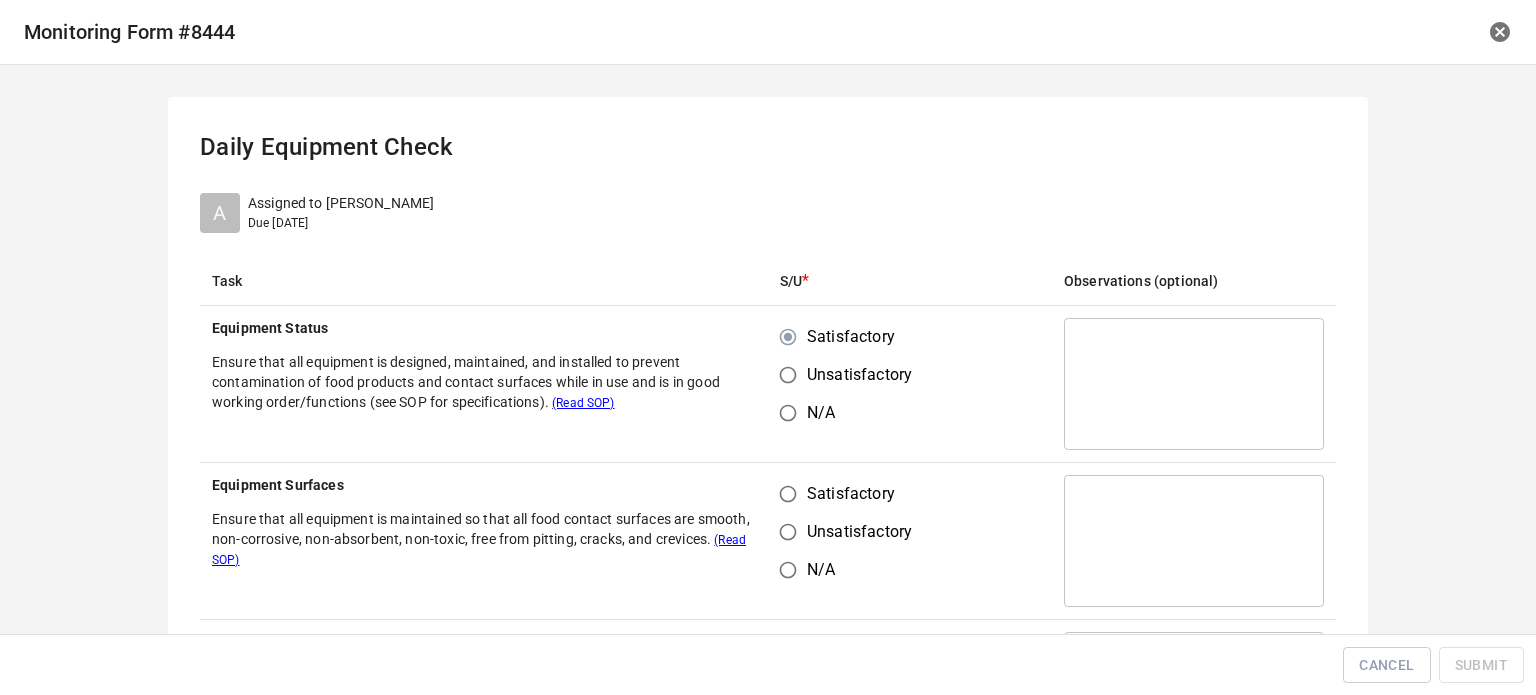 drag, startPoint x: 783, startPoint y: 494, endPoint x: 802, endPoint y: 483, distance: 21.954498 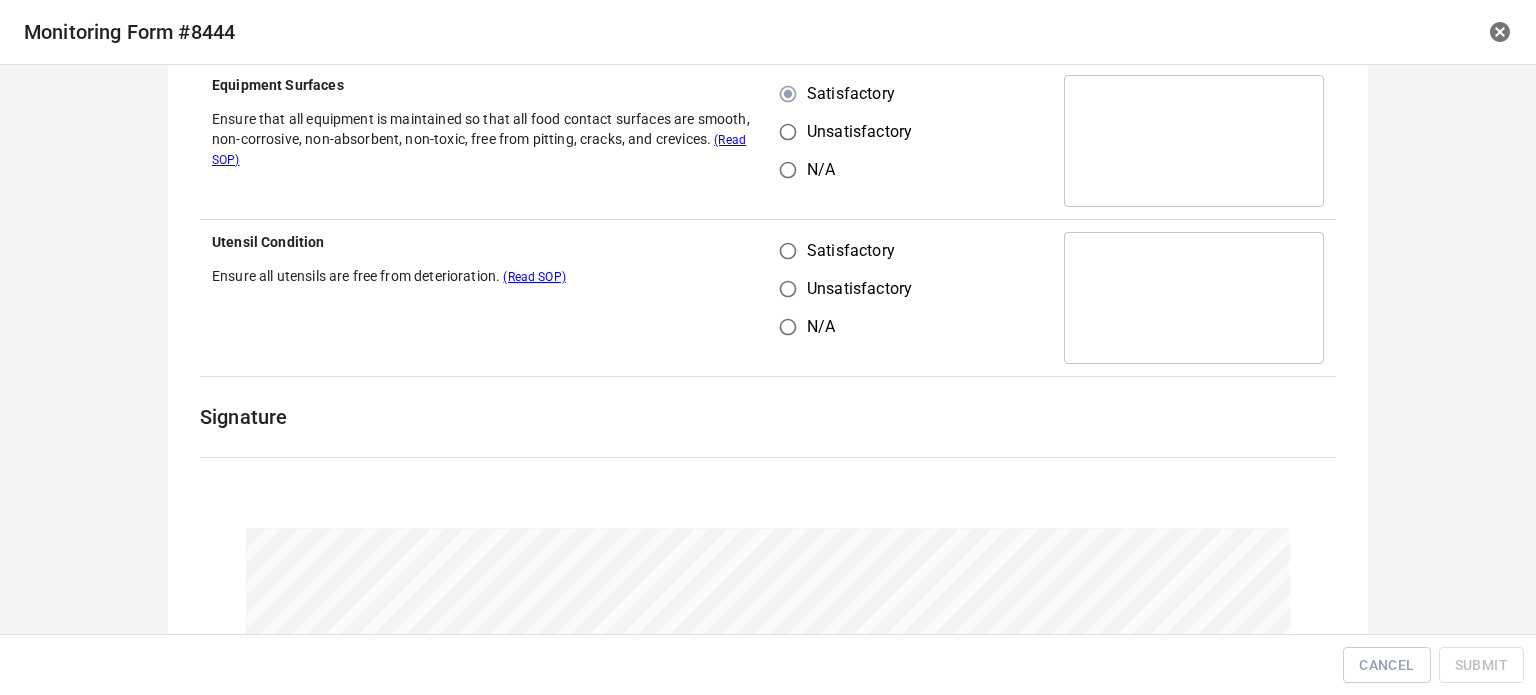 click on "Satisfactory" at bounding box center (788, 251) 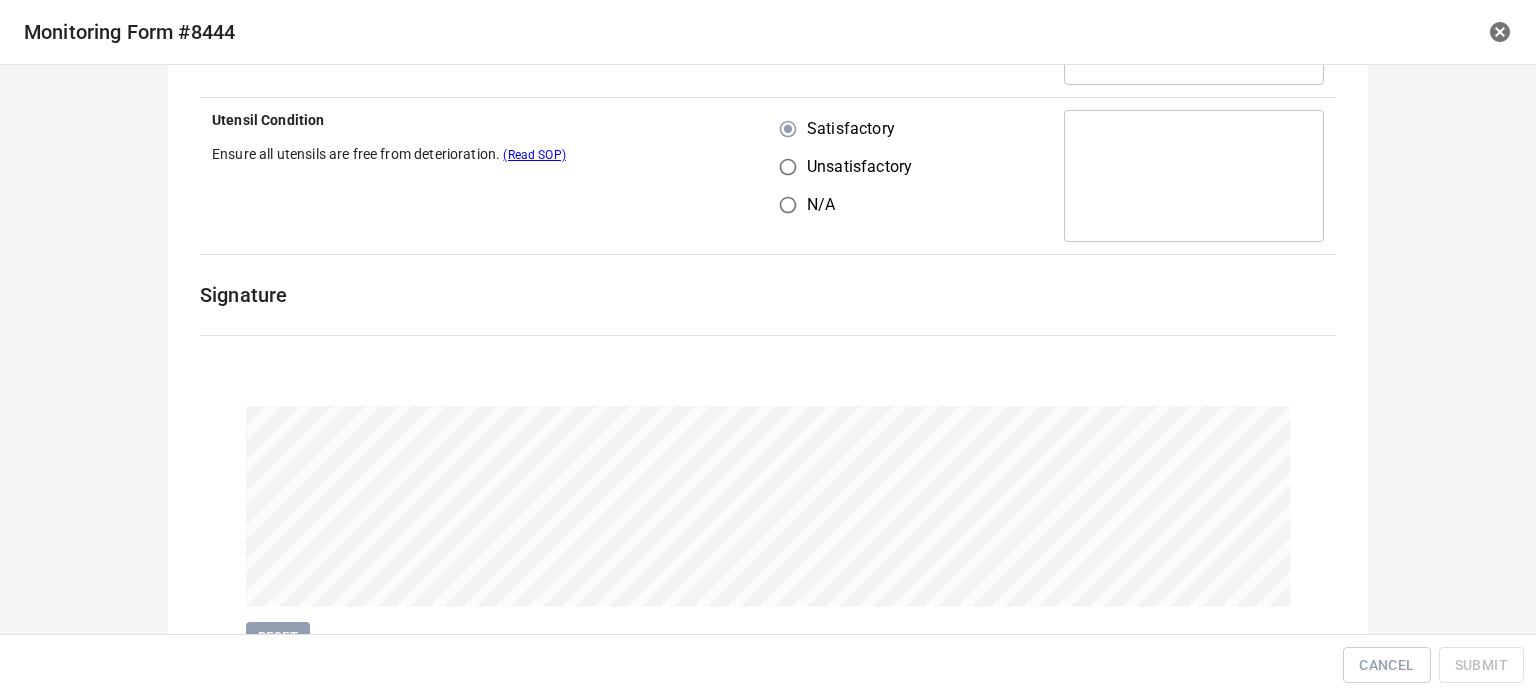 scroll, scrollTop: 618, scrollLeft: 0, axis: vertical 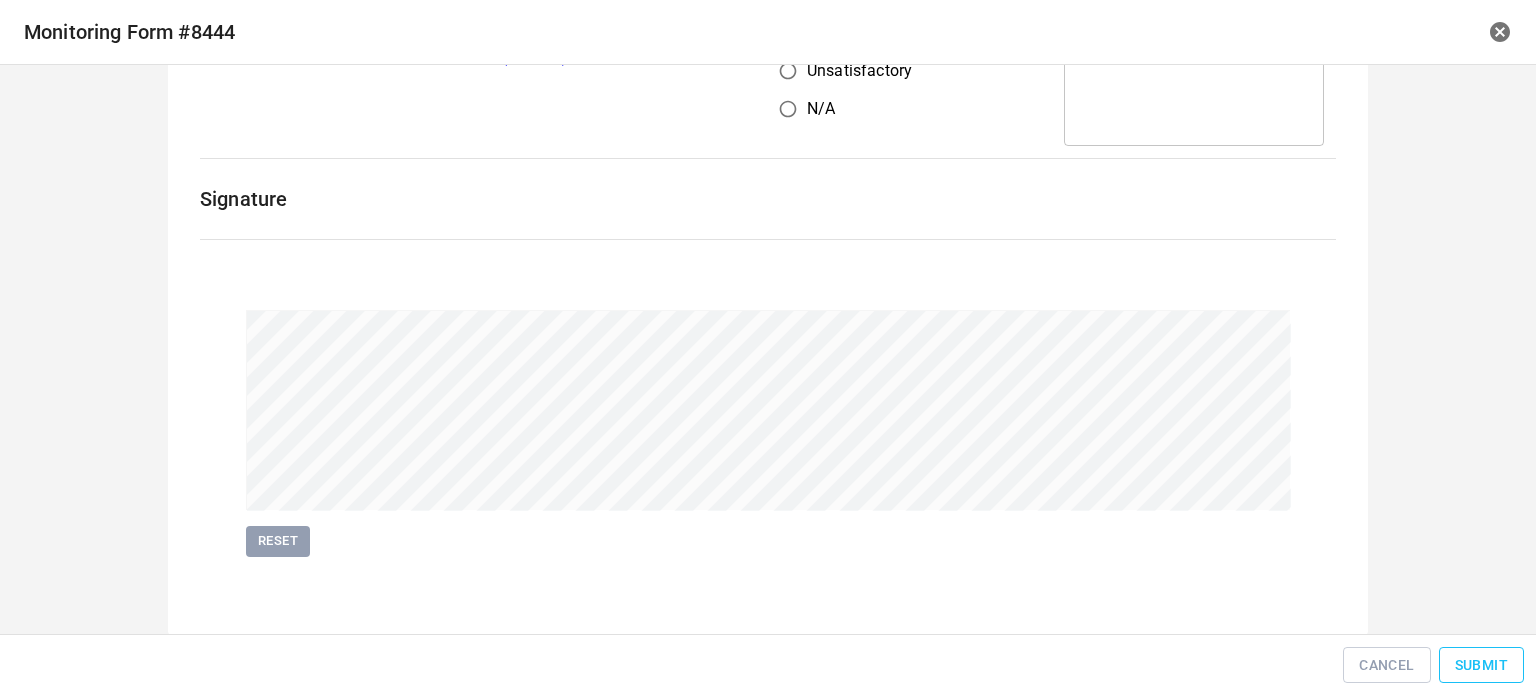 click on "Submit" at bounding box center [1481, 665] 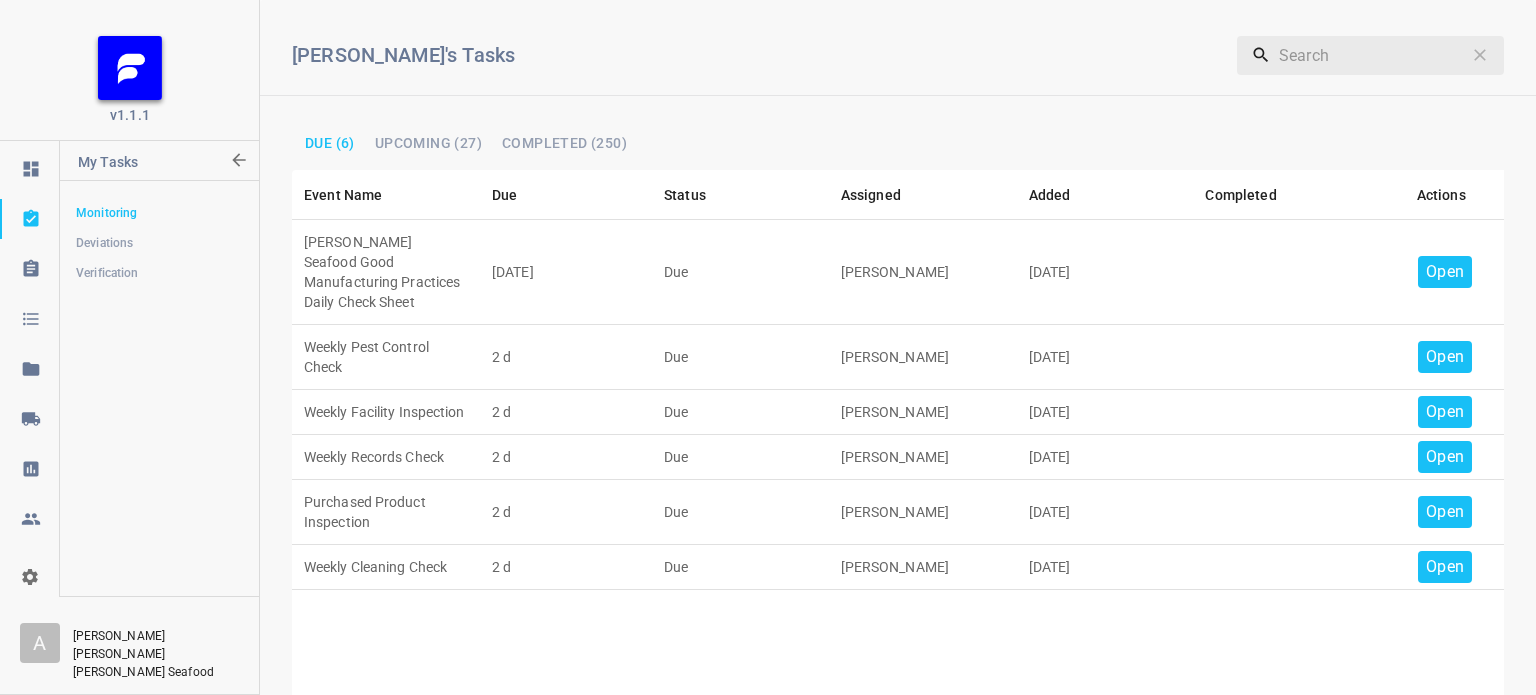 click on "Open" at bounding box center [1445, 272] 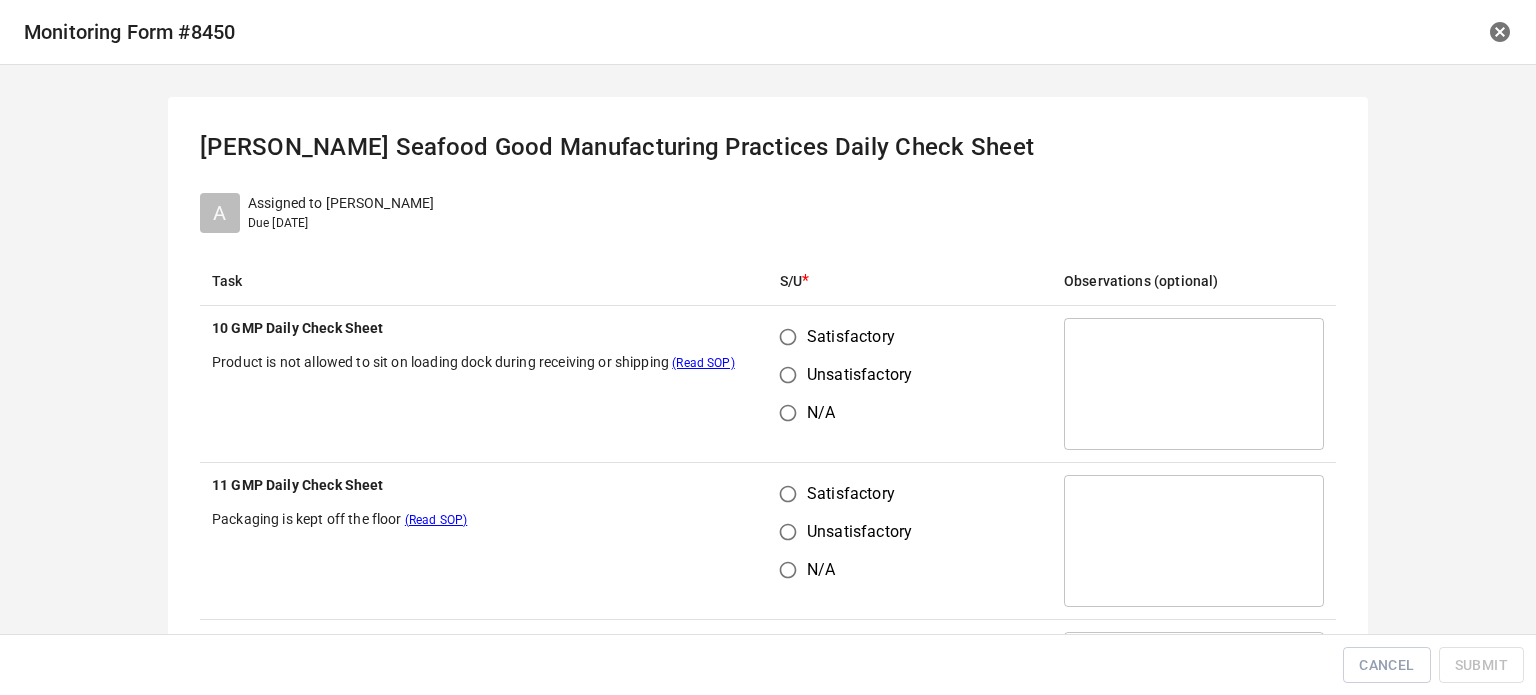 drag, startPoint x: 782, startPoint y: 339, endPoint x: 770, endPoint y: 501, distance: 162.44383 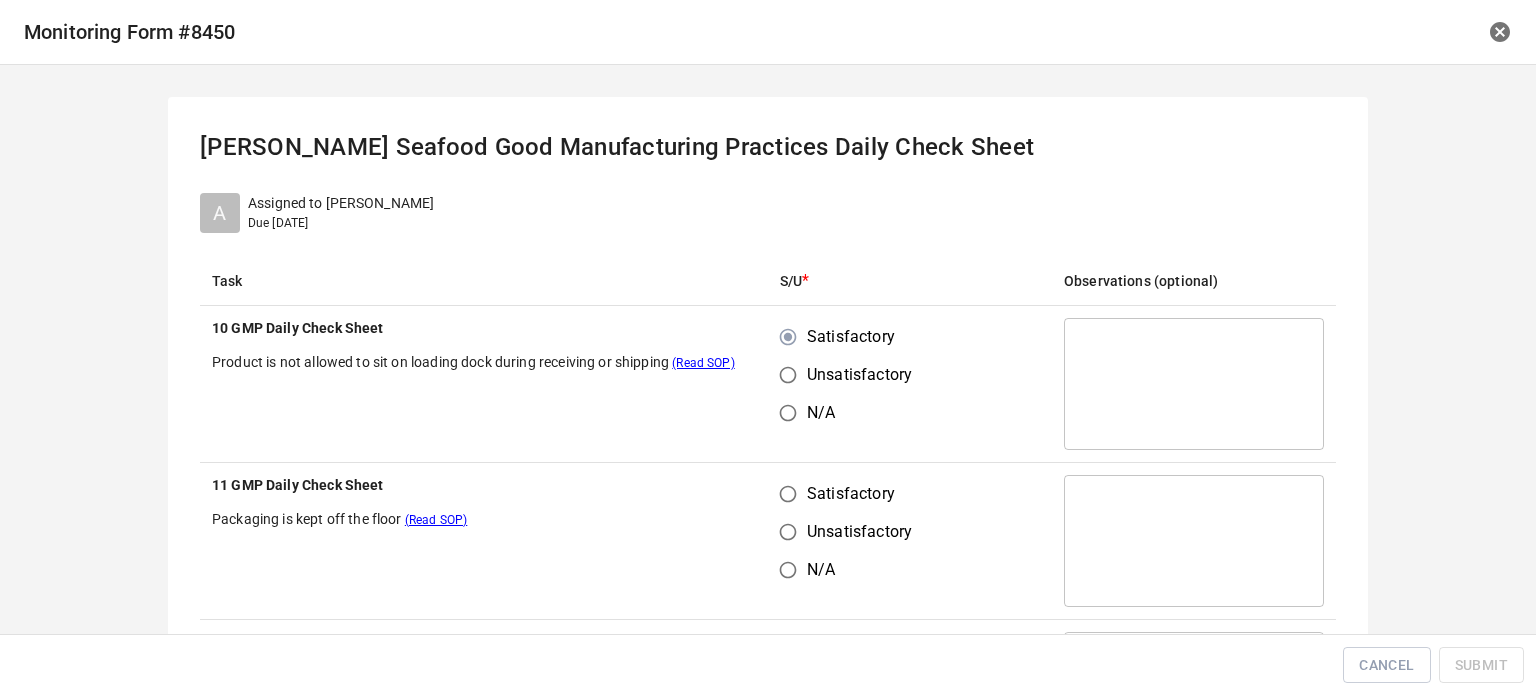 click on "Satisfactory" at bounding box center (788, 494) 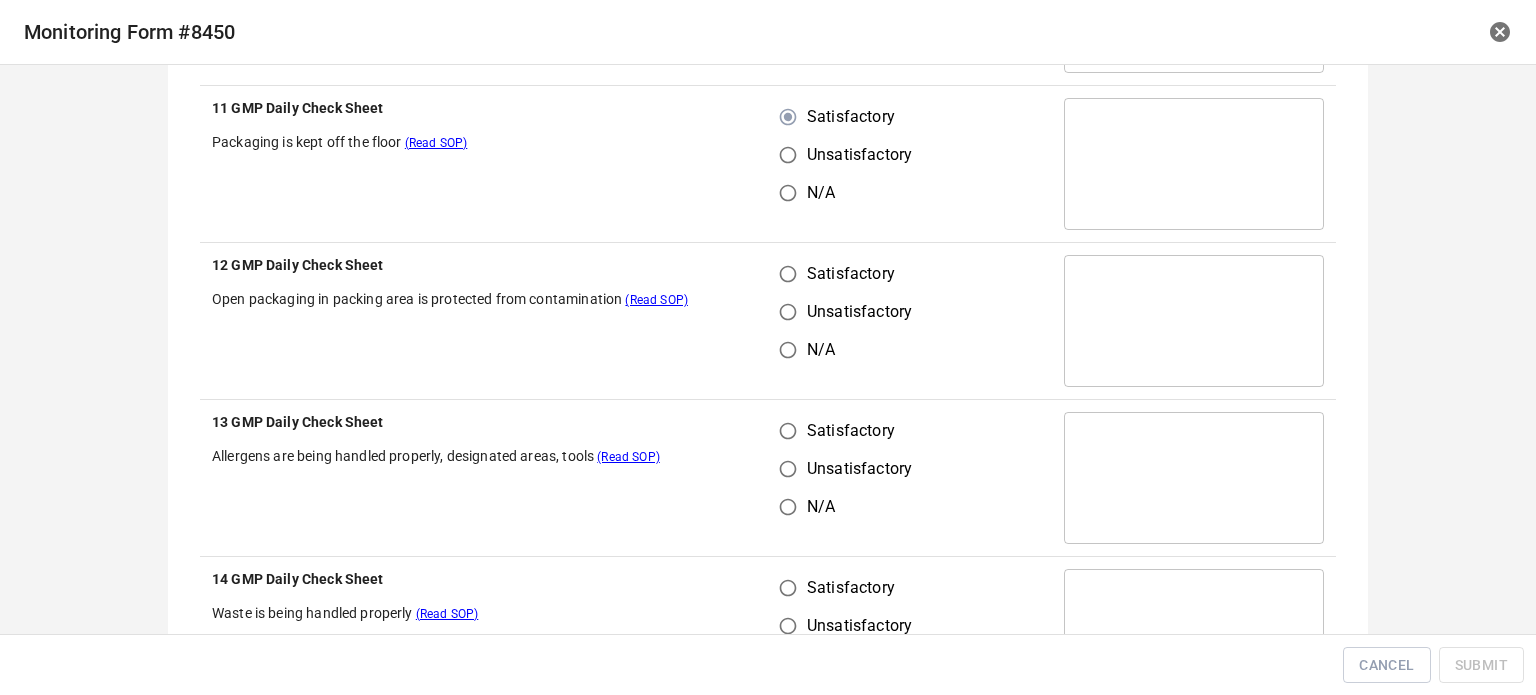 scroll, scrollTop: 400, scrollLeft: 0, axis: vertical 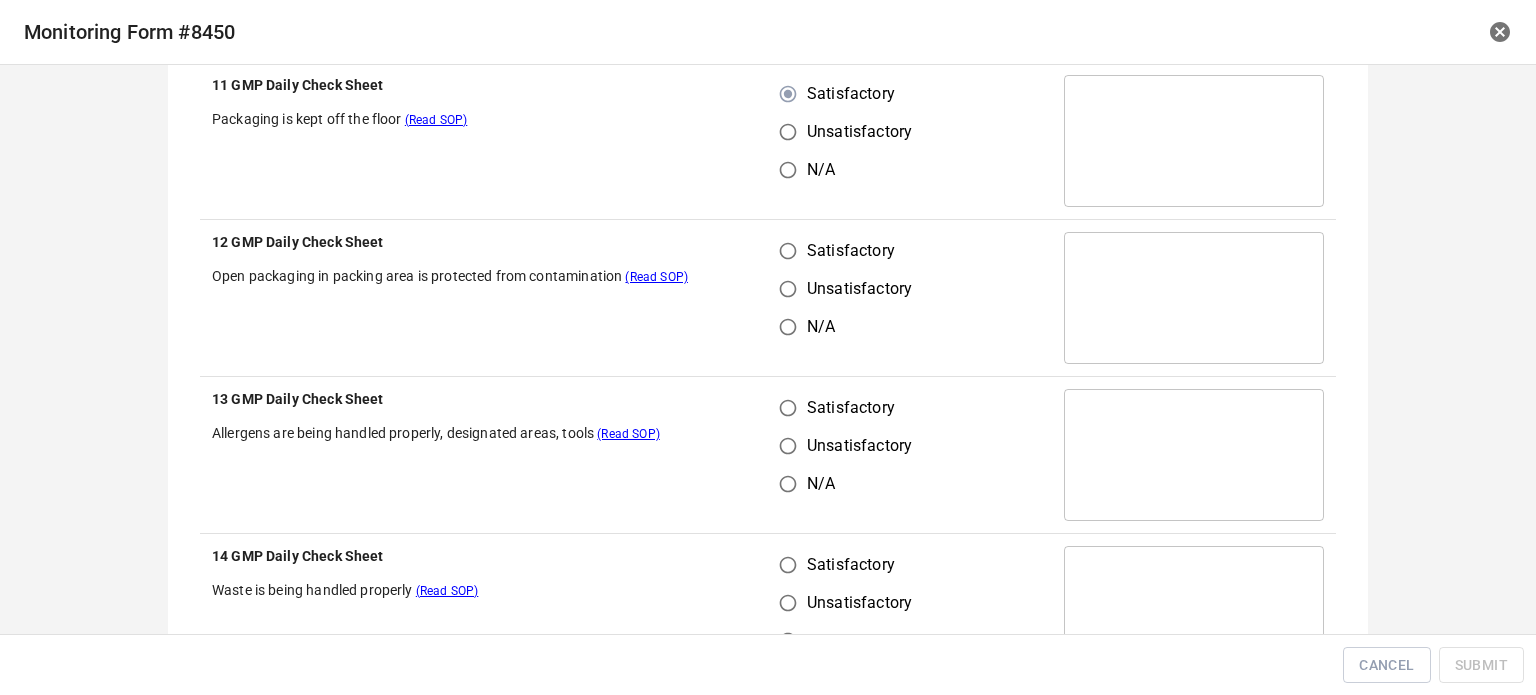 click on "Satisfactory" at bounding box center (788, 251) 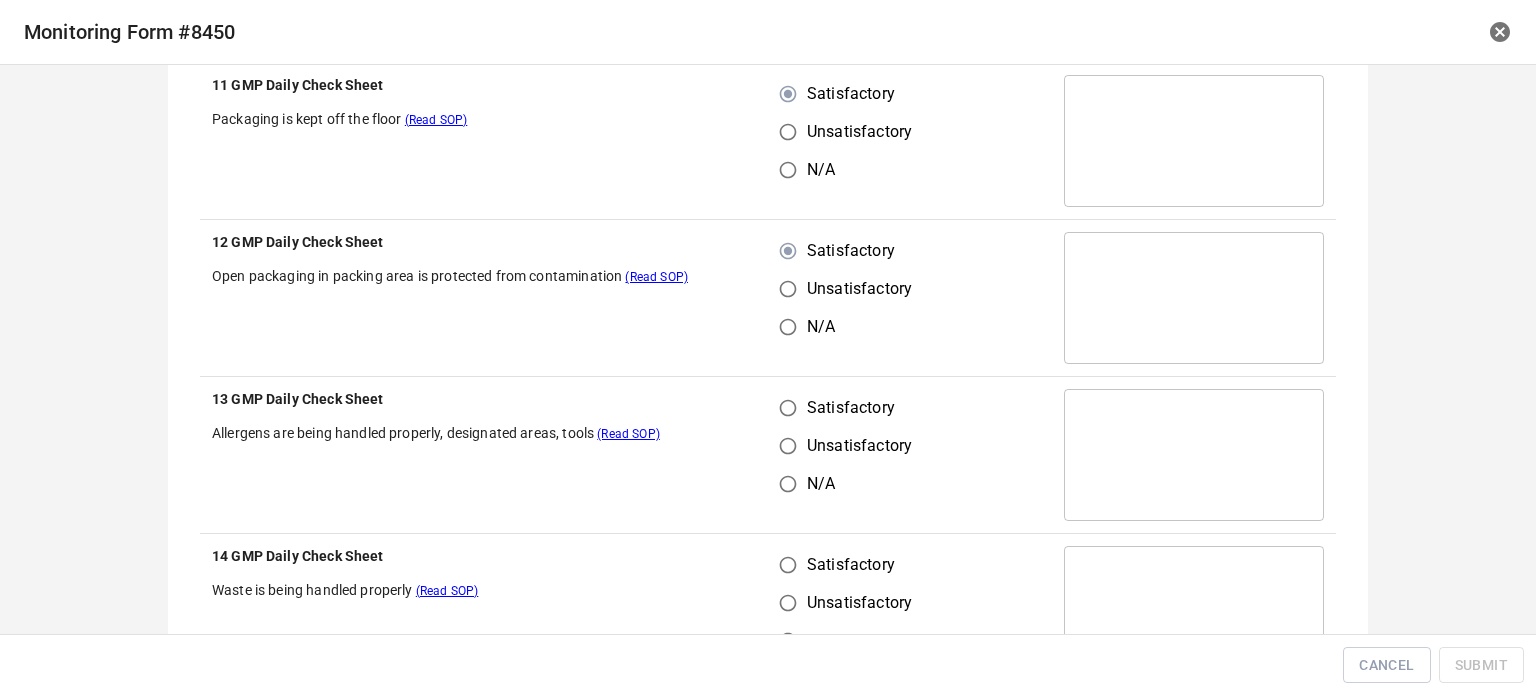 click on "Satisfactory" at bounding box center [788, 408] 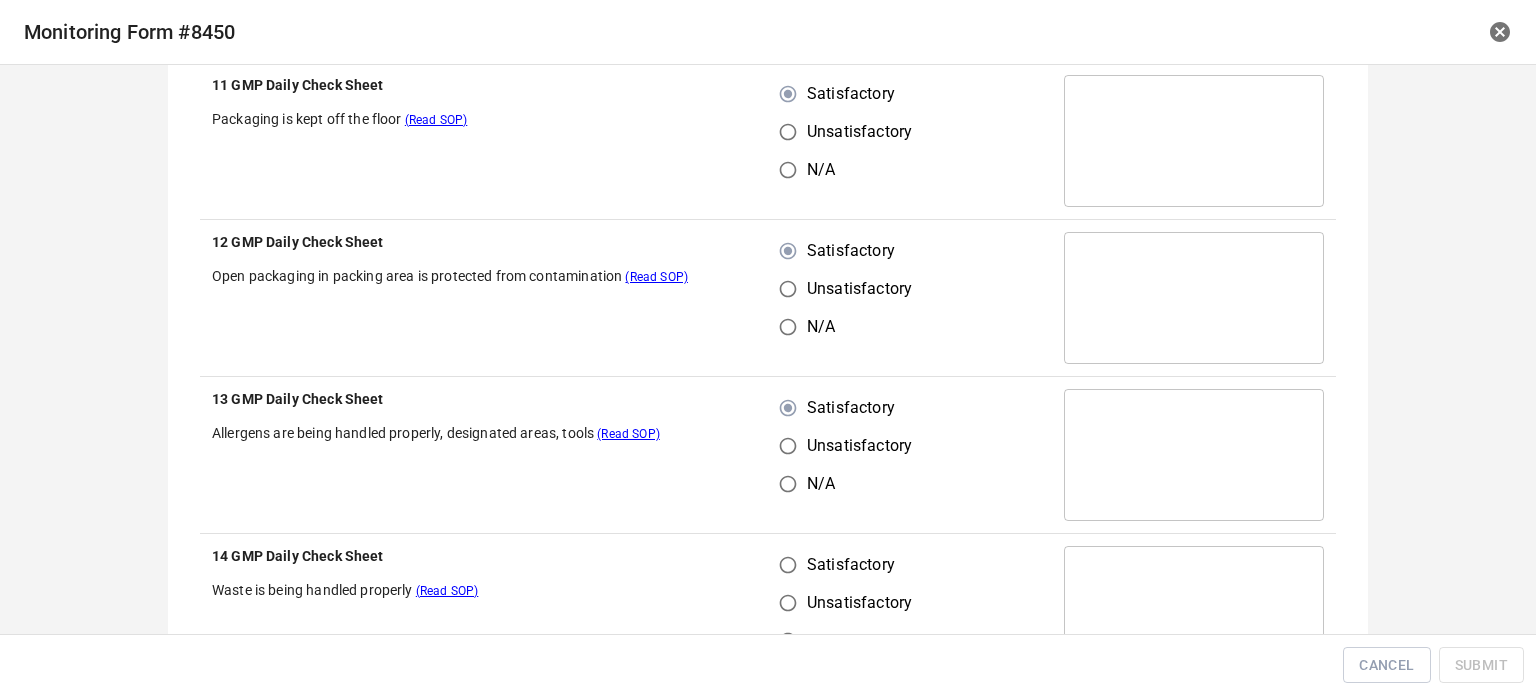 drag, startPoint x: 800, startPoint y: 572, endPoint x: 845, endPoint y: 539, distance: 55.803226 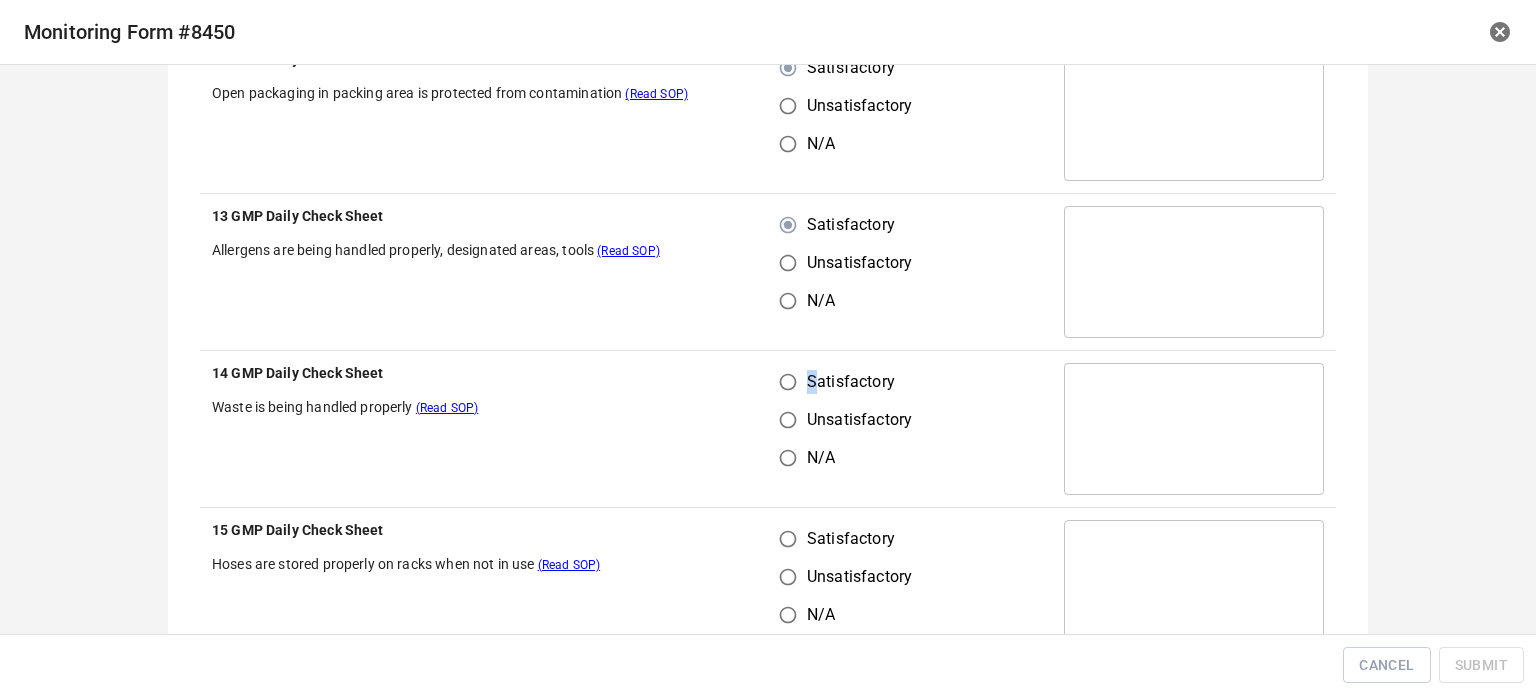 scroll, scrollTop: 700, scrollLeft: 0, axis: vertical 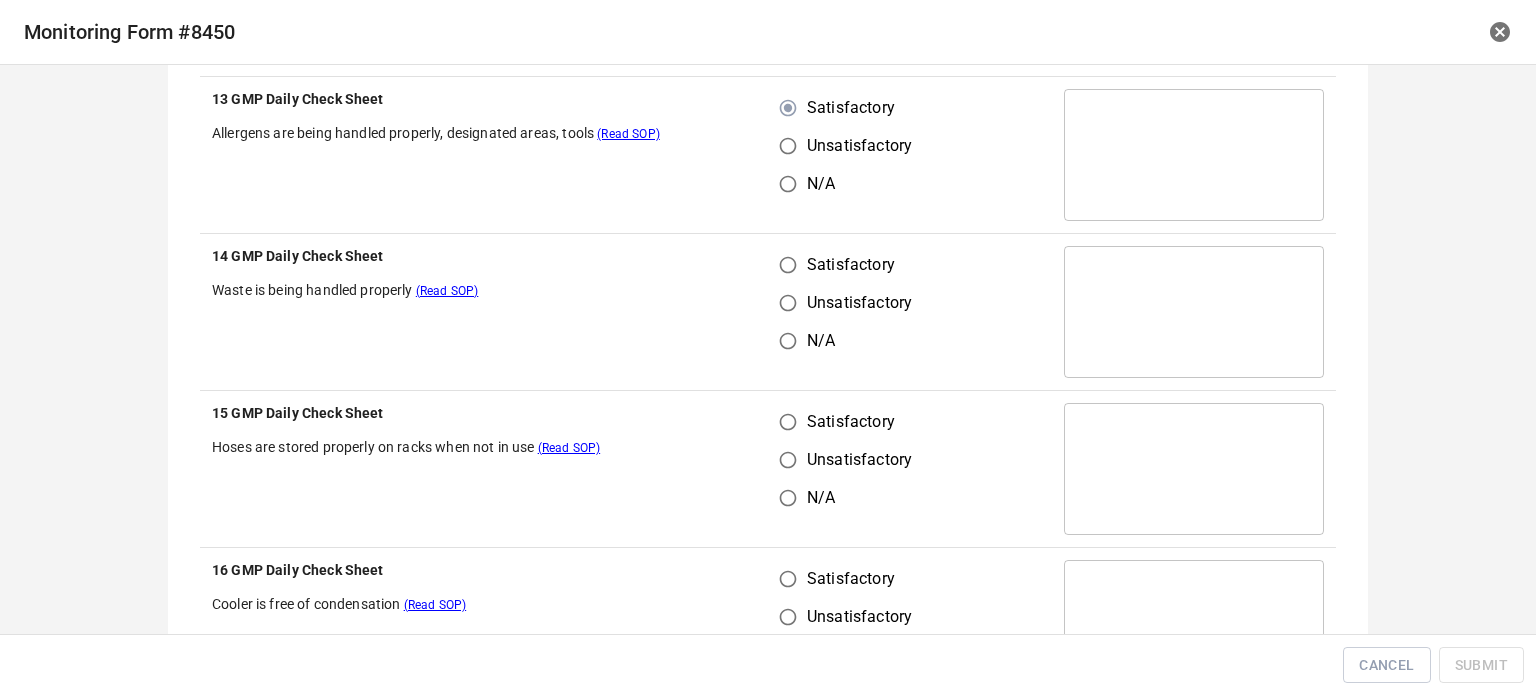 click on "Satisfactory Unsatisfactory N/A" at bounding box center [910, 312] 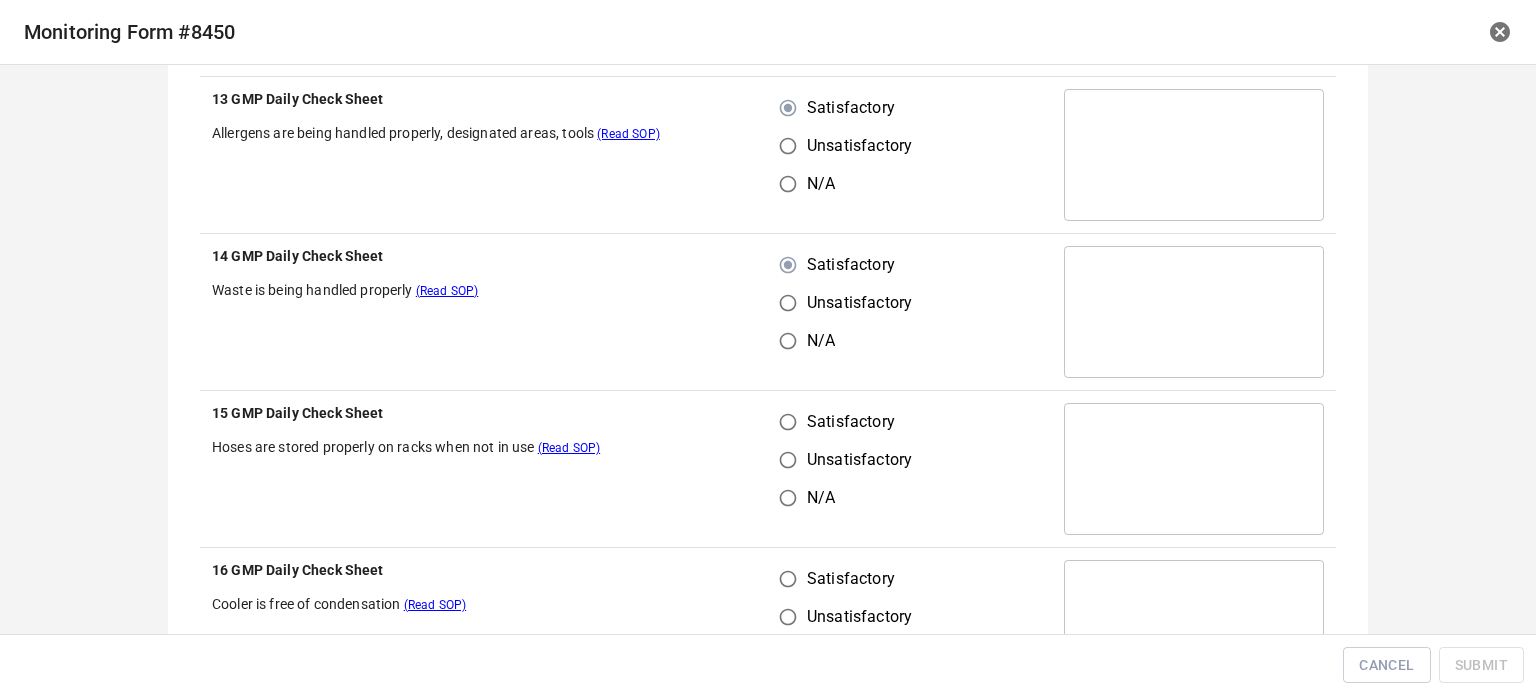 click on "Satisfactory" at bounding box center (788, 422) 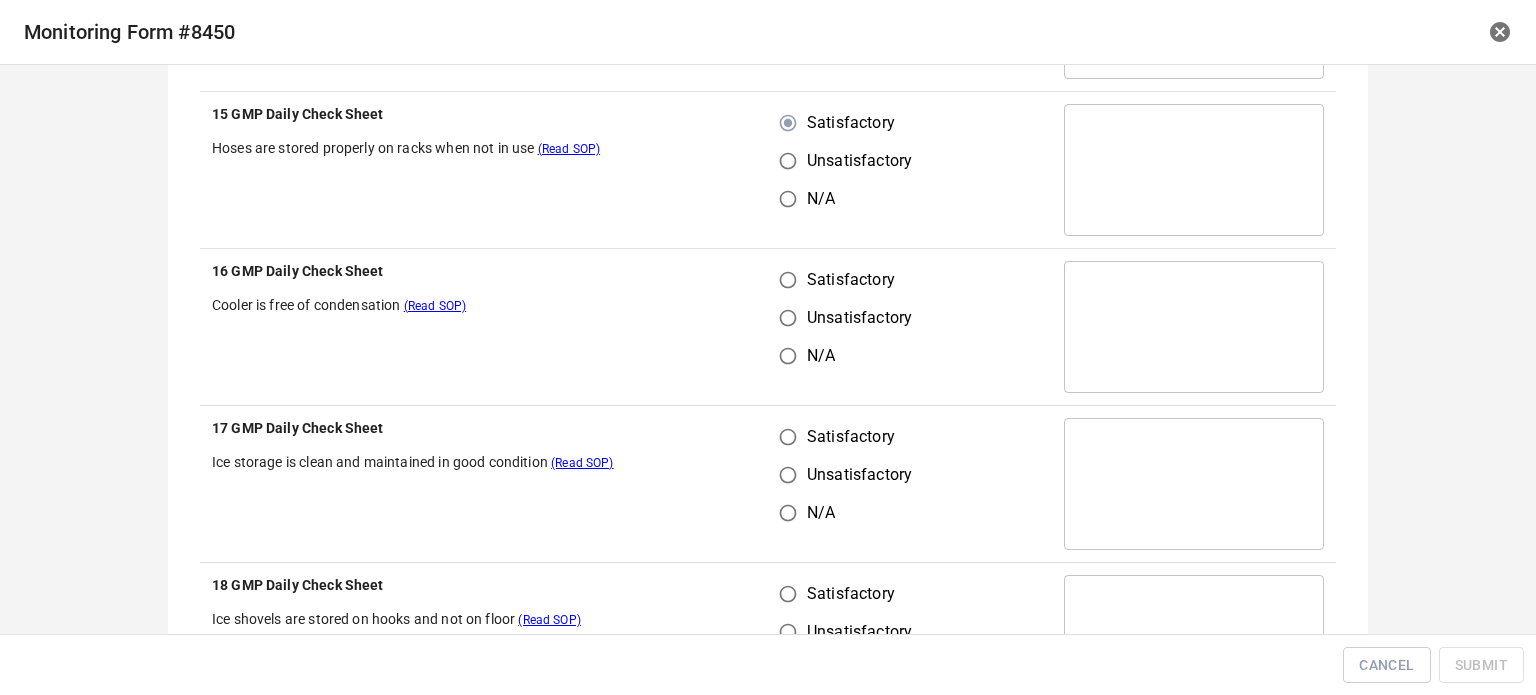 scroll, scrollTop: 1000, scrollLeft: 0, axis: vertical 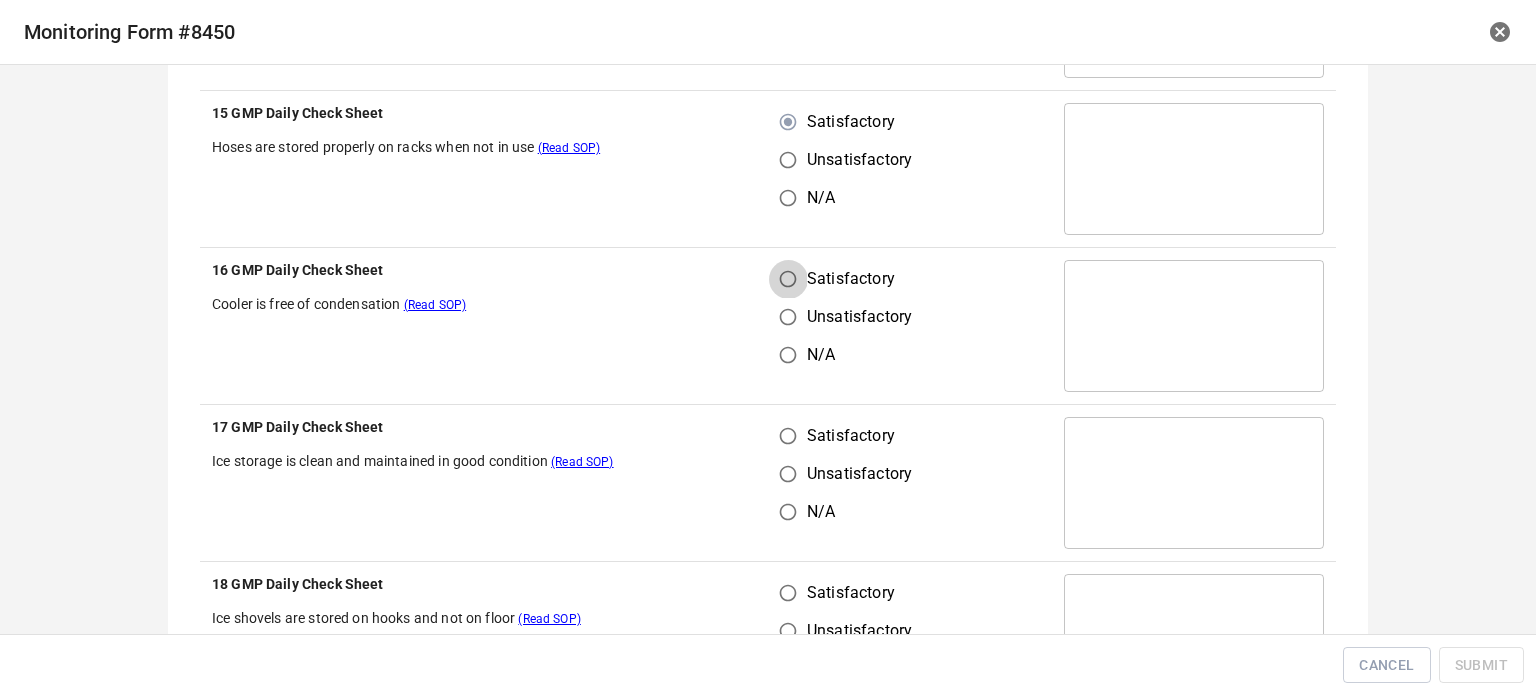 click on "Satisfactory" at bounding box center [788, 279] 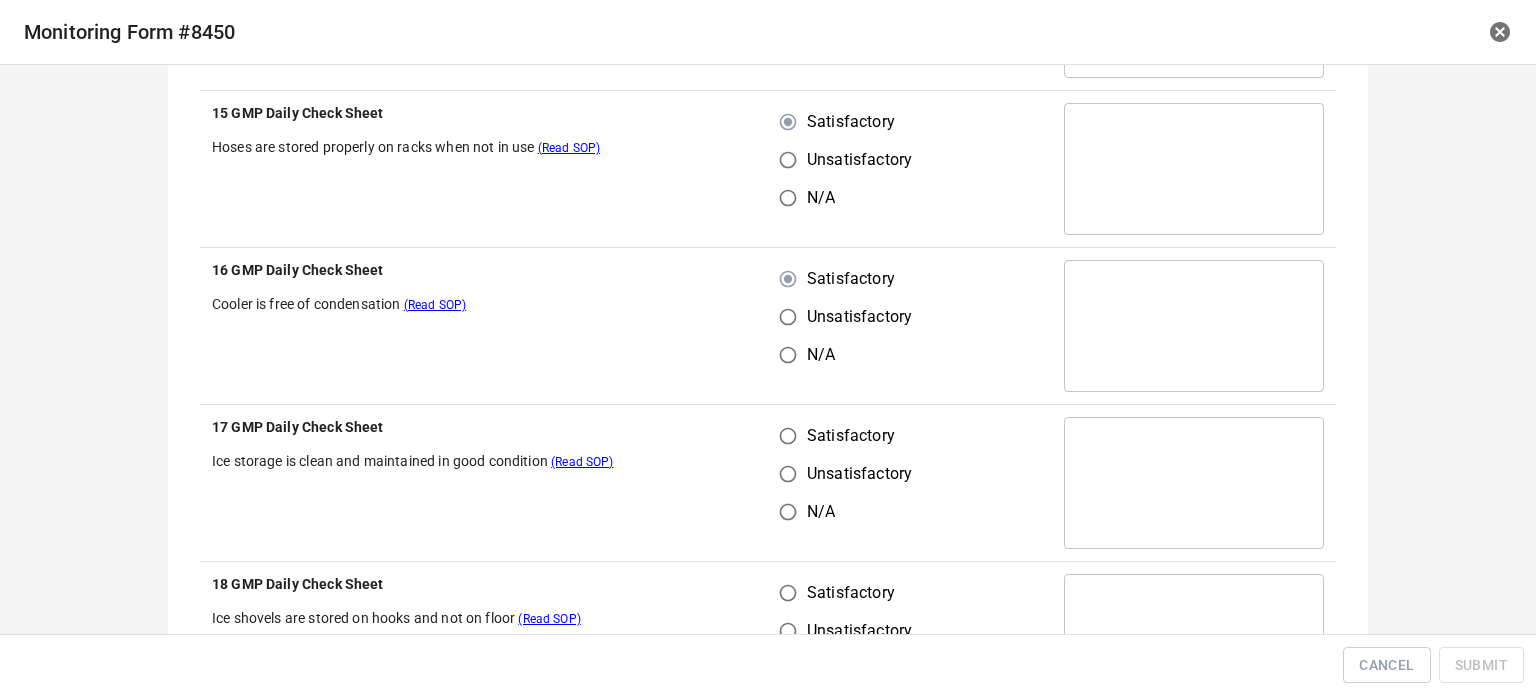 click on "Satisfactory" at bounding box center (788, 436) 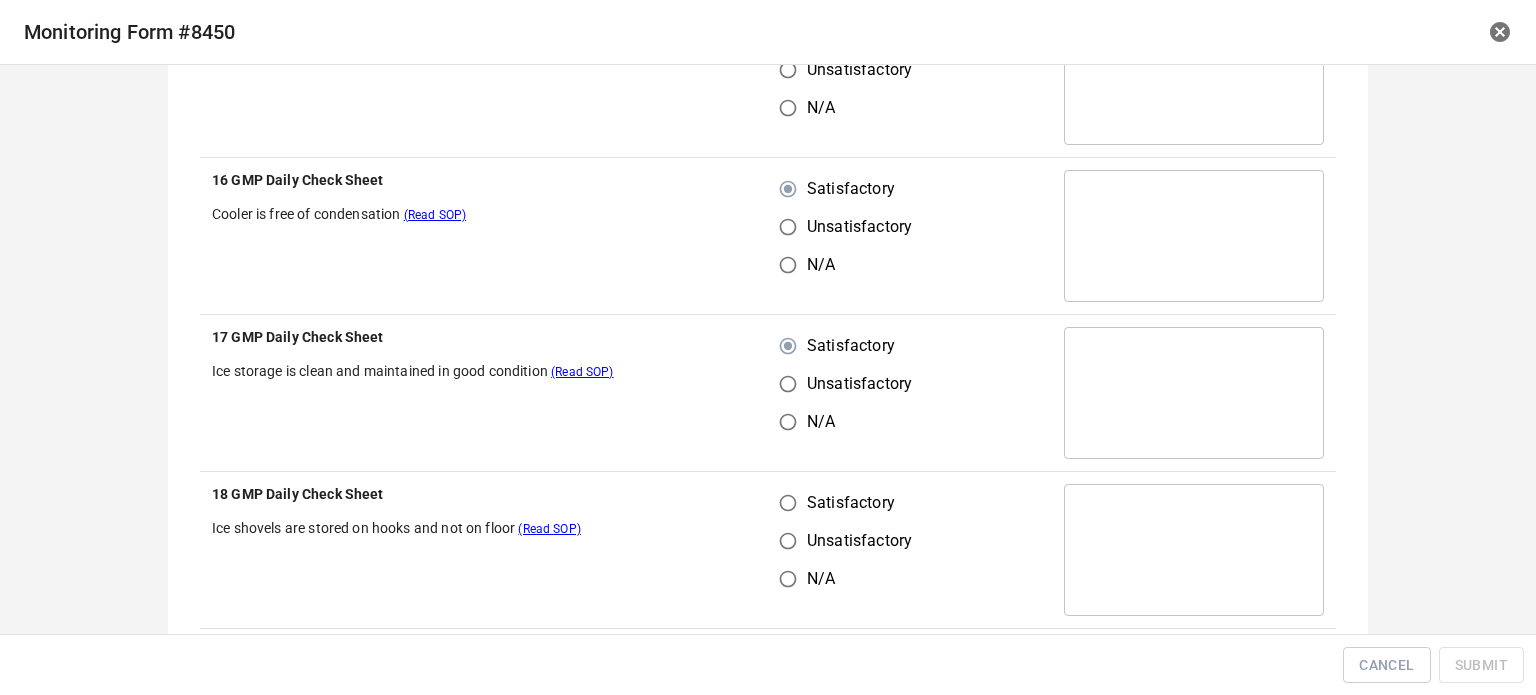 scroll, scrollTop: 1300, scrollLeft: 0, axis: vertical 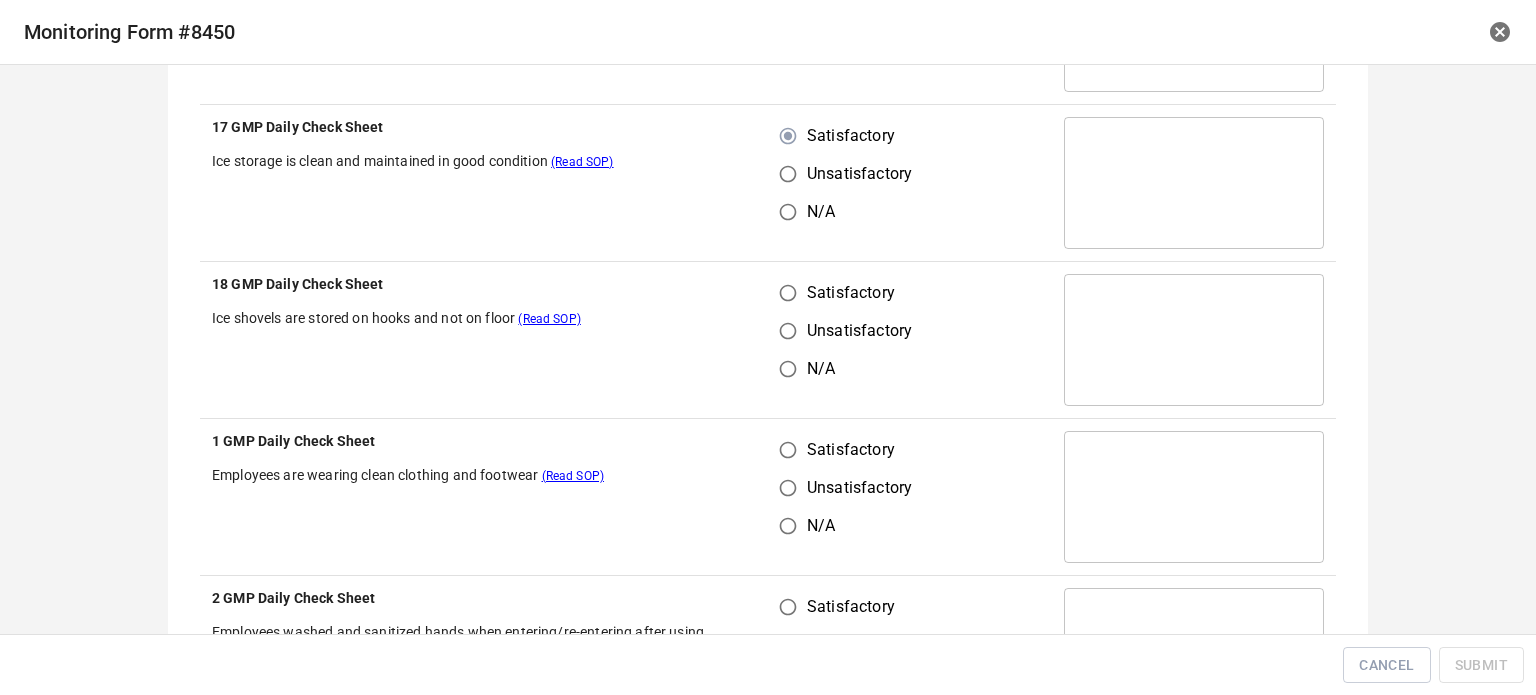 drag, startPoint x: 782, startPoint y: 280, endPoint x: 790, endPoint y: 317, distance: 37.85499 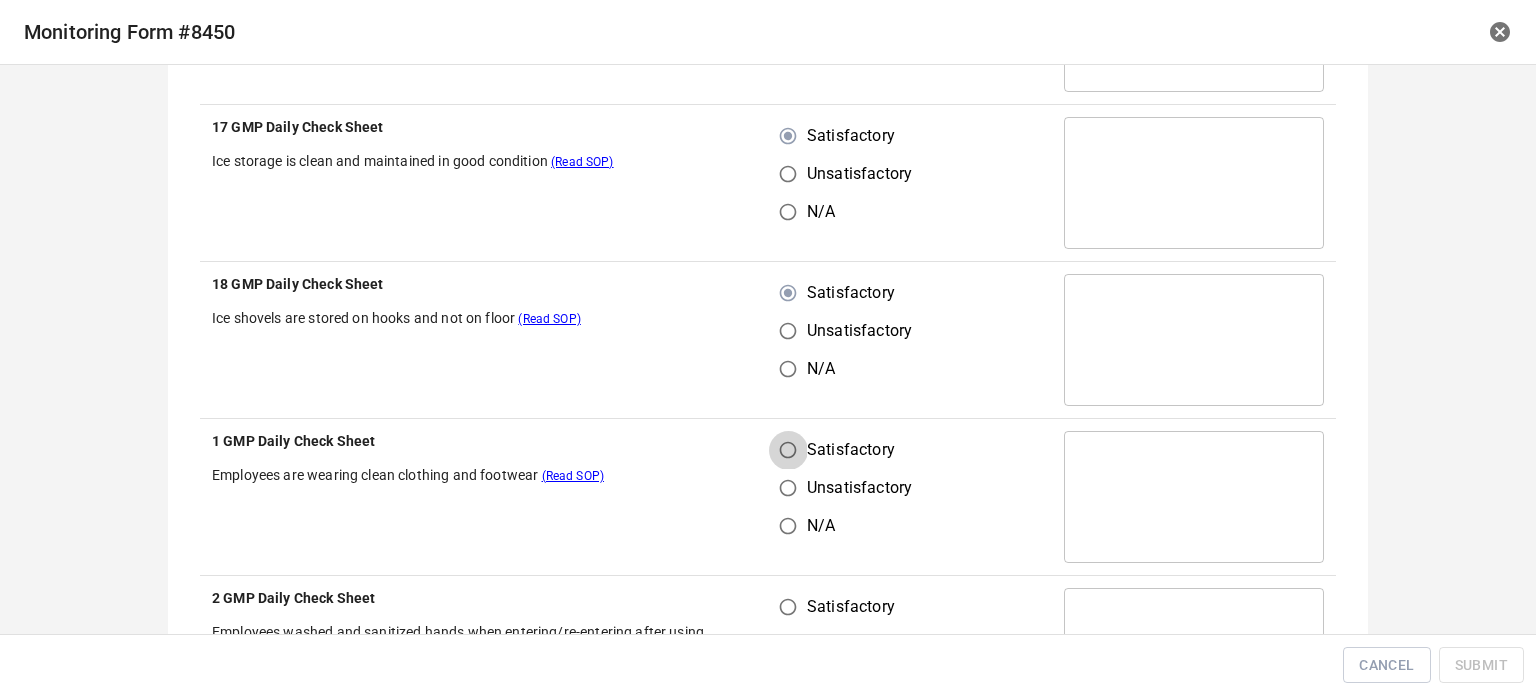click on "Satisfactory" at bounding box center [788, 450] 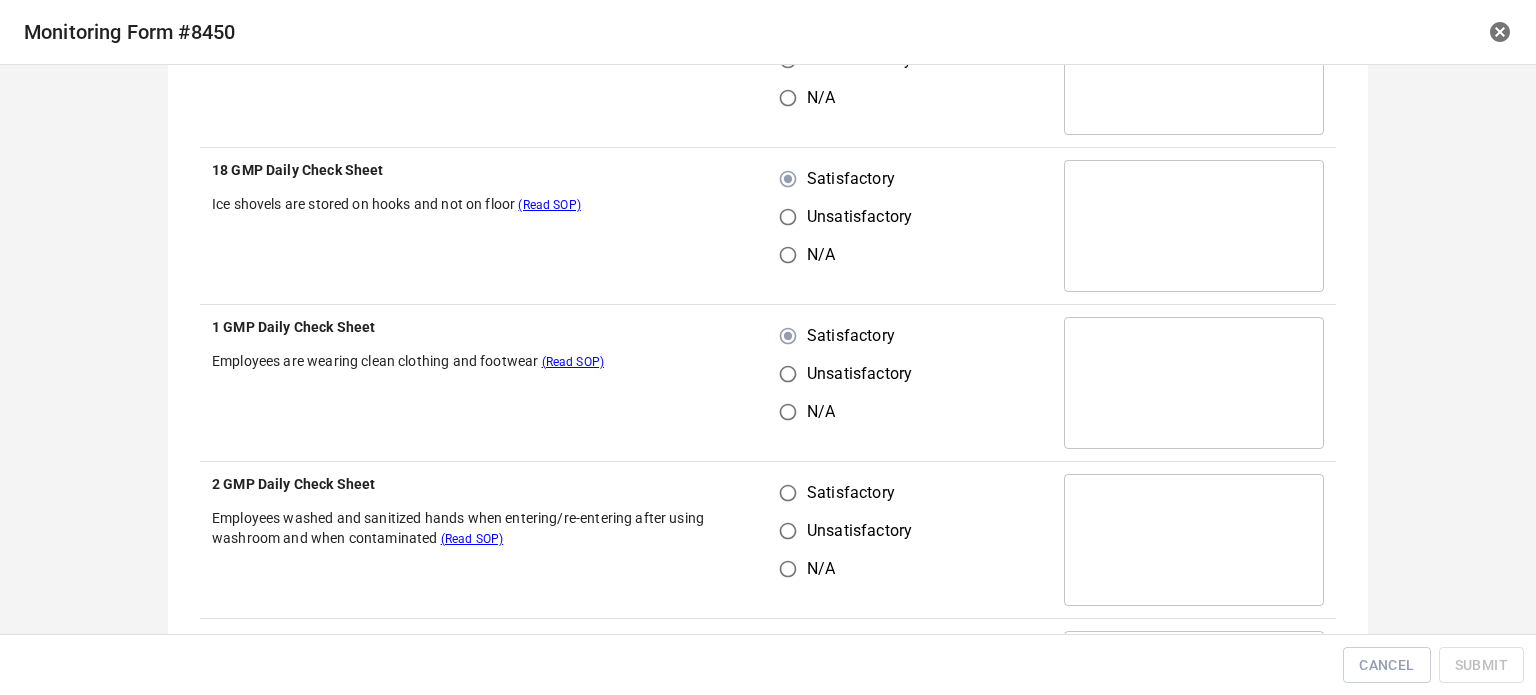 scroll, scrollTop: 1500, scrollLeft: 0, axis: vertical 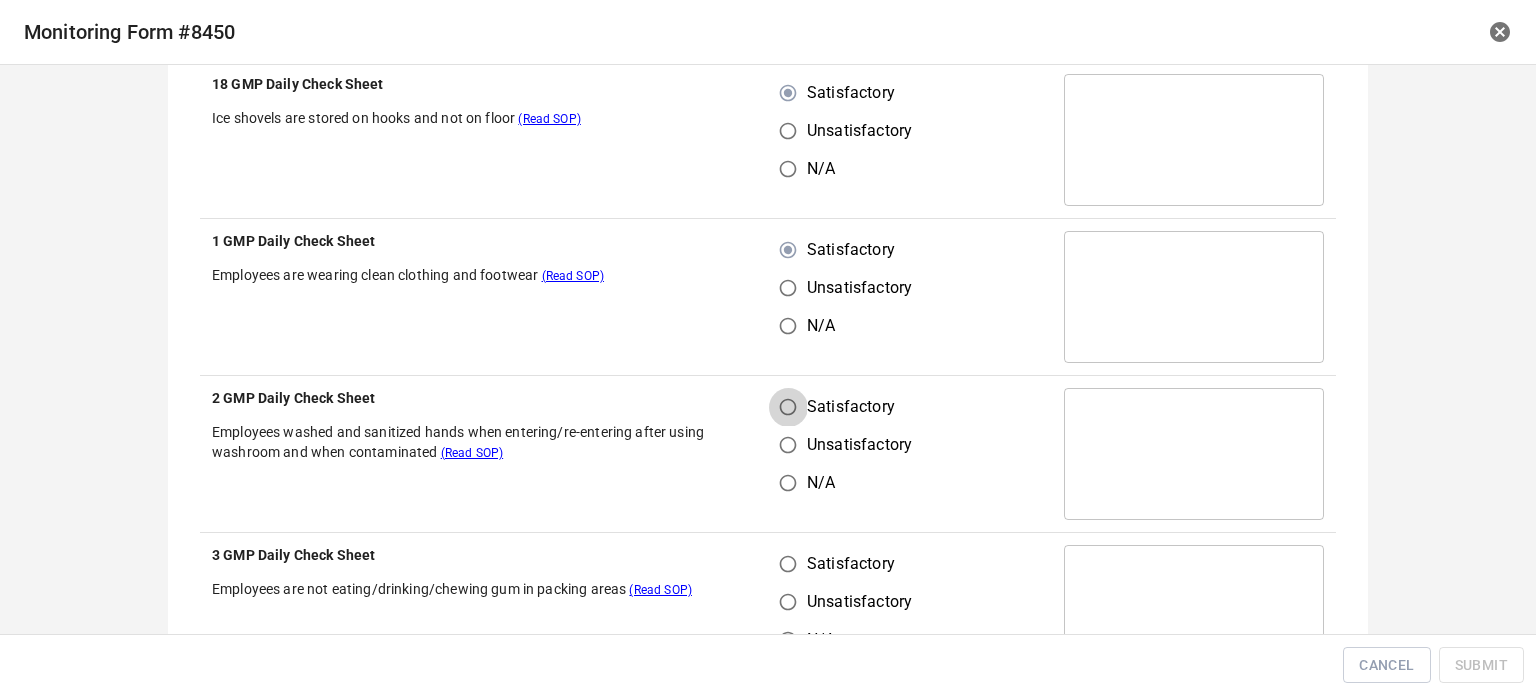 click on "Satisfactory" at bounding box center (788, 407) 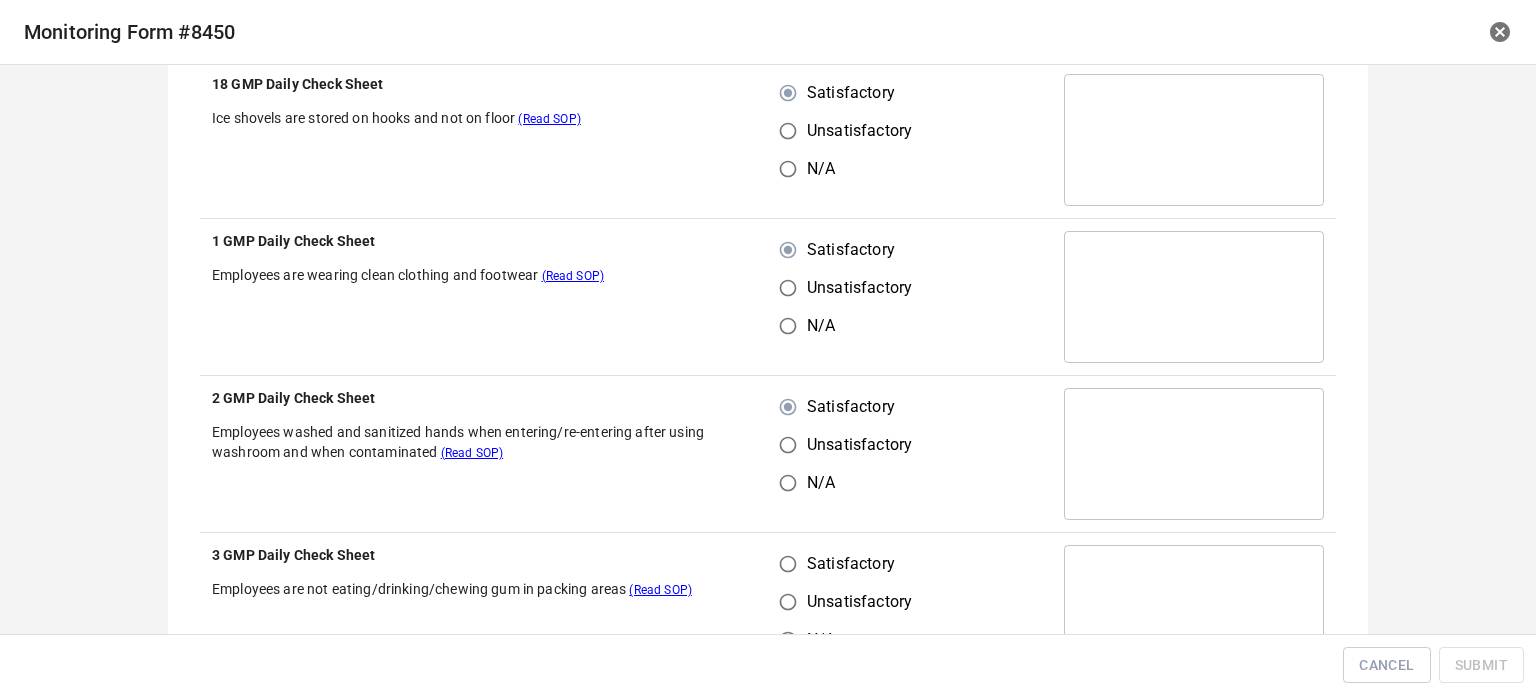 drag, startPoint x: 776, startPoint y: 588, endPoint x: 803, endPoint y: 561, distance: 38.183765 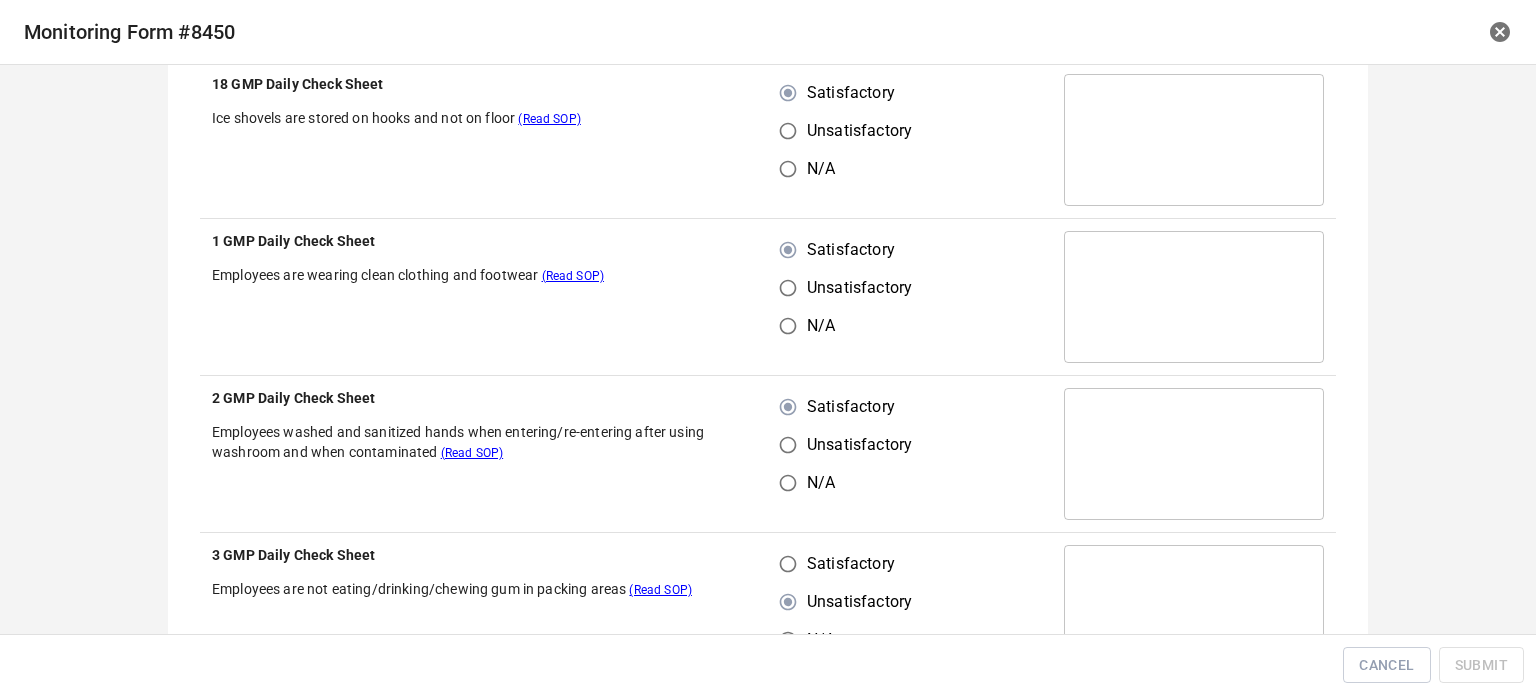 drag, startPoint x: 793, startPoint y: 560, endPoint x: 823, endPoint y: 524, distance: 46.8615 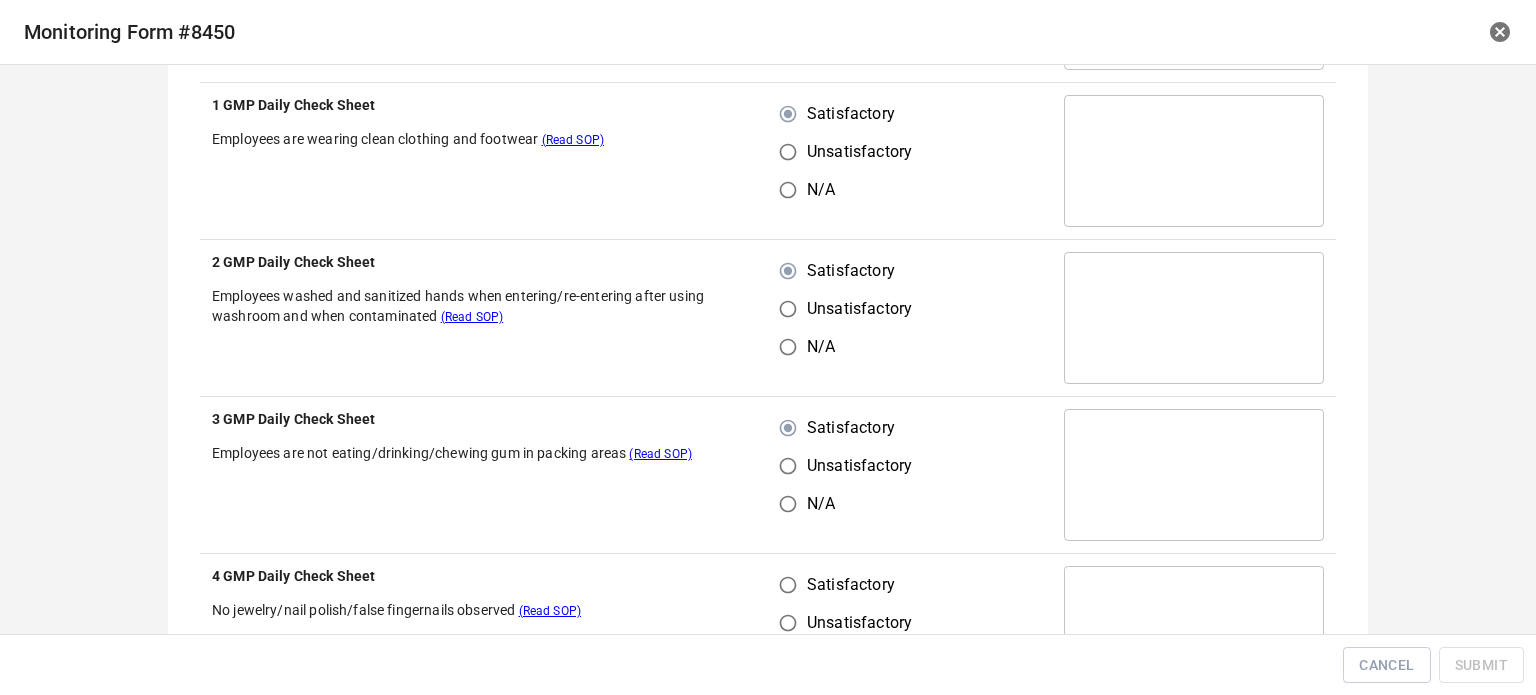 scroll, scrollTop: 1800, scrollLeft: 0, axis: vertical 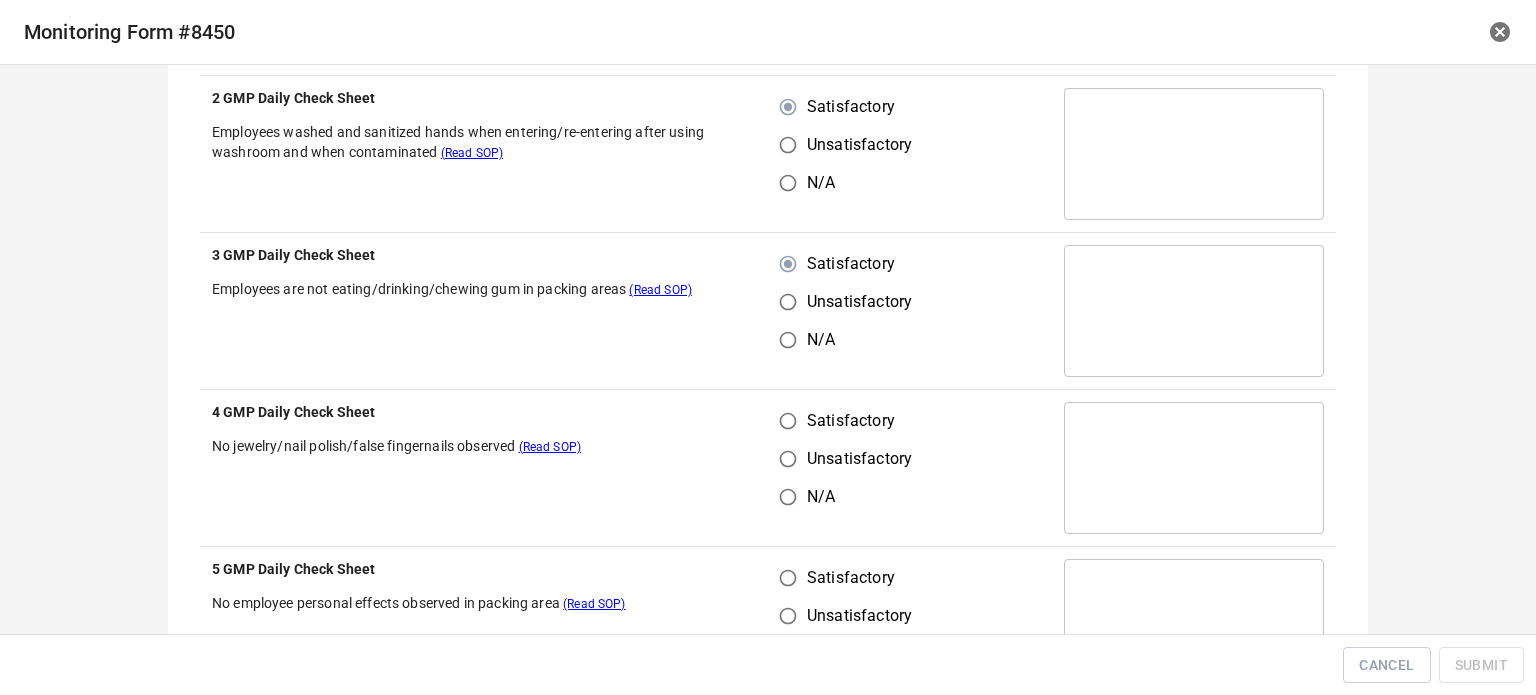 click on "Satisfactory" at bounding box center [788, 421] 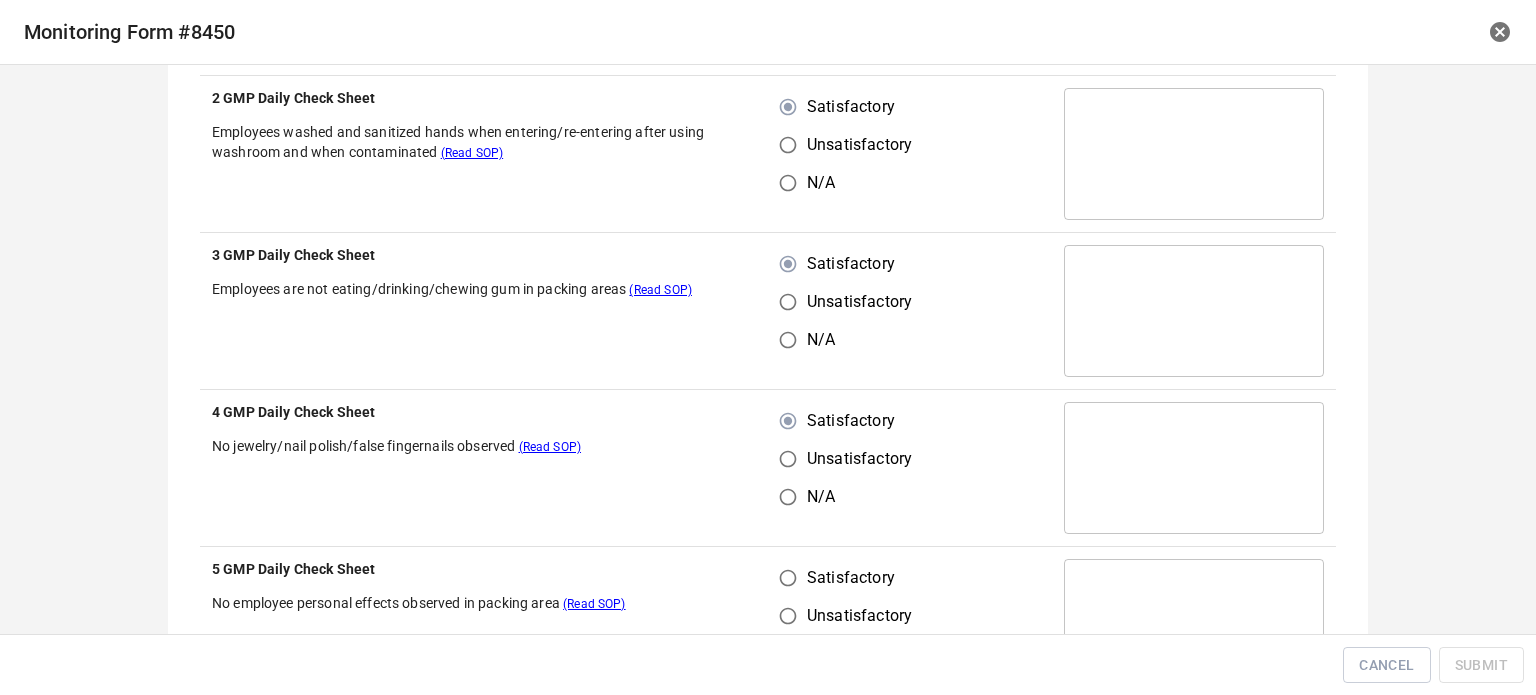 click on "Satisfactory" at bounding box center (840, 578) 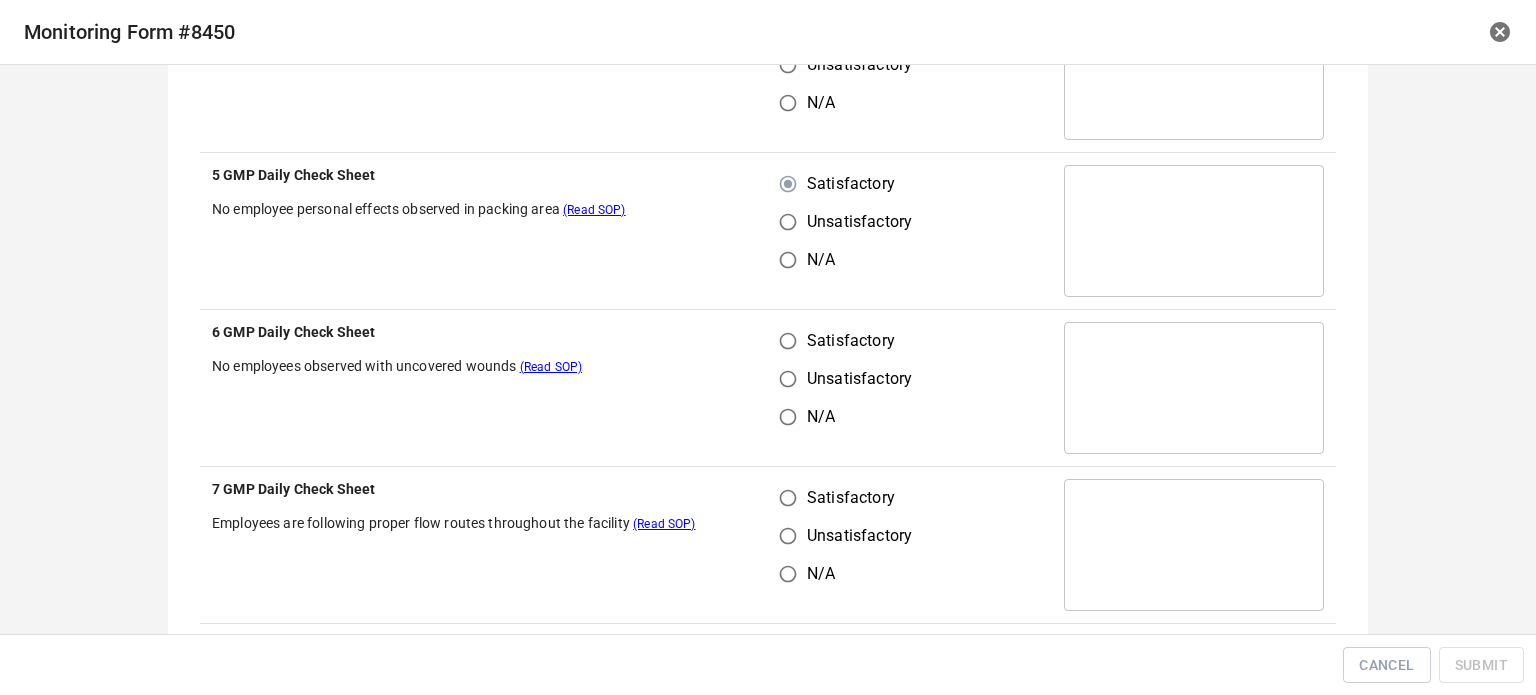 scroll, scrollTop: 2200, scrollLeft: 0, axis: vertical 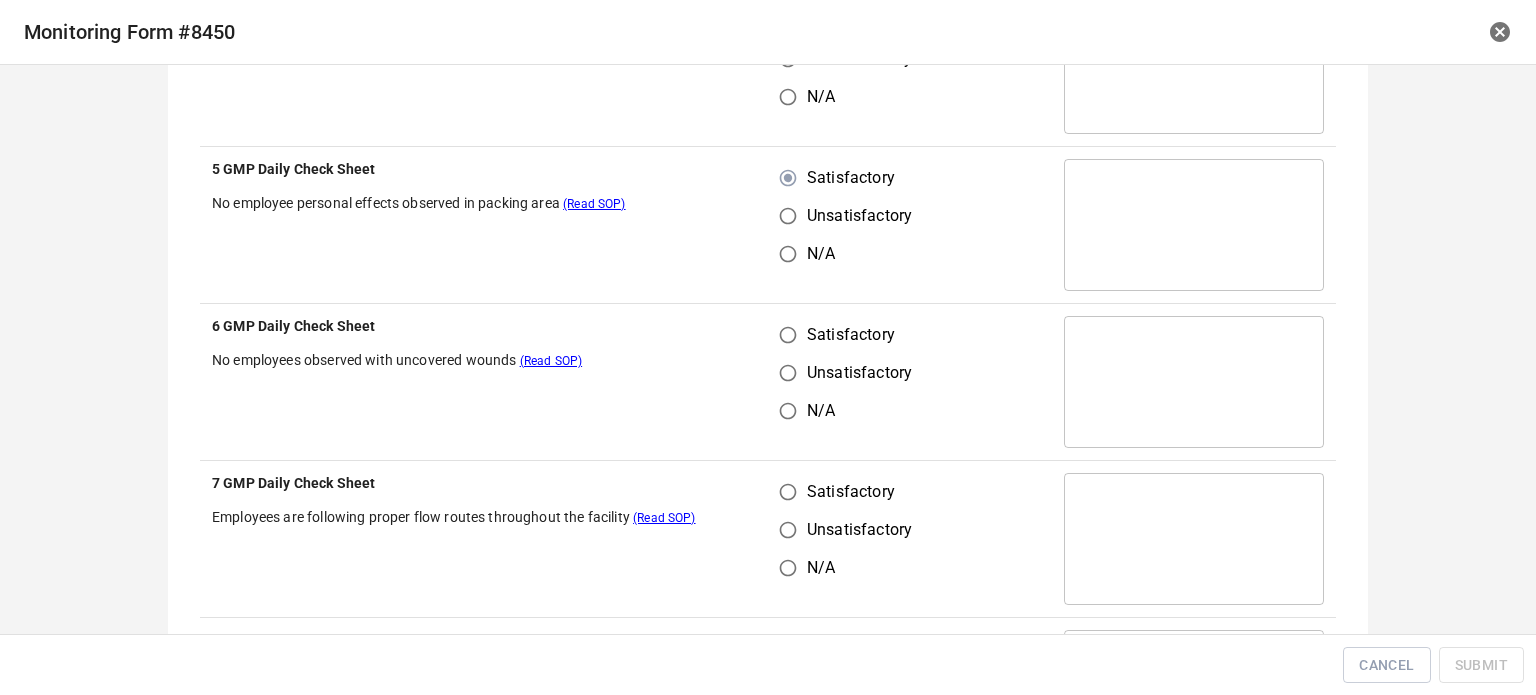 click on "Satisfactory" at bounding box center (788, 335) 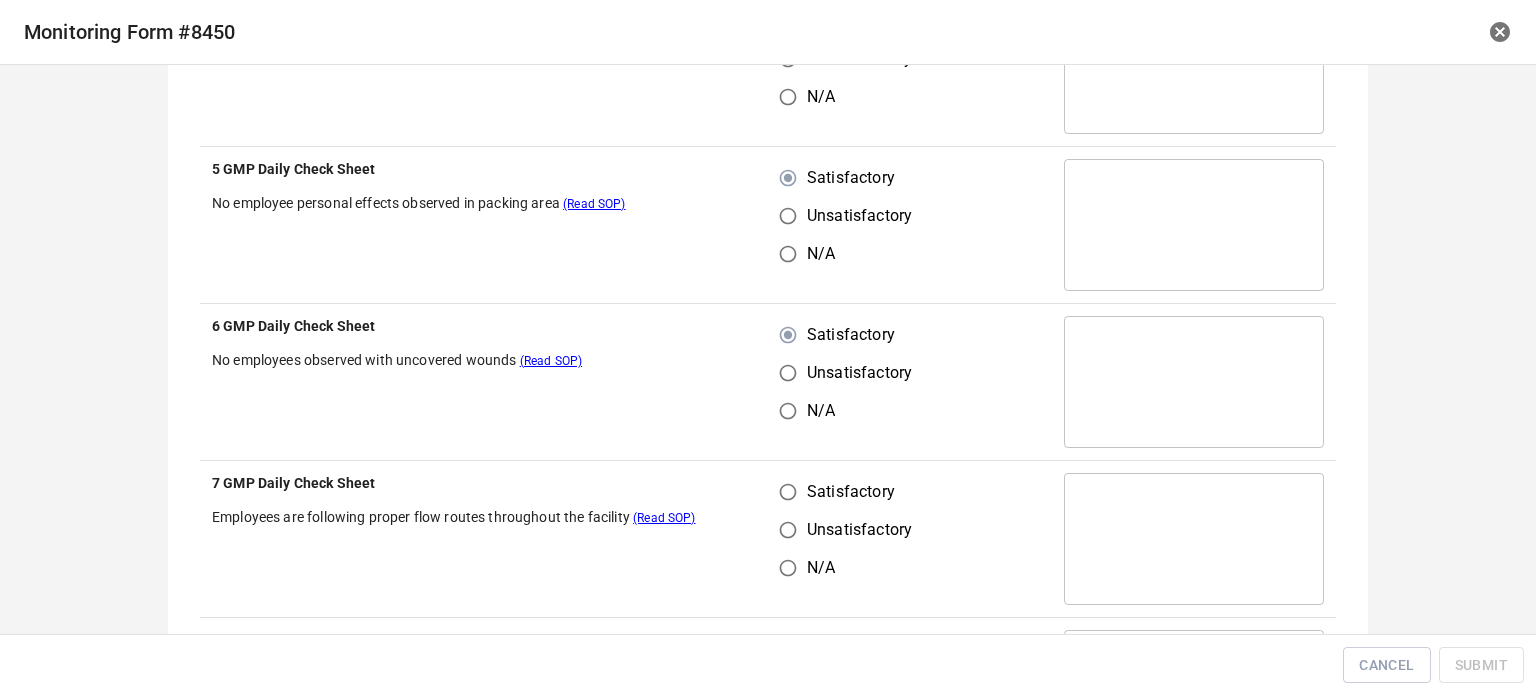 click on "Satisfactory" at bounding box center [788, 492] 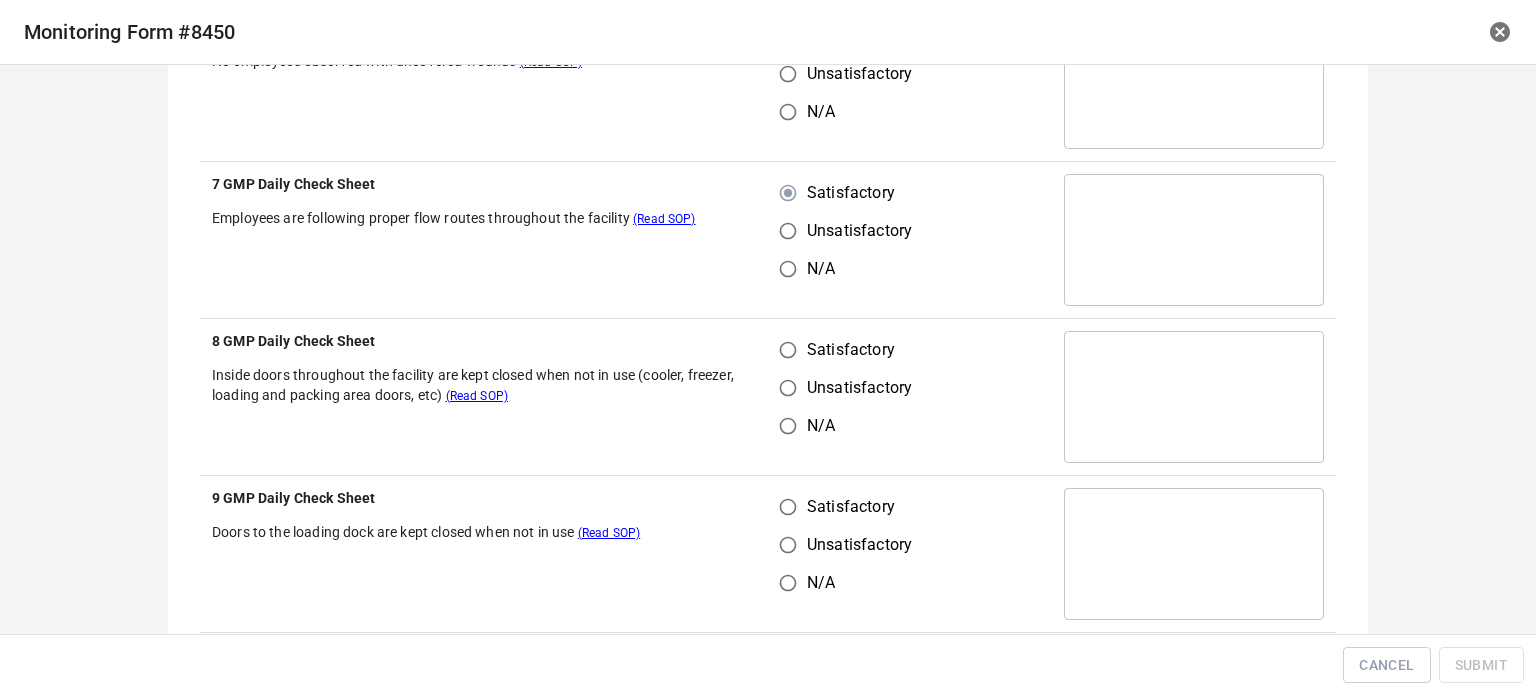 scroll, scrollTop: 2500, scrollLeft: 0, axis: vertical 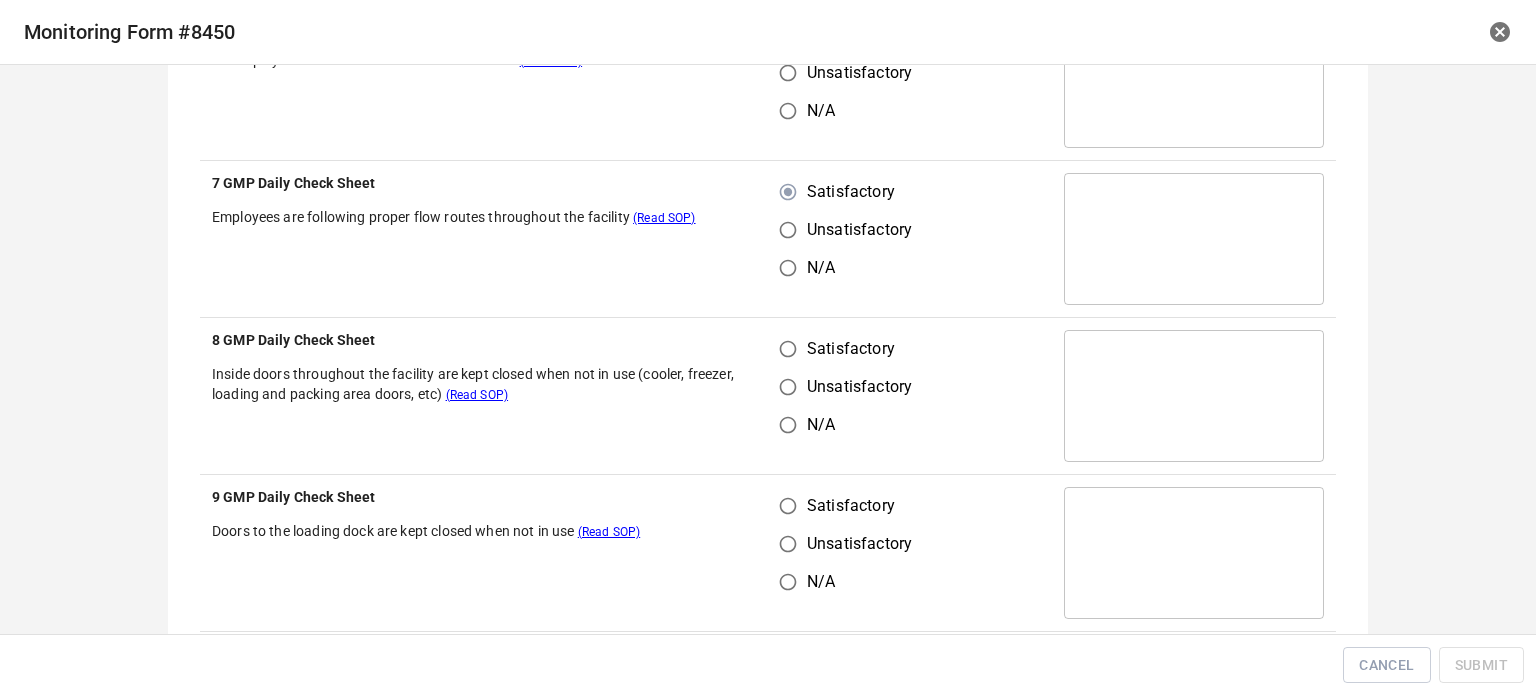 click on "Unsatisfactory" at bounding box center (788, 387) 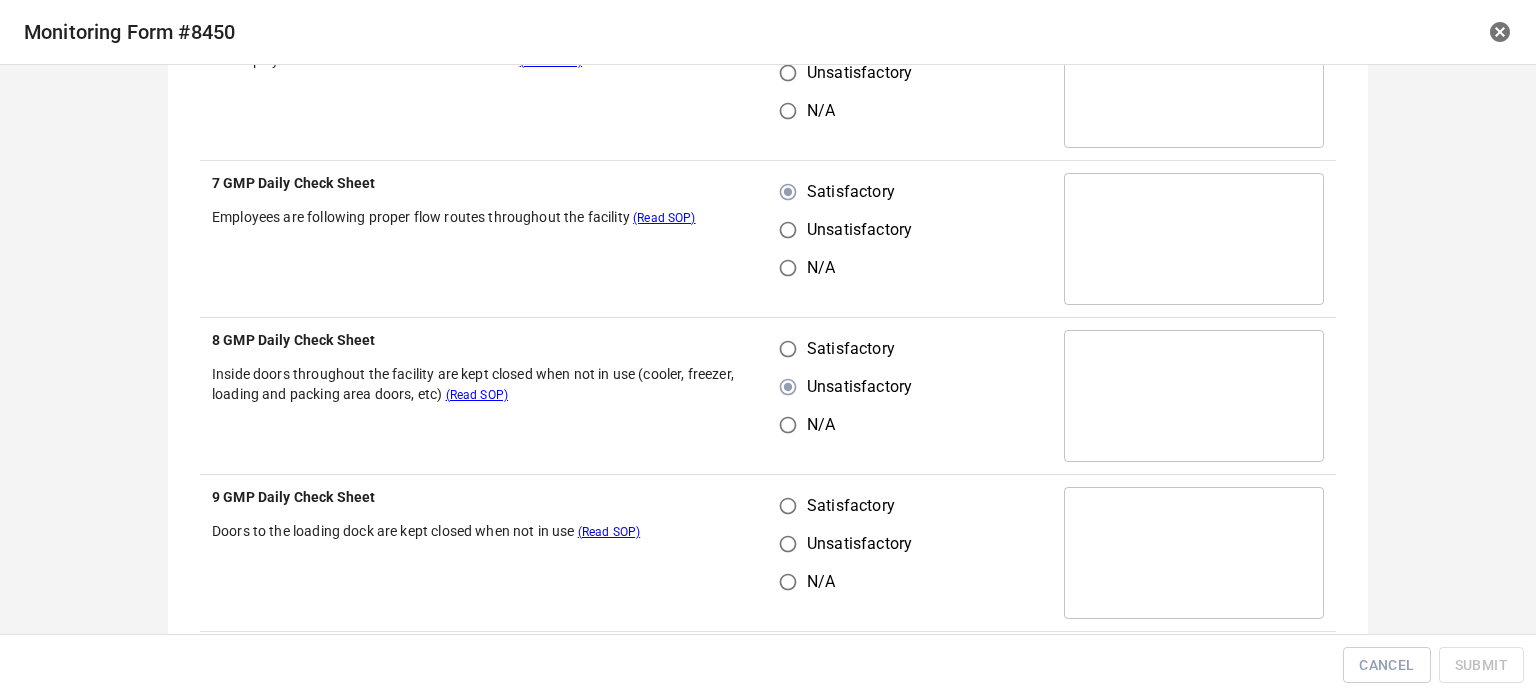 click on "Satisfactory" at bounding box center (788, 349) 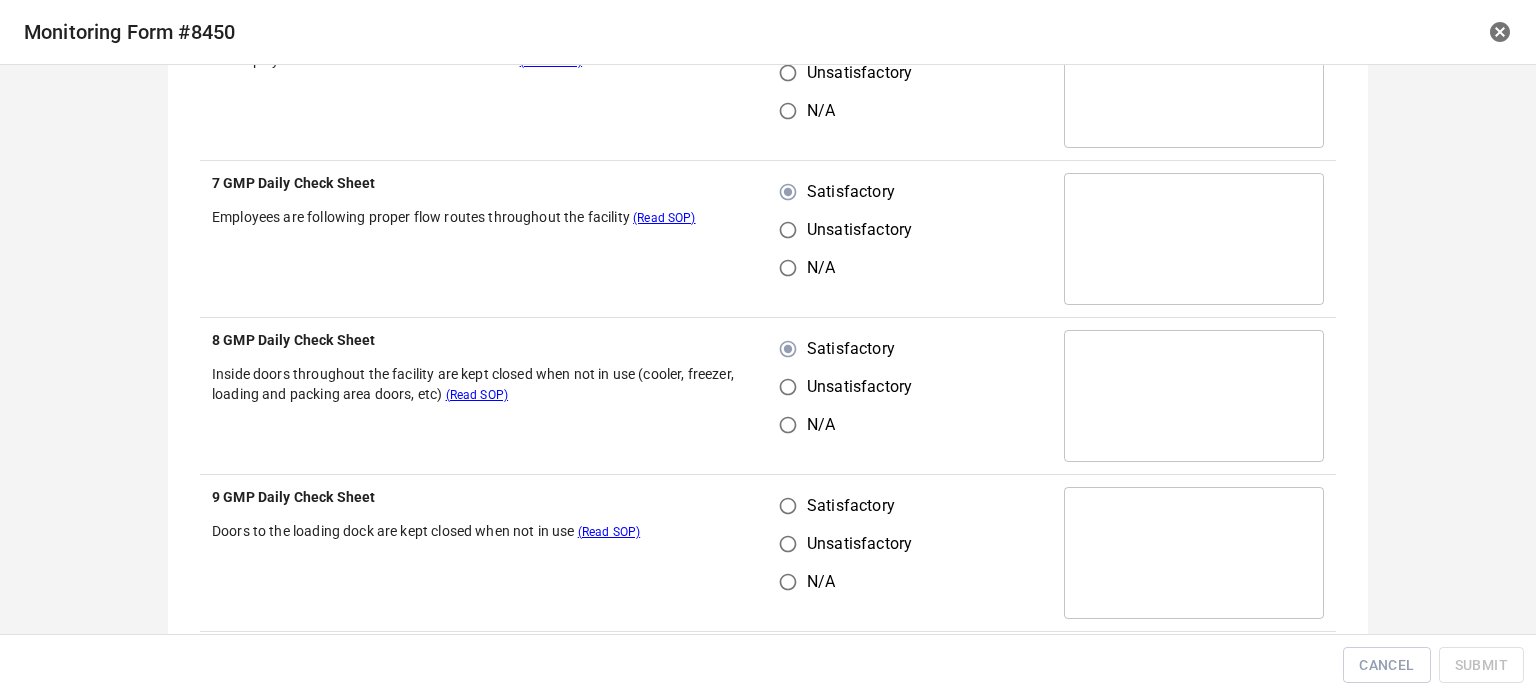 click on "Satisfactory" at bounding box center (788, 506) 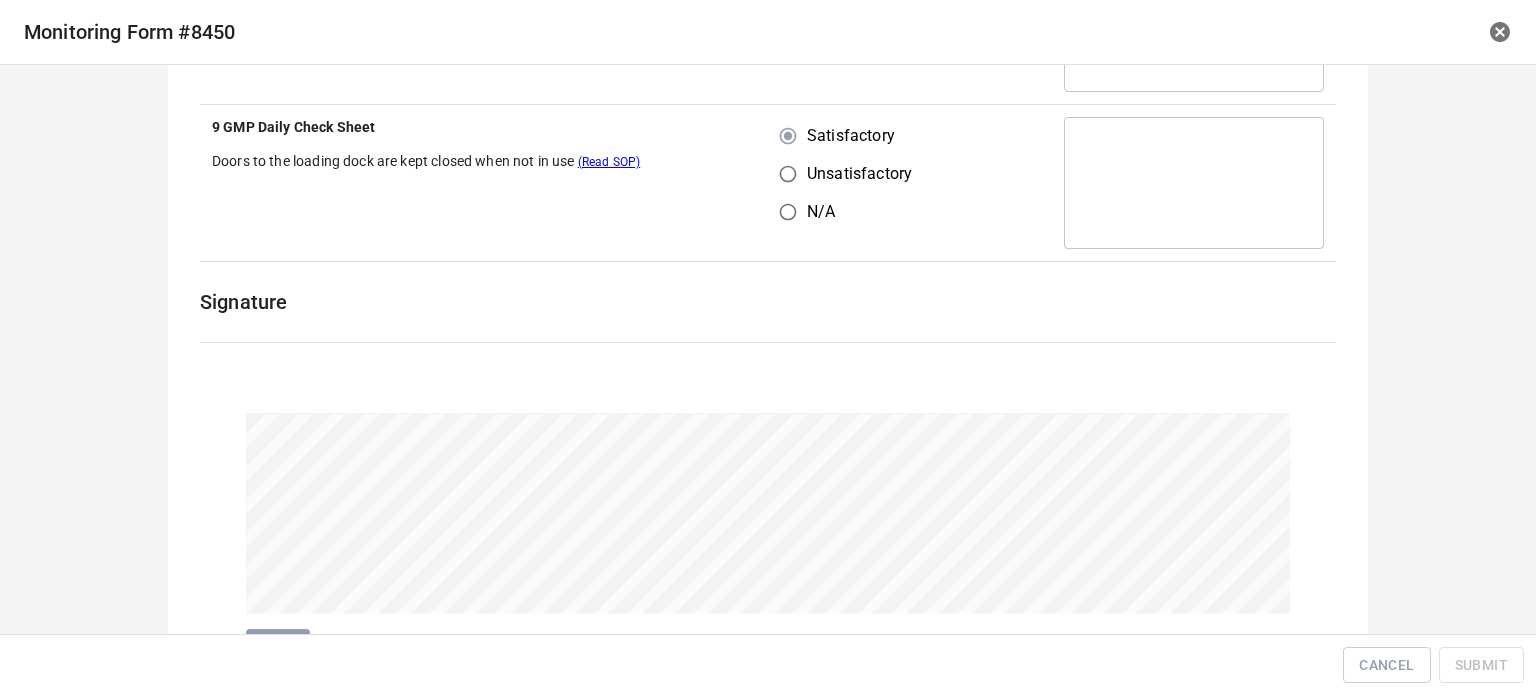 scroll, scrollTop: 2970, scrollLeft: 0, axis: vertical 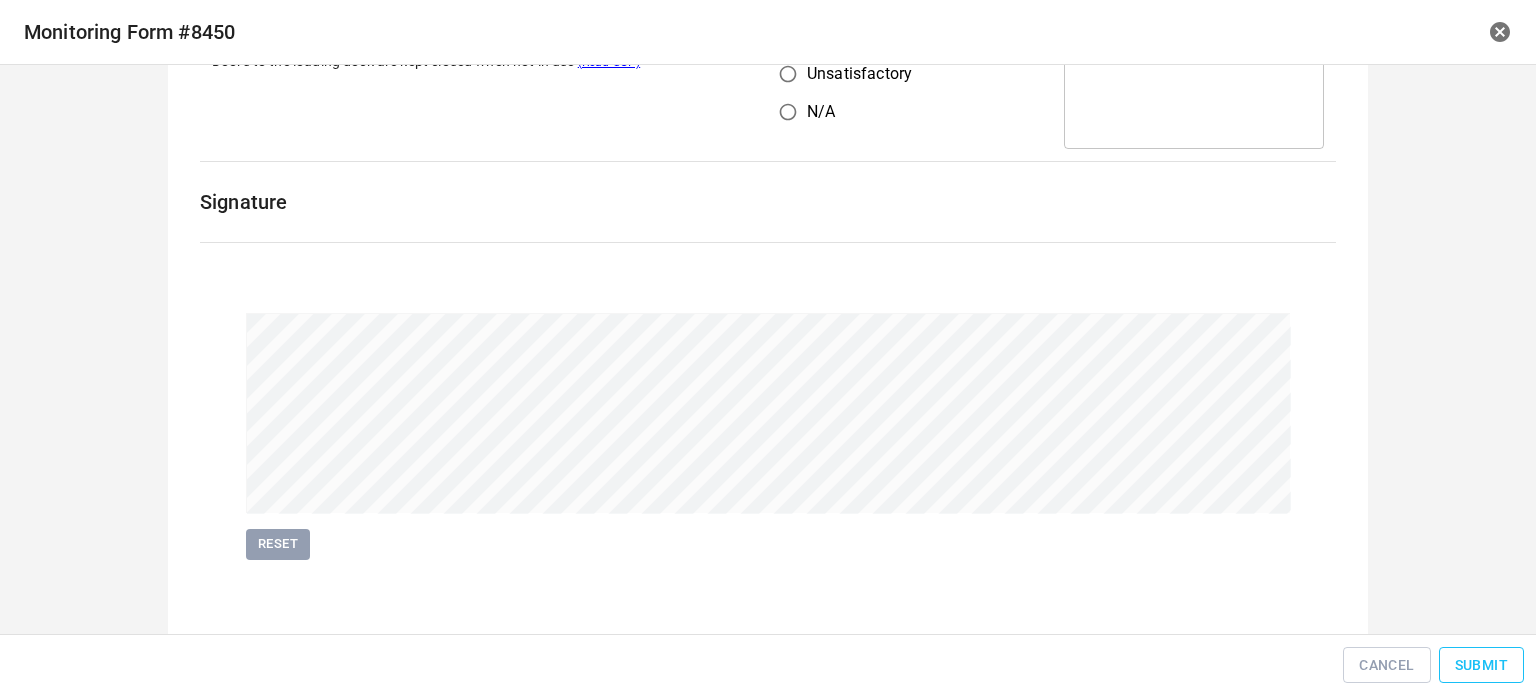 click on "Submit" at bounding box center [1481, 665] 